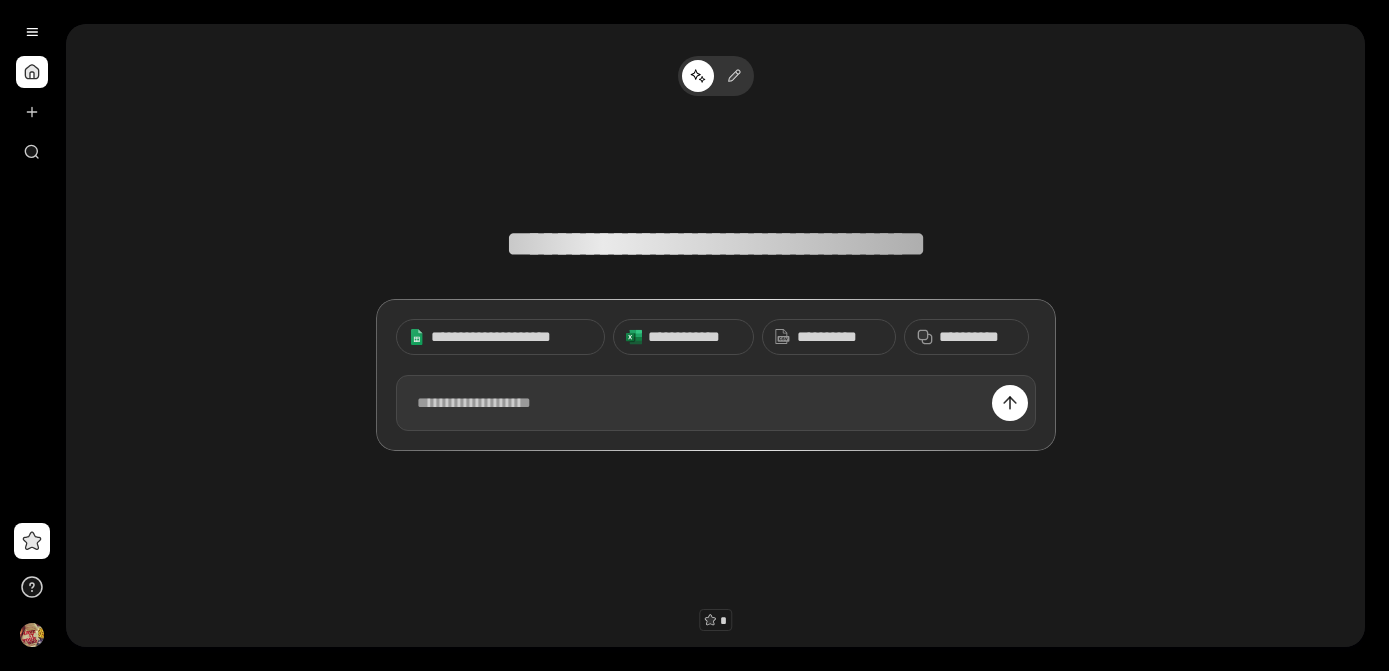 scroll, scrollTop: 0, scrollLeft: 0, axis: both 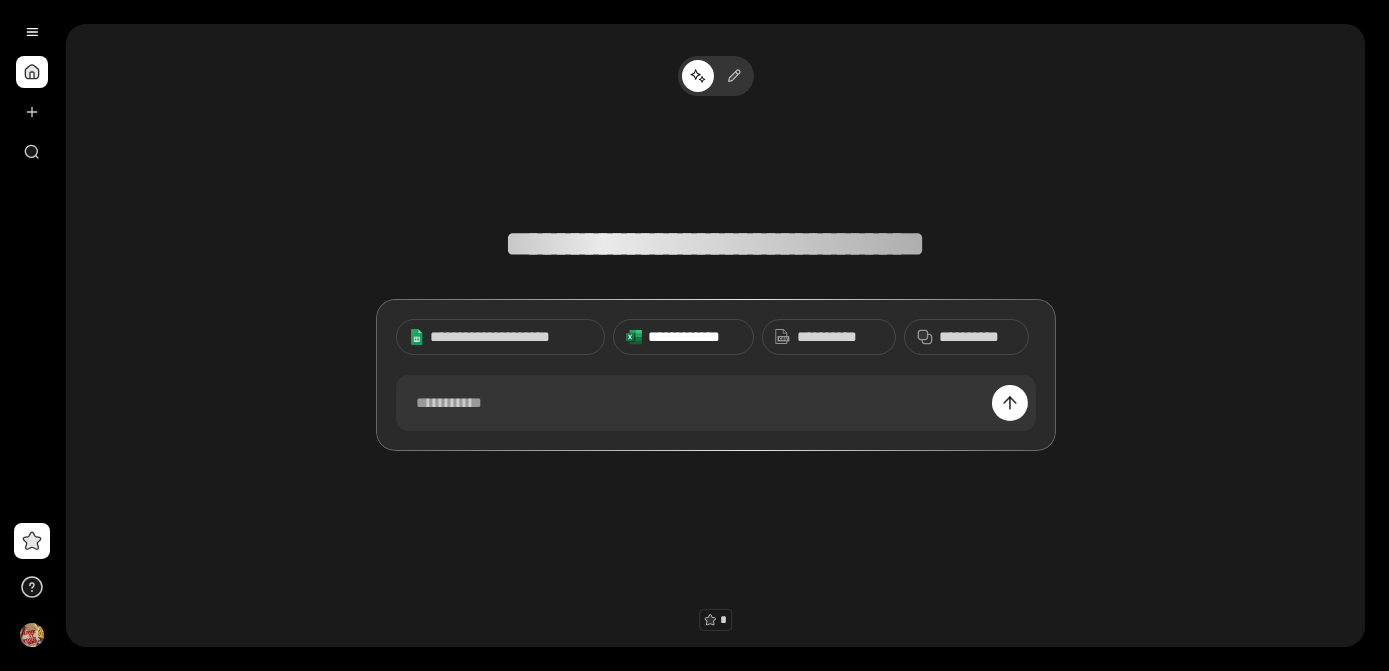 click on "**********" at bounding box center [694, 337] 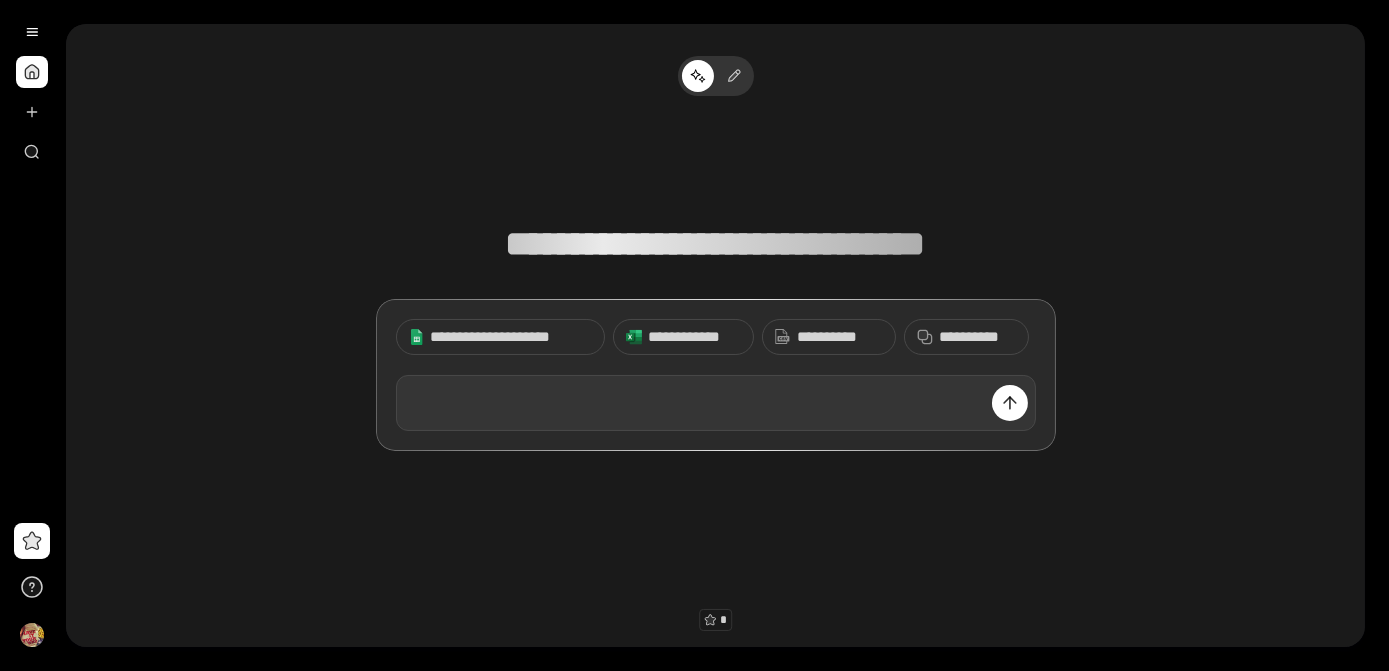 click at bounding box center [716, 403] 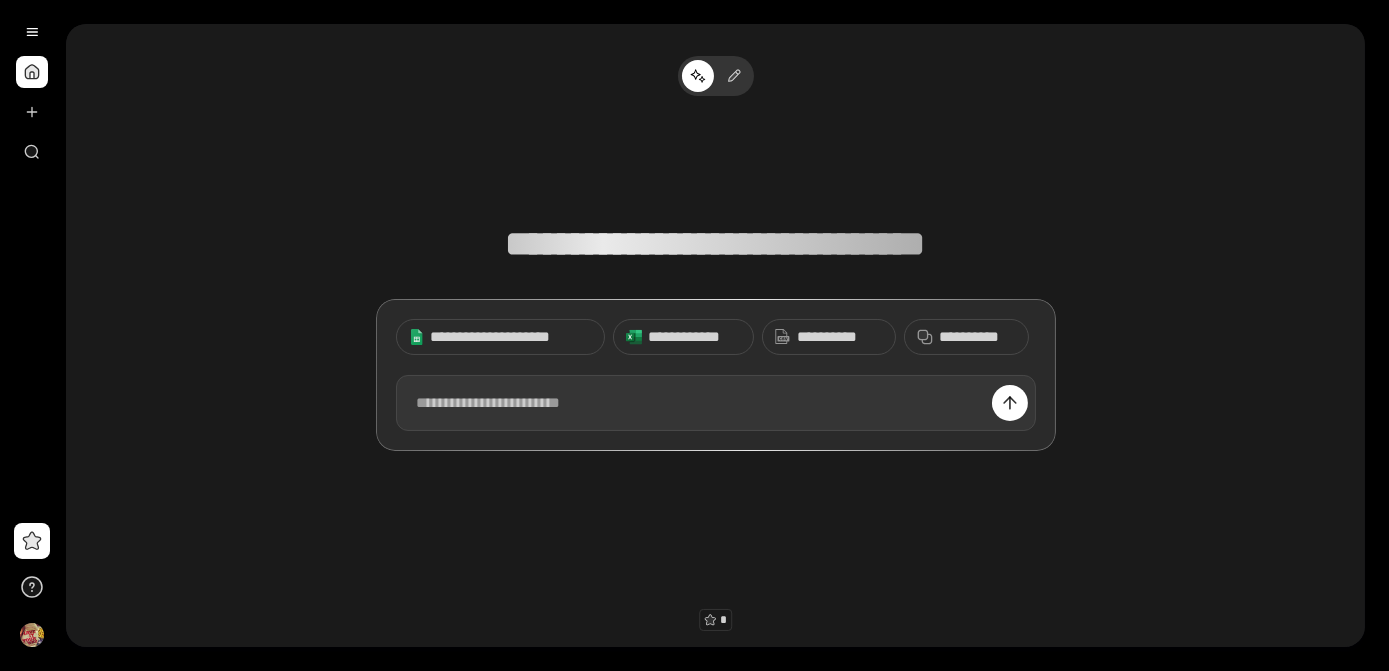 type 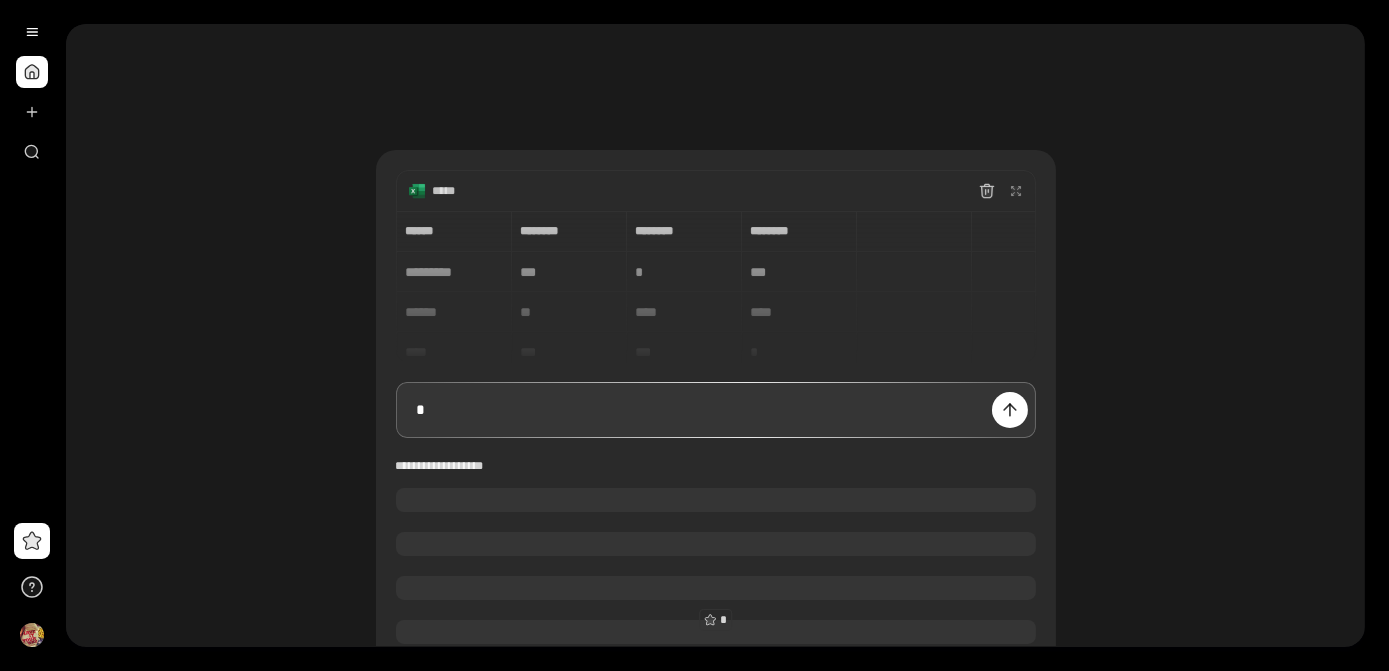 type 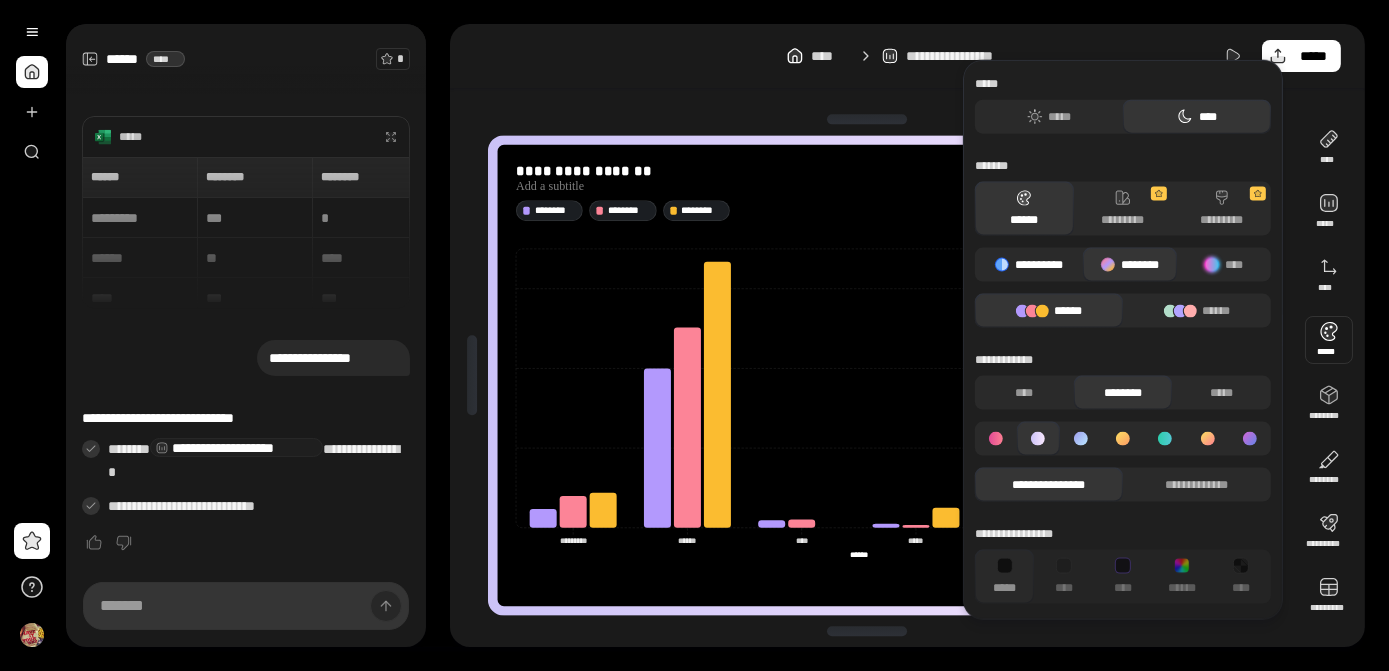 click on "**********" at bounding box center [1029, 265] 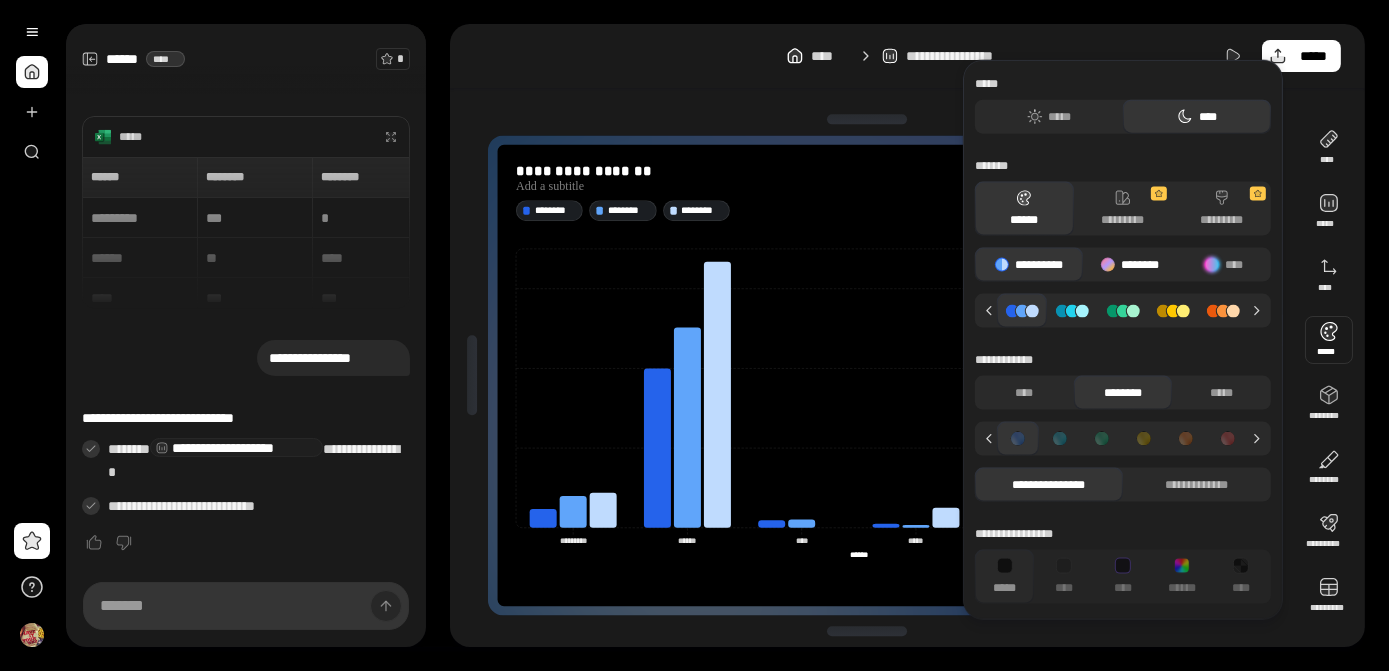 click on "********" at bounding box center (1130, 265) 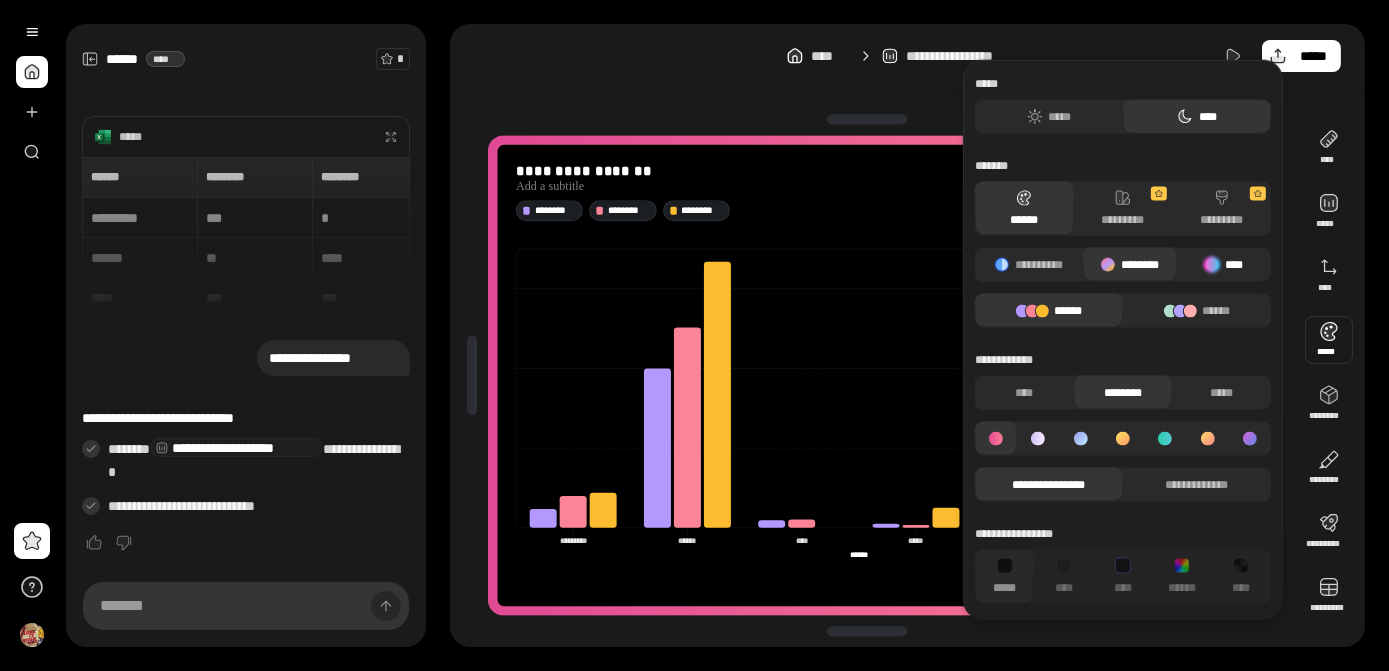 click at bounding box center (1212, 265) 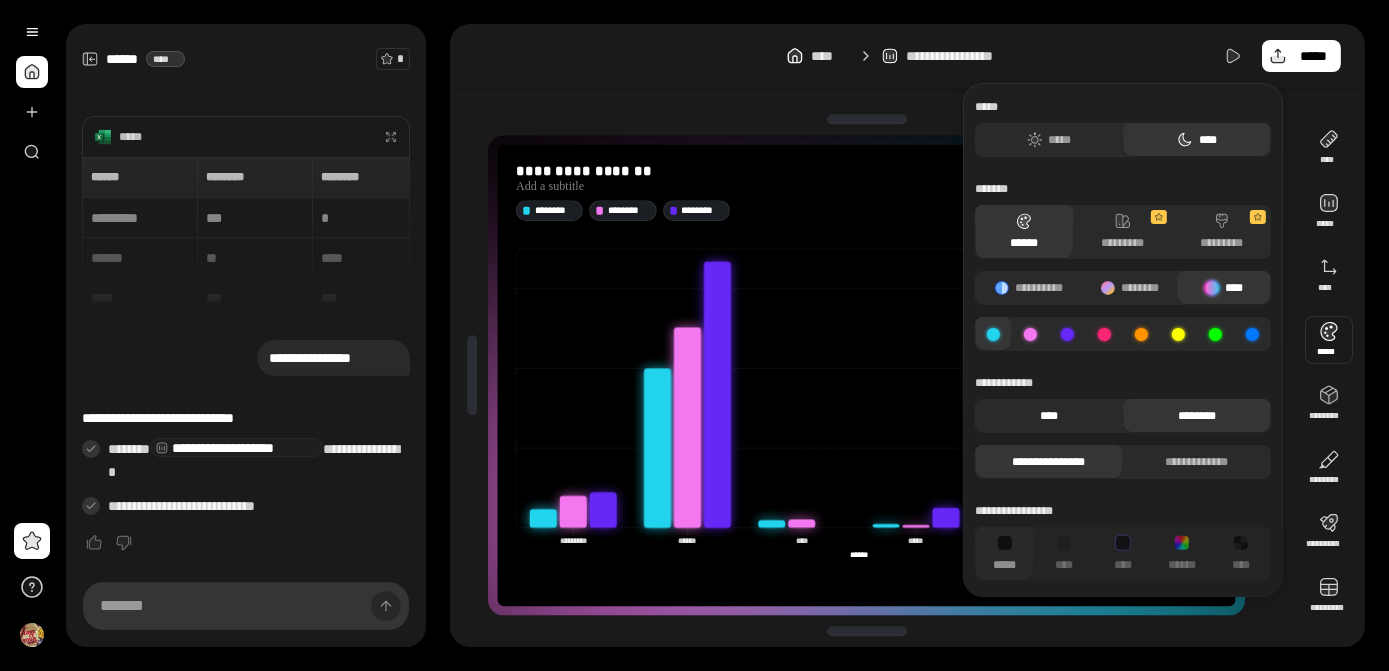 click on "****" at bounding box center (1049, 416) 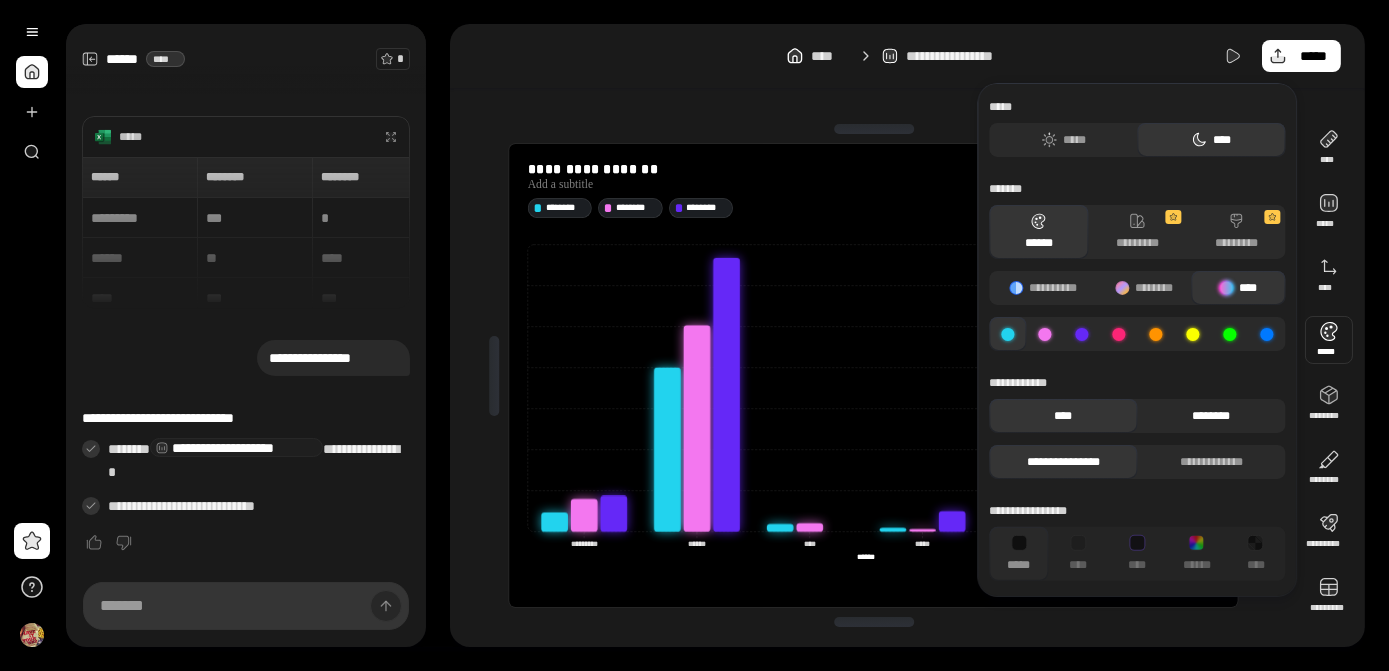 click on "********" at bounding box center (1211, 416) 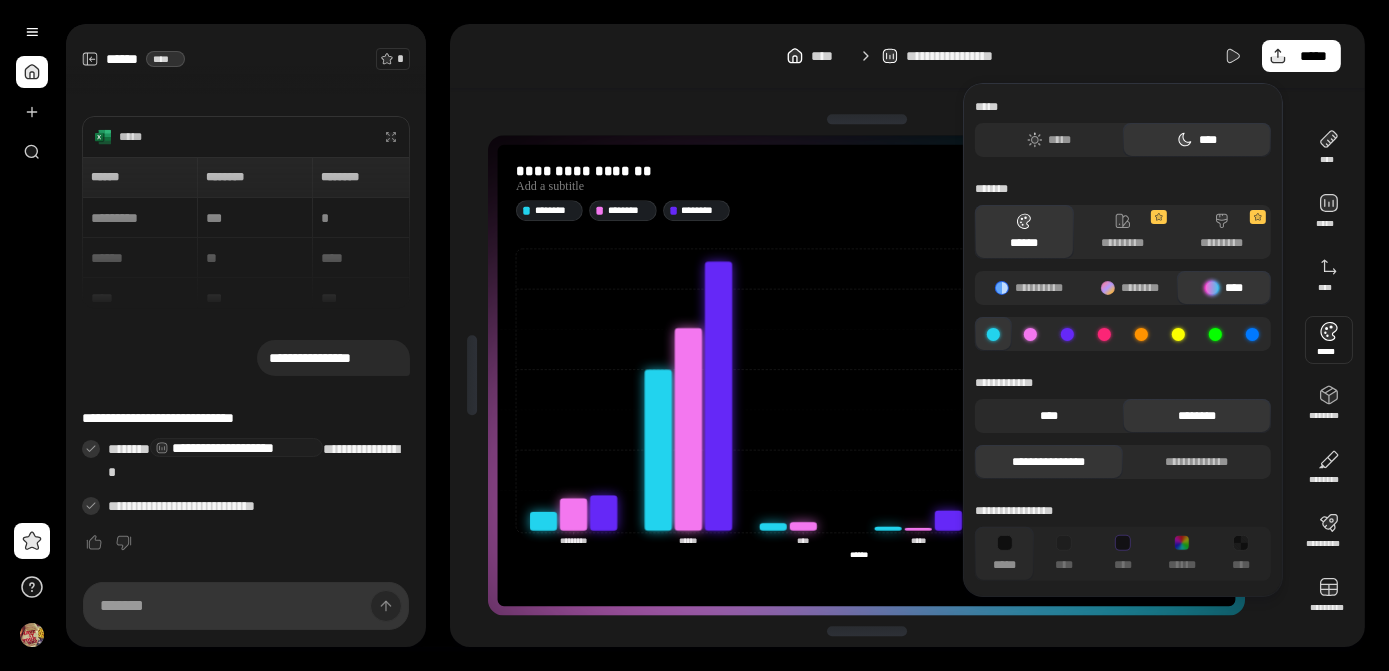 click on "****" at bounding box center (1049, 416) 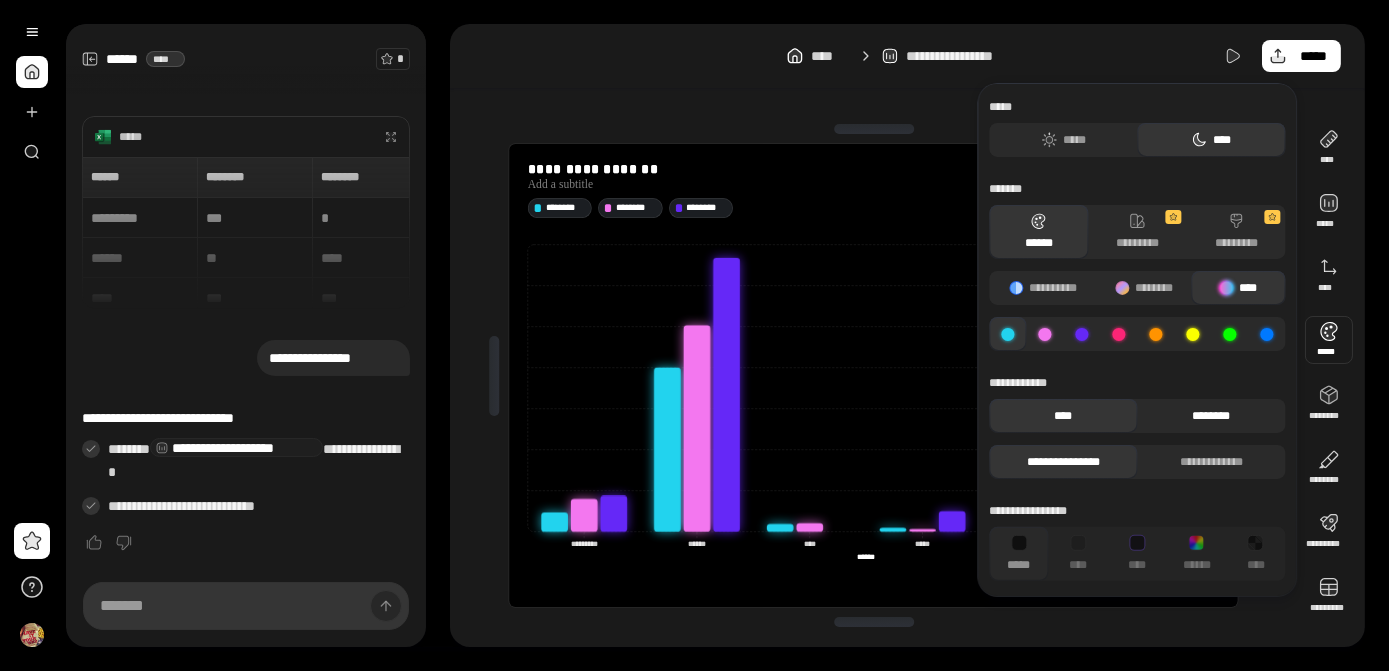 click on "********" at bounding box center [1211, 416] 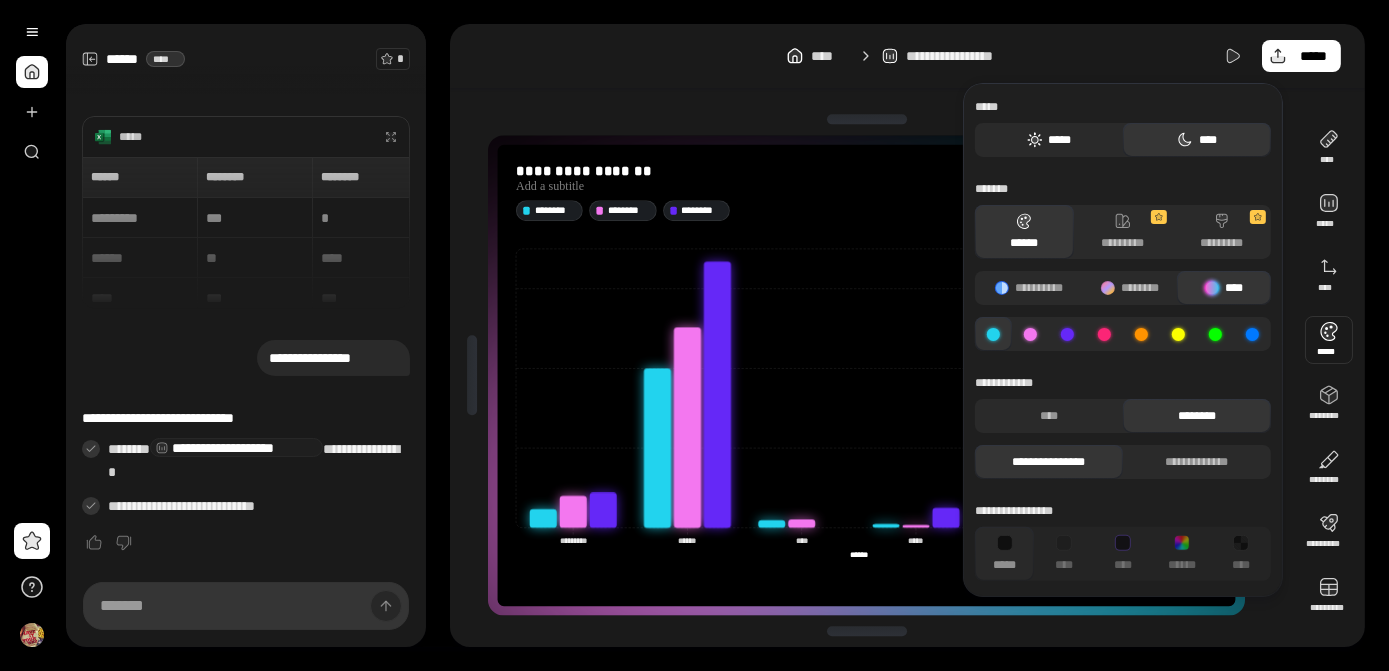 click on "*****" at bounding box center [1049, 140] 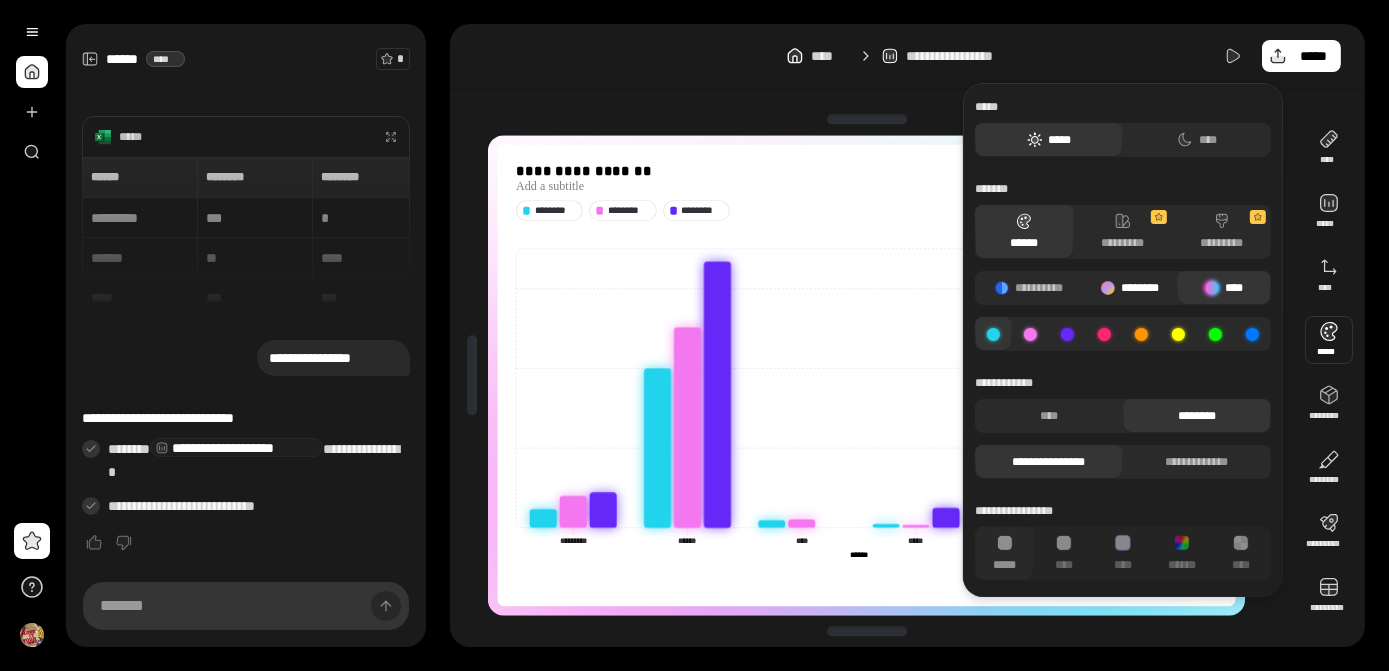 click on "********" at bounding box center [1130, 288] 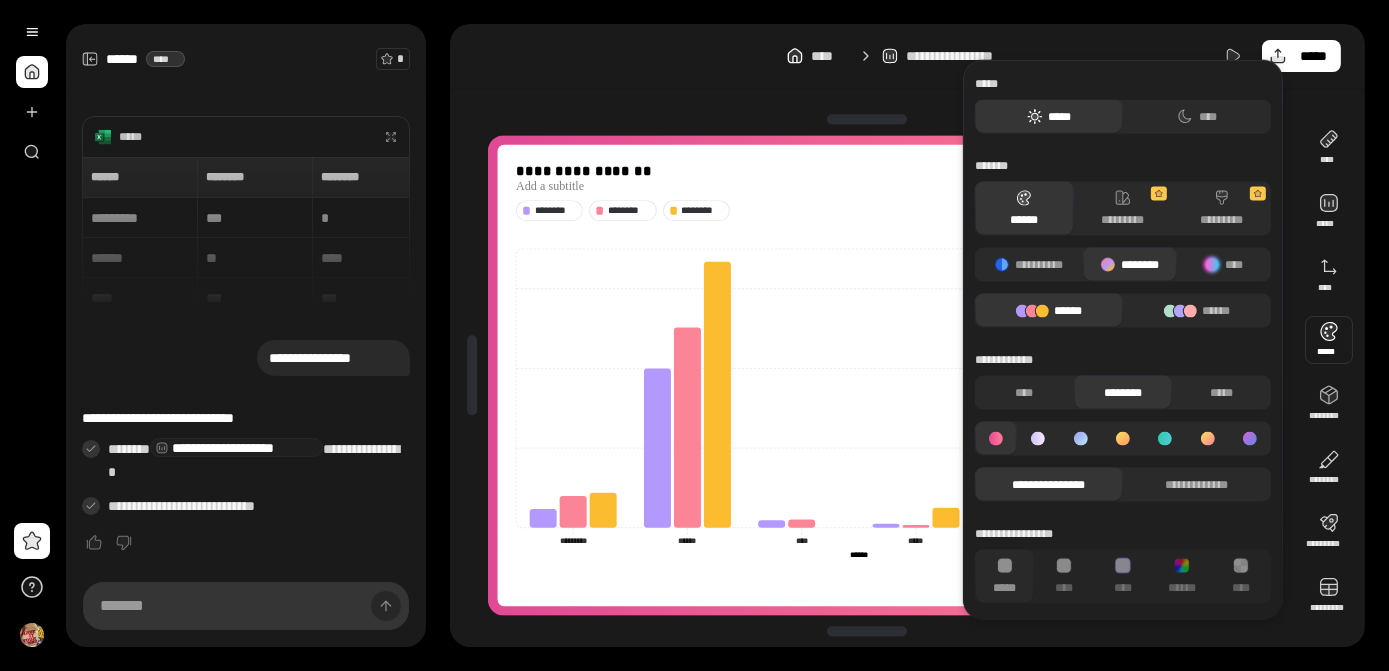 click on "**********" at bounding box center (1123, 243) 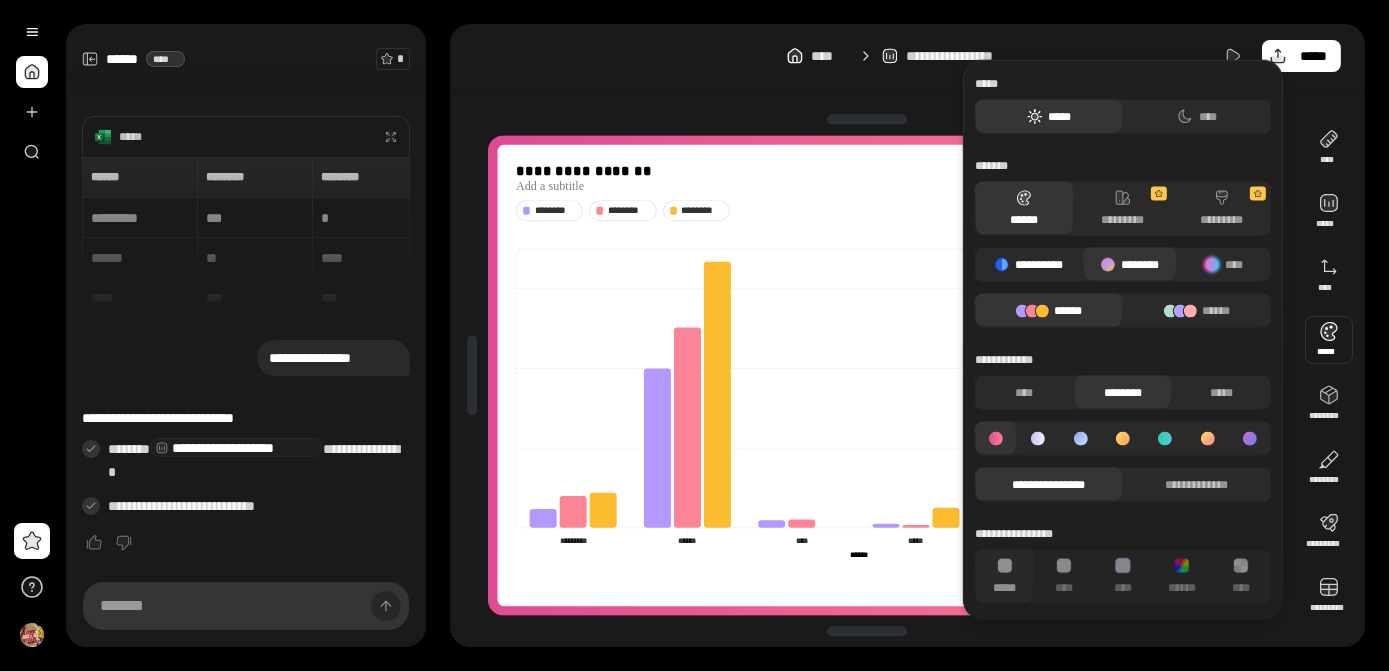 click on "**********" at bounding box center (1029, 265) 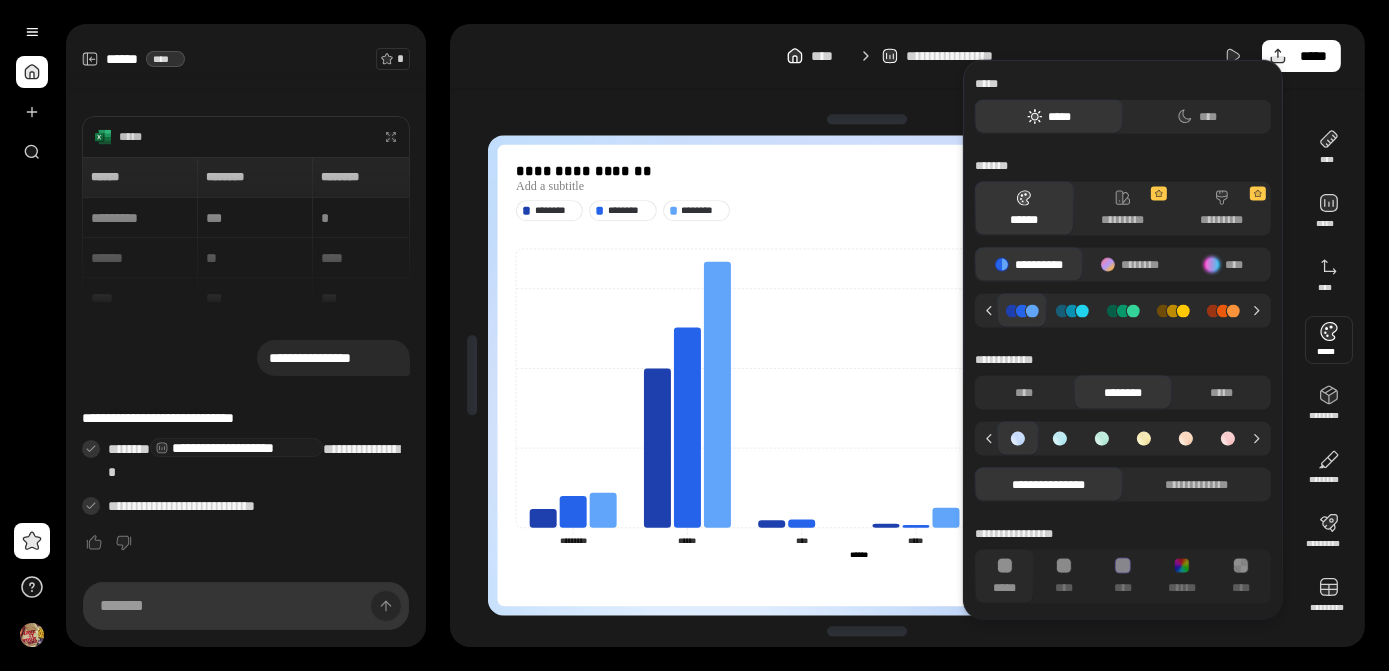 click on "**********" at bounding box center (867, 375) 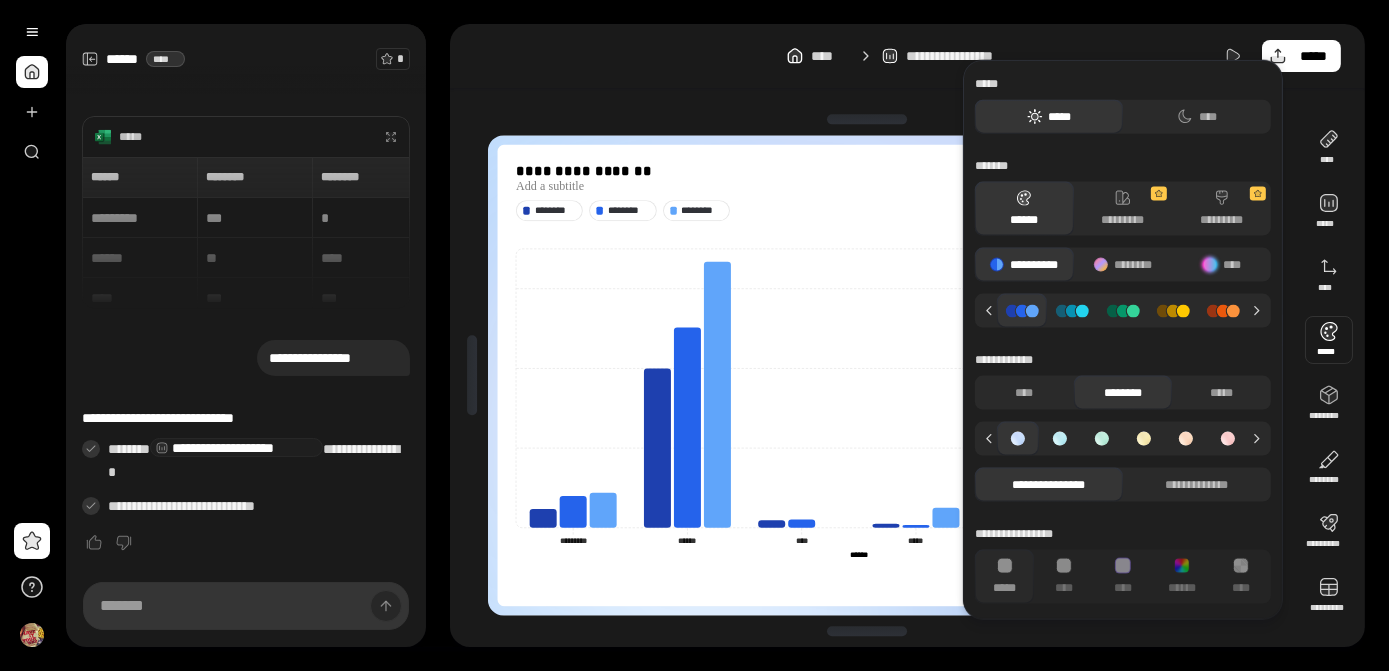 click at bounding box center [1329, 340] 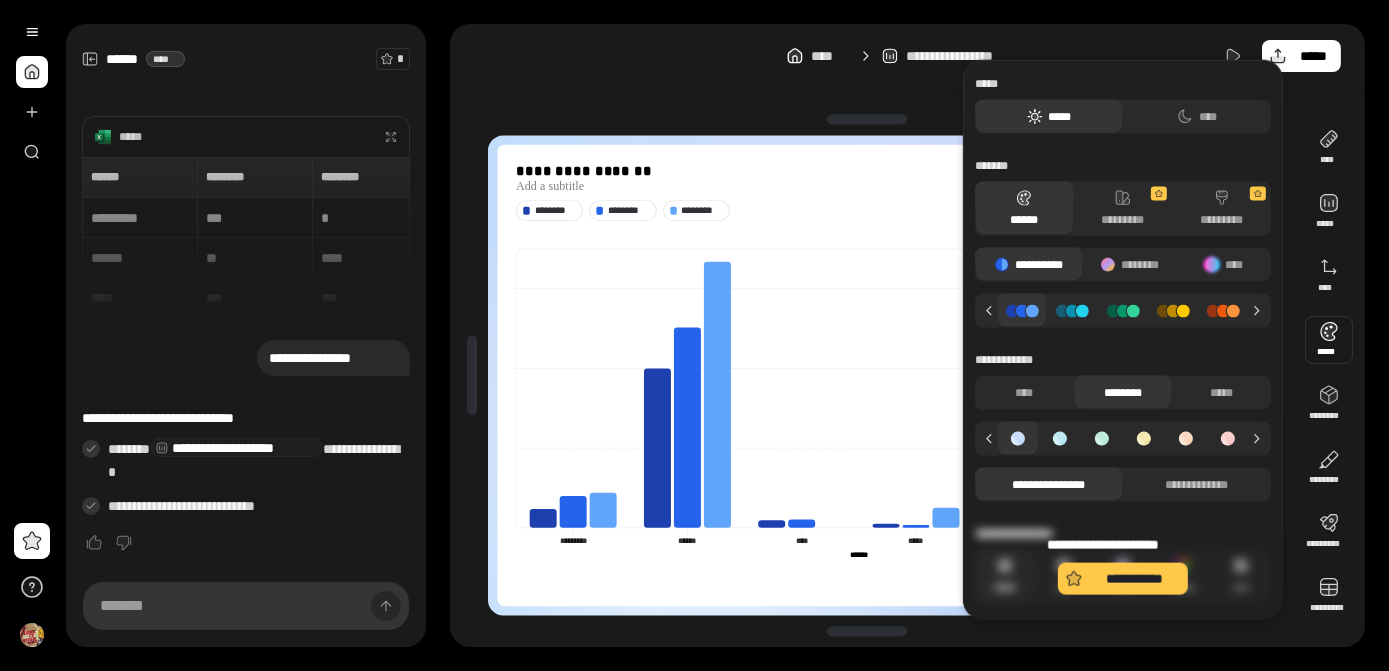 click on "**********" at bounding box center (1123, 565) 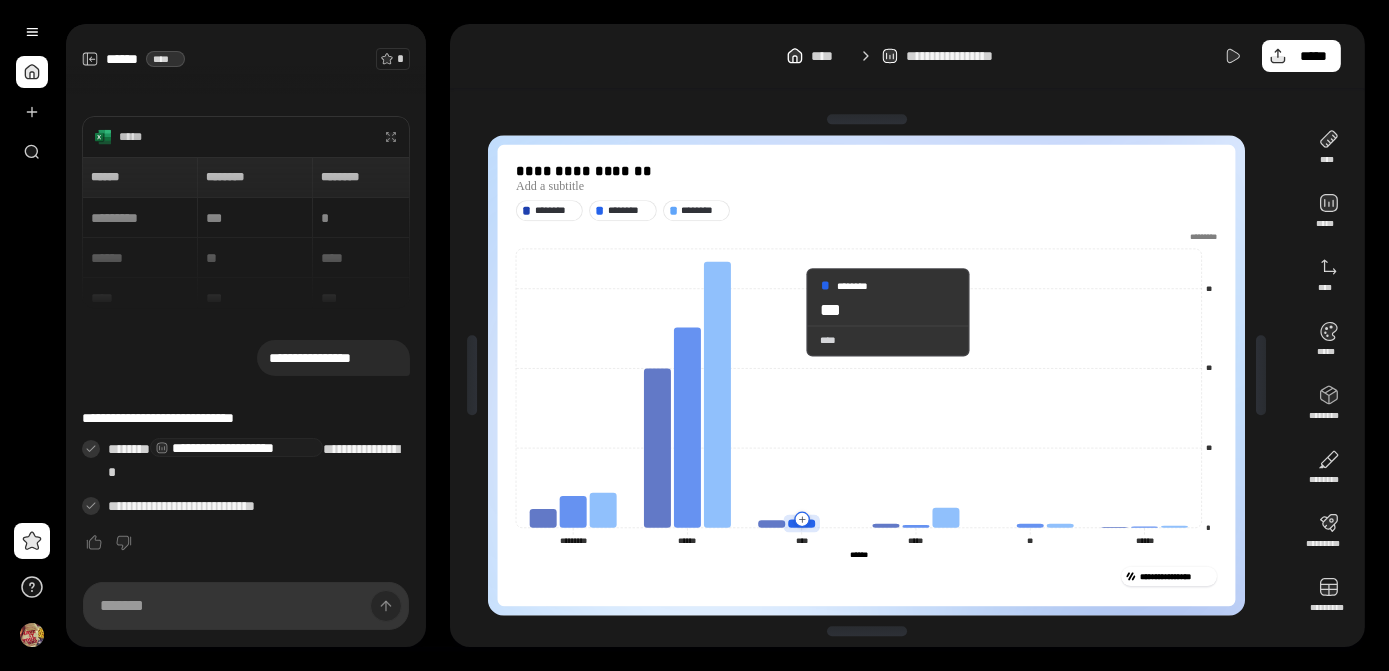 click 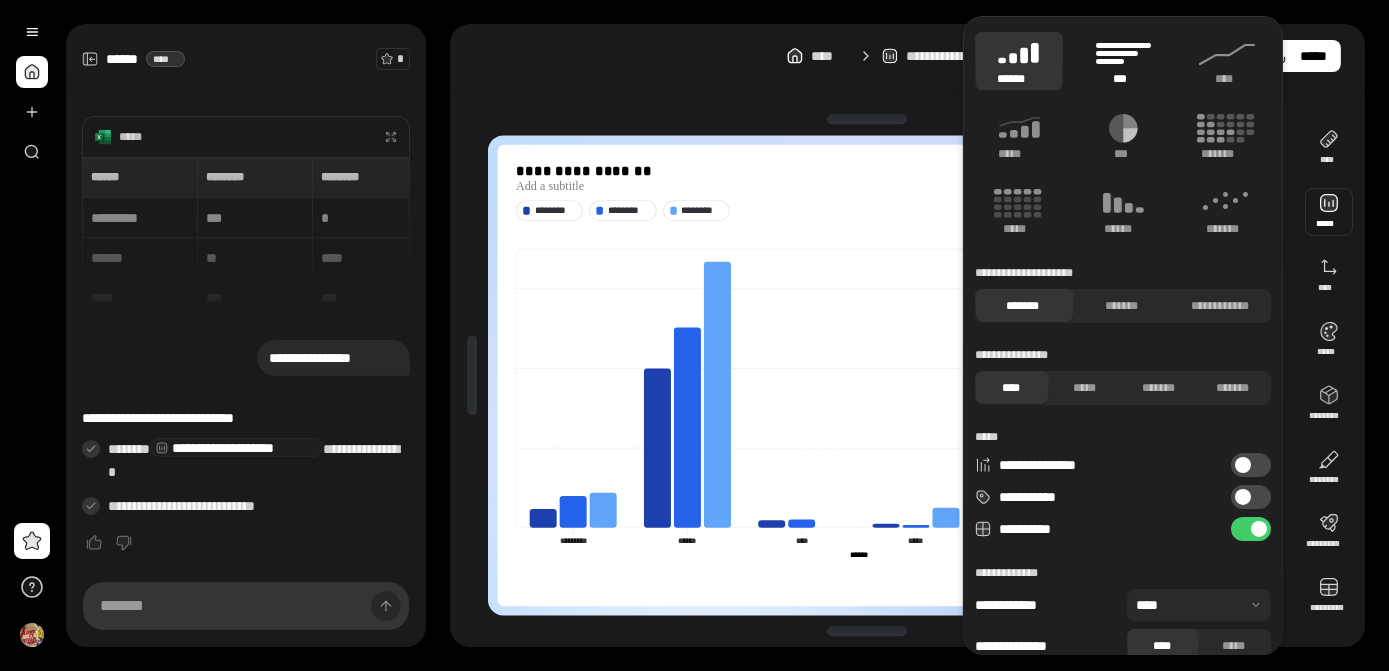 click on "***" at bounding box center [1122, 79] 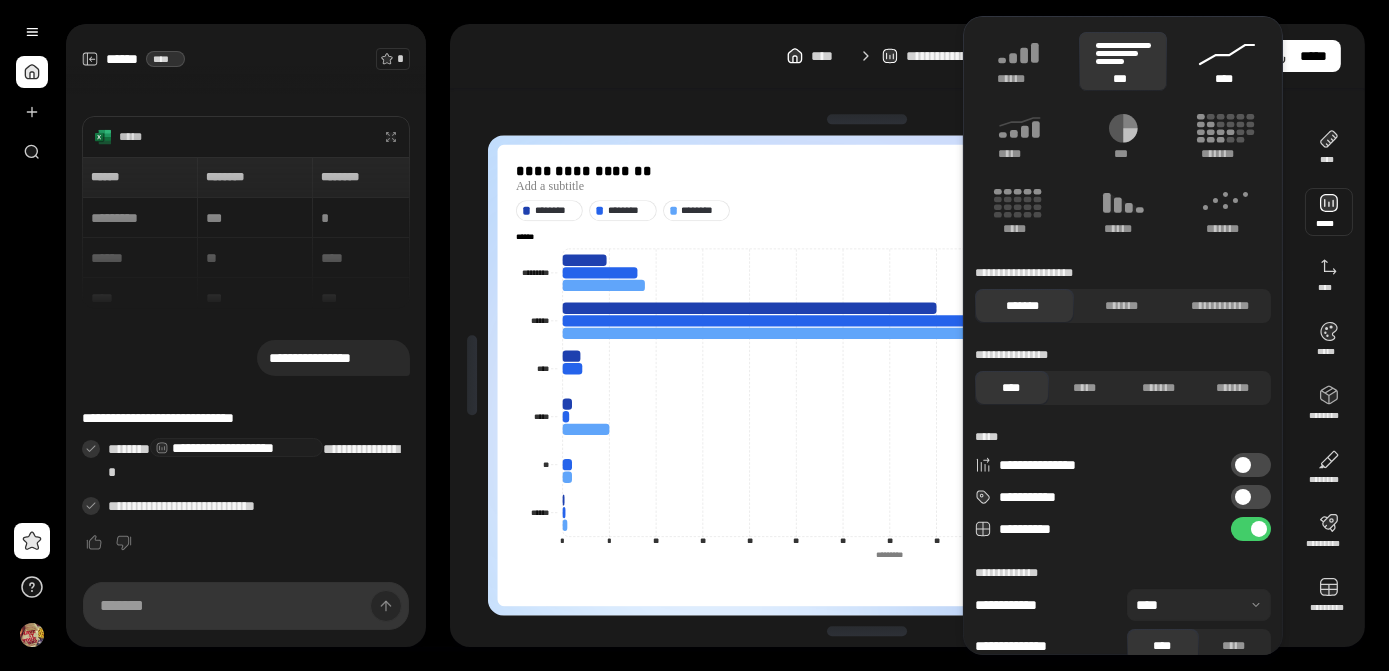 click on "****" at bounding box center (1227, 61) 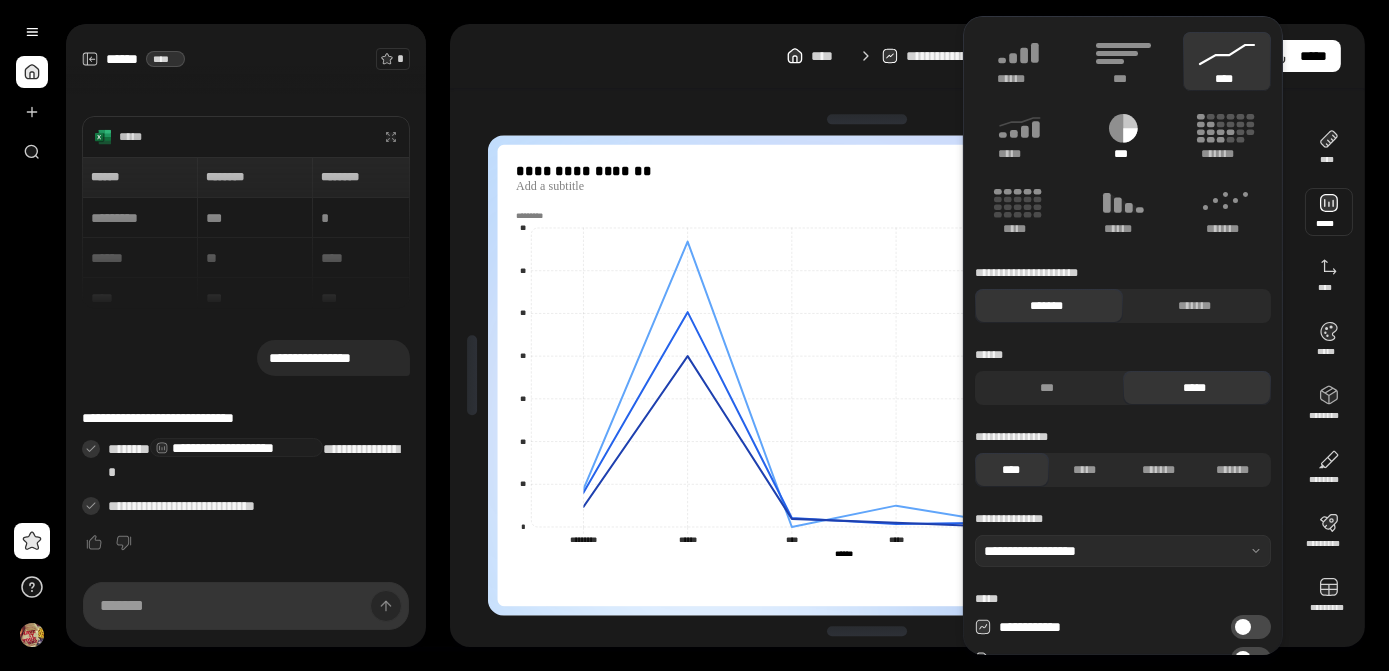 click 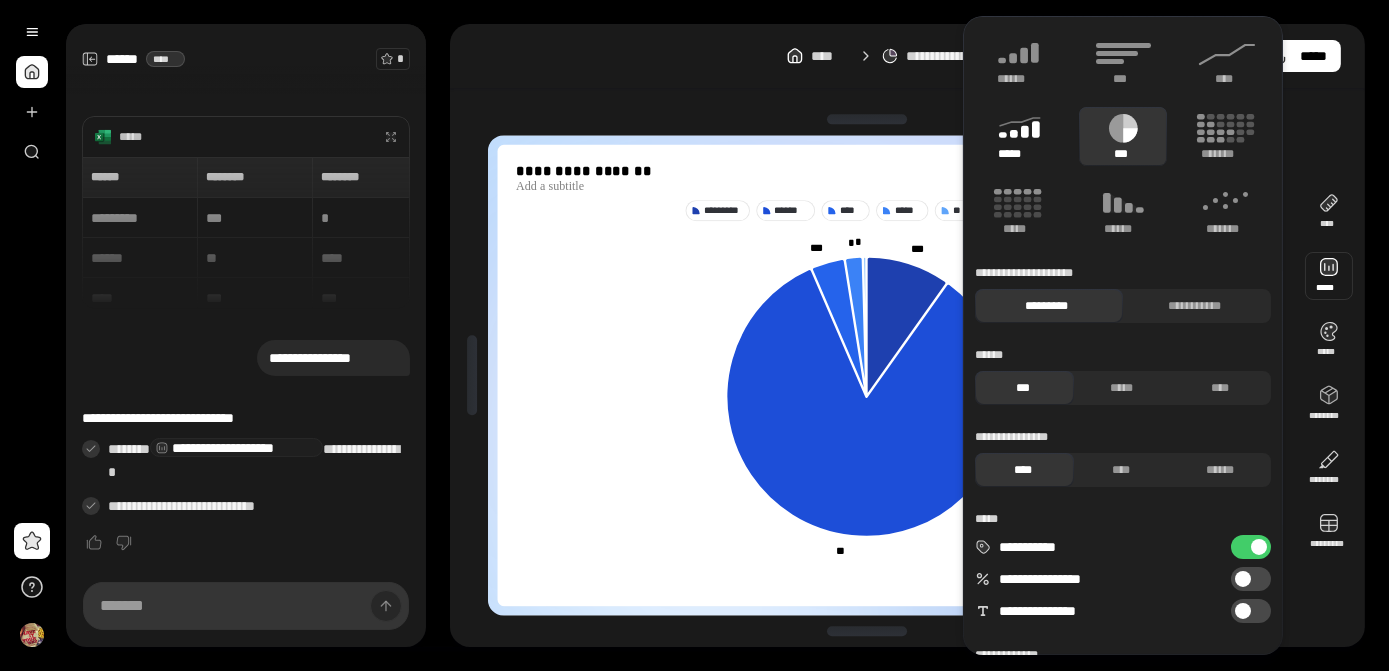 click 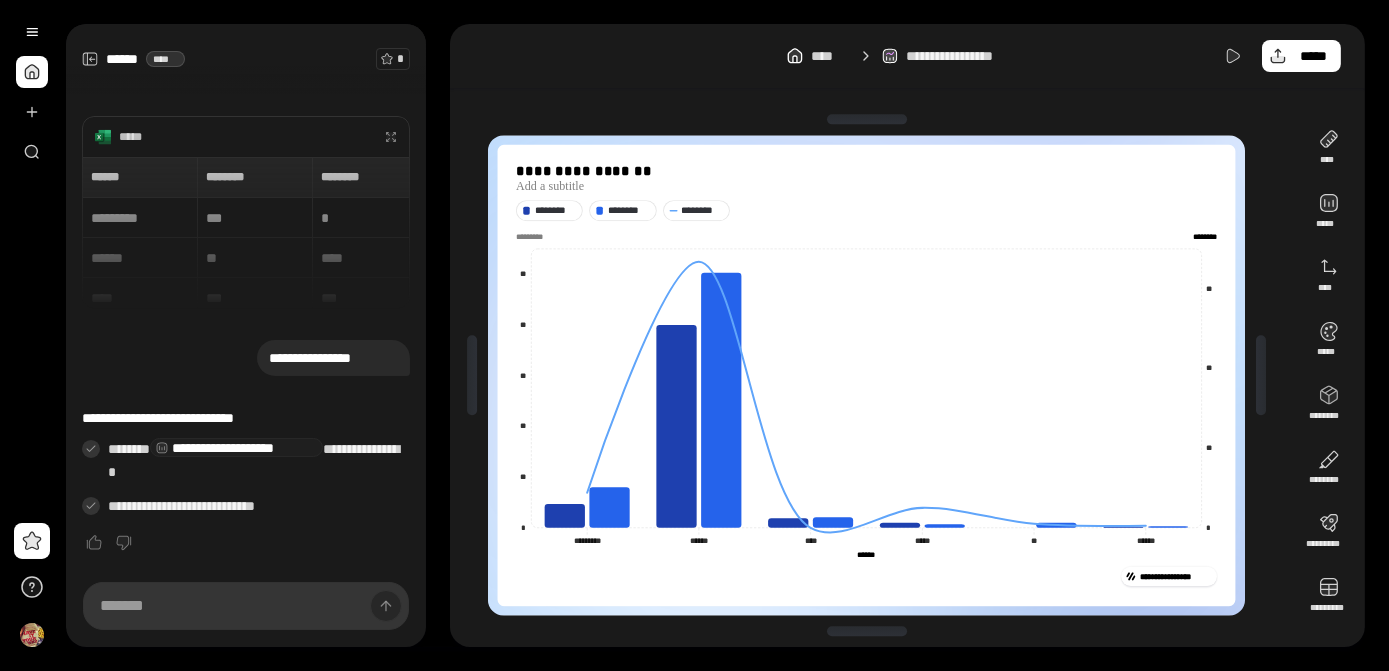 click on "**********" at bounding box center [907, 56] 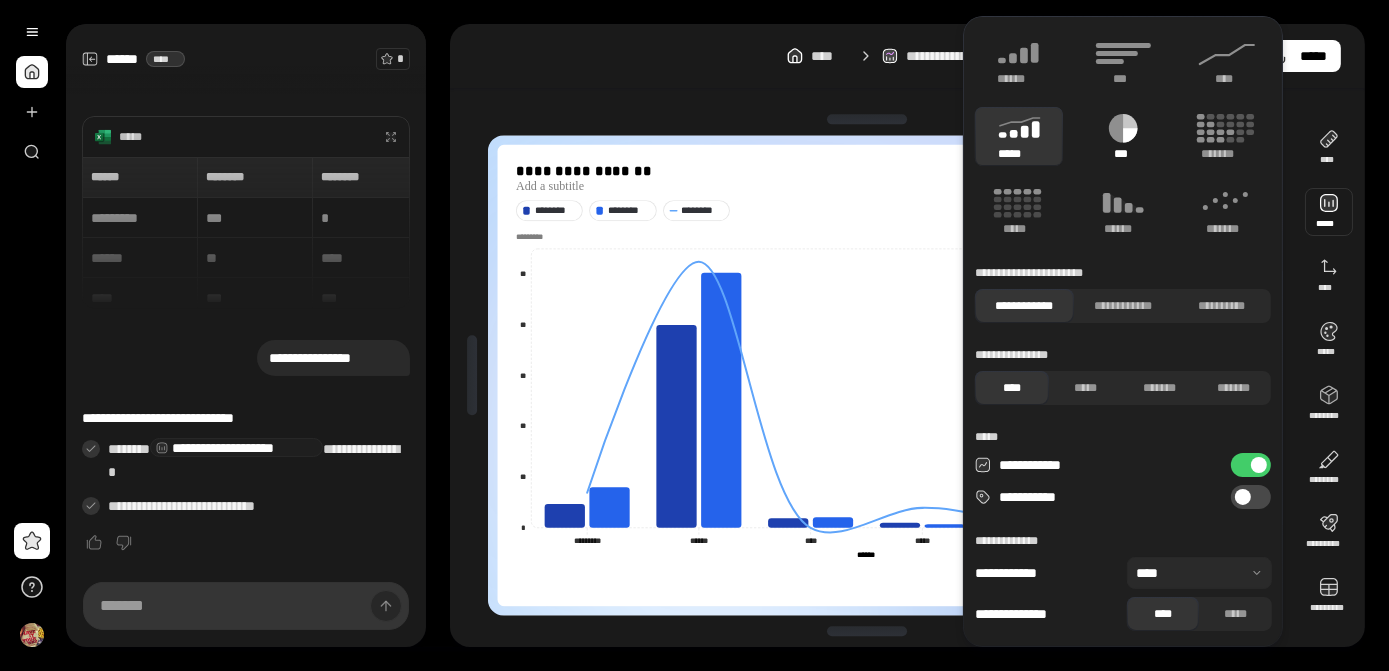 click 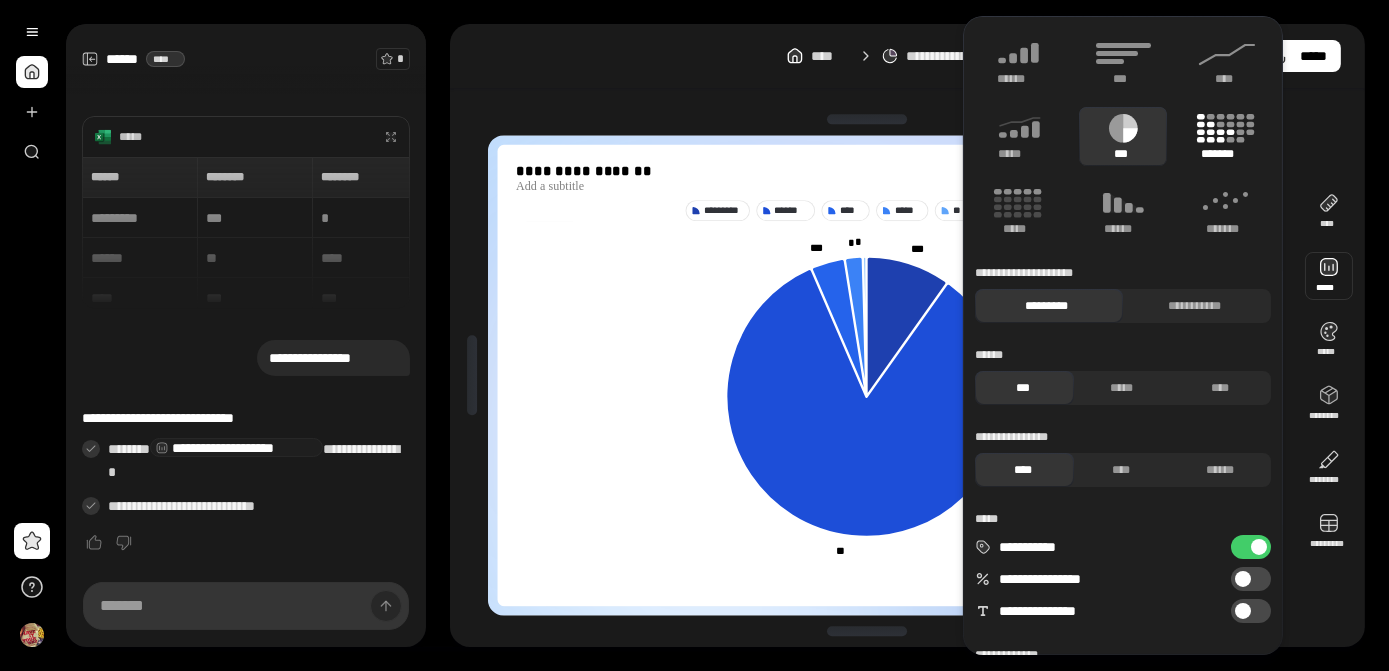 click 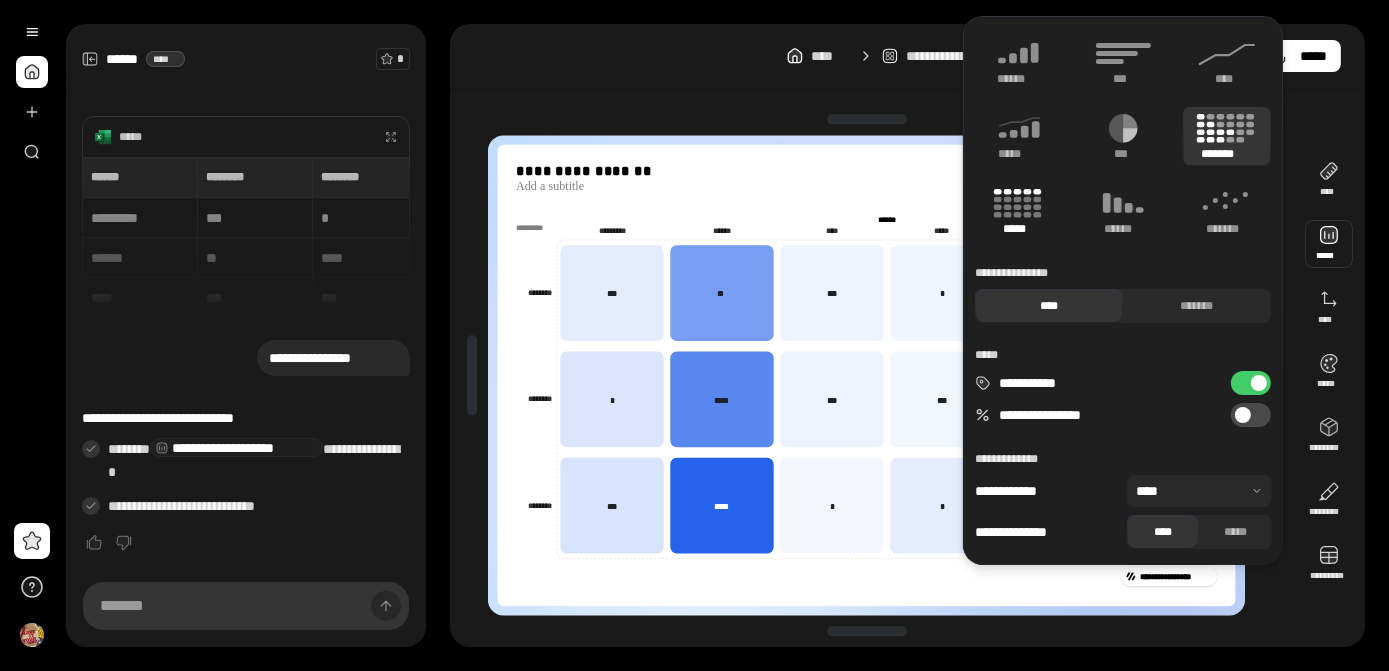click 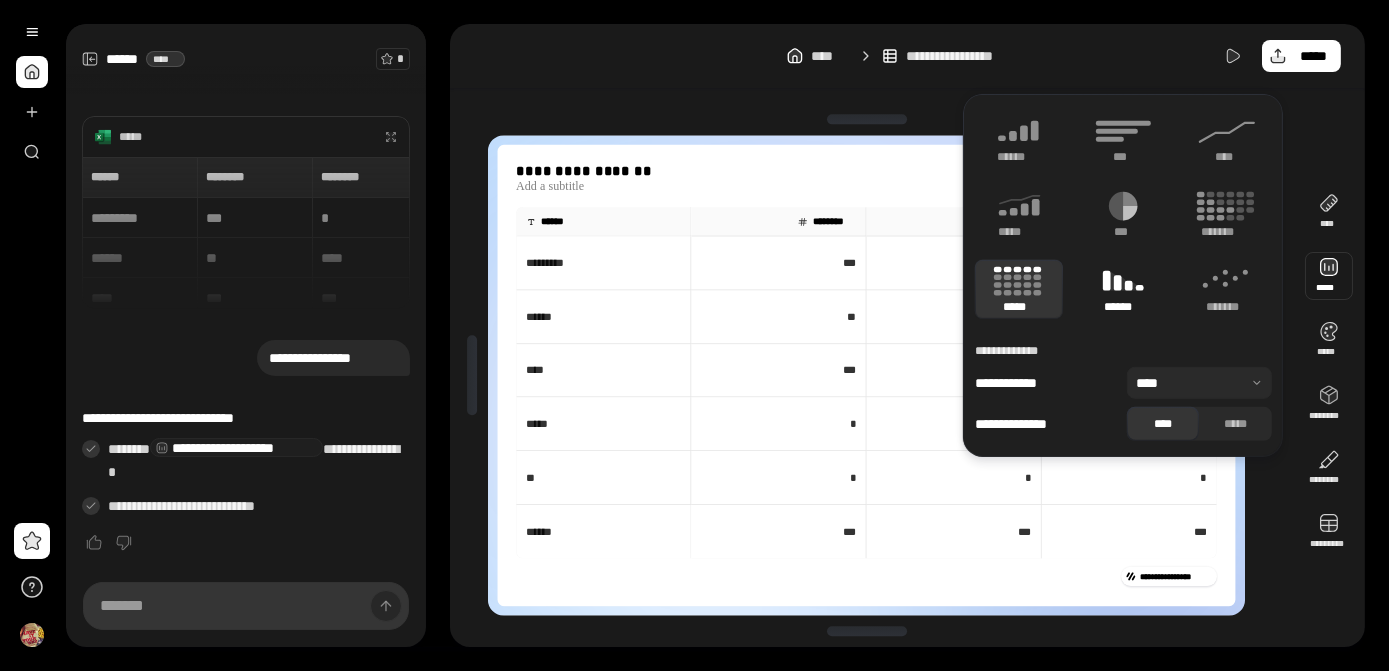 click 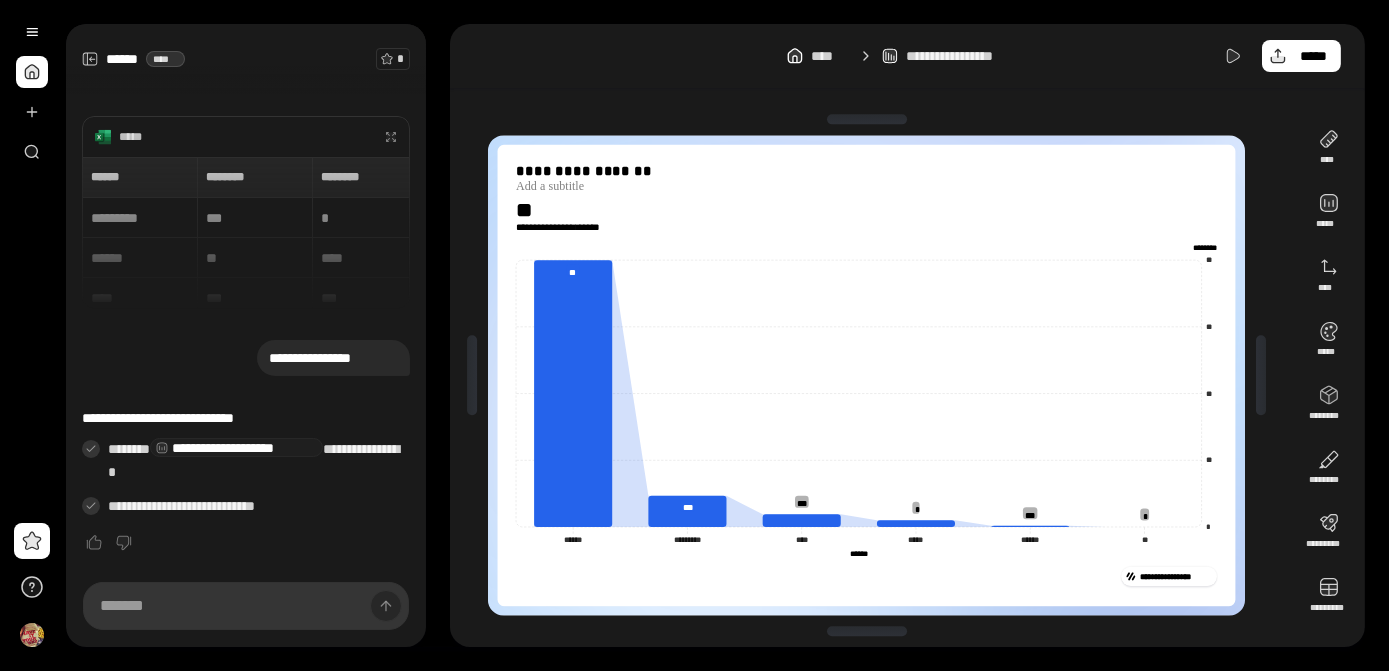 click on "**********" at bounding box center (873, 375) 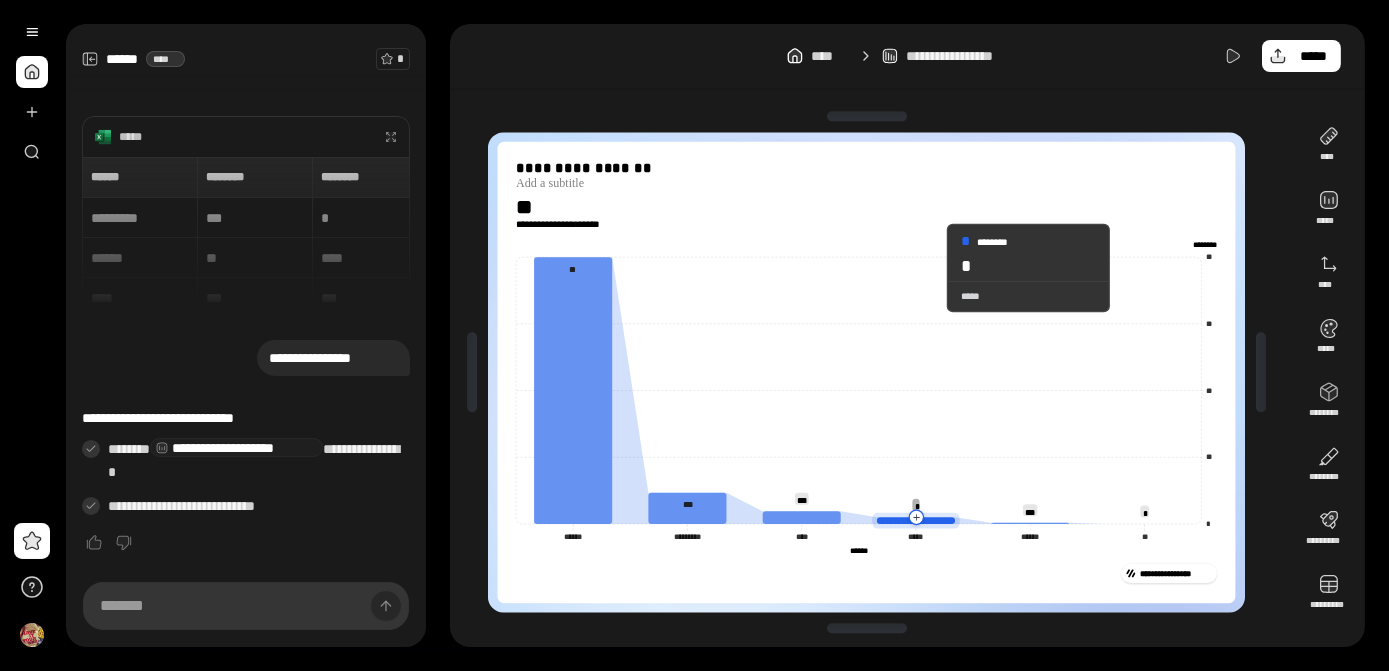 scroll, scrollTop: 4, scrollLeft: 0, axis: vertical 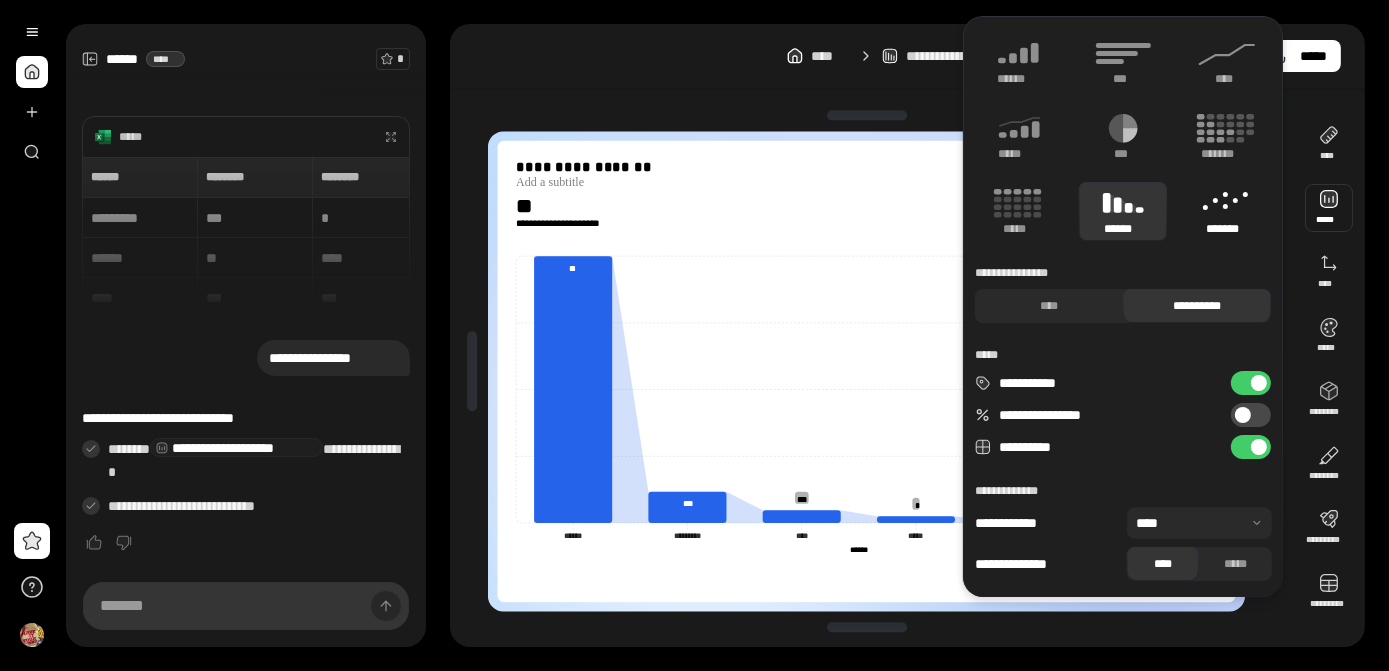 drag, startPoint x: 1320, startPoint y: 212, endPoint x: 1235, endPoint y: 214, distance: 85.02353 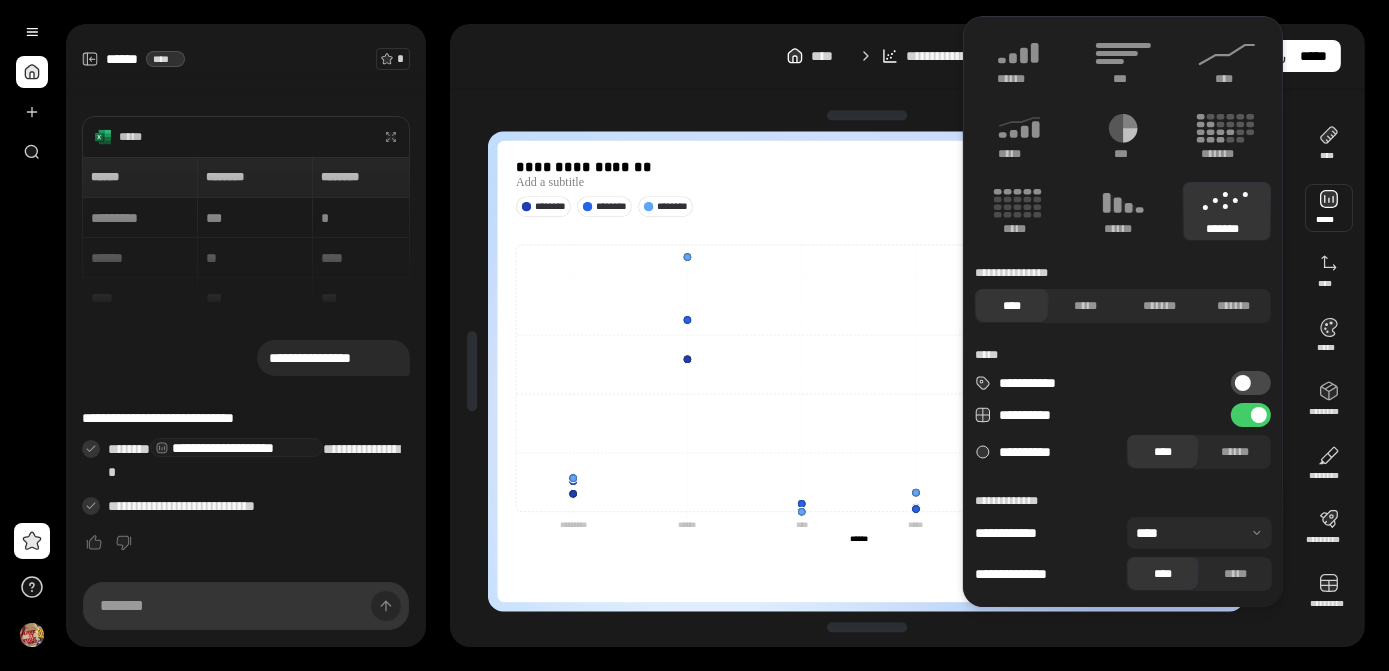 type 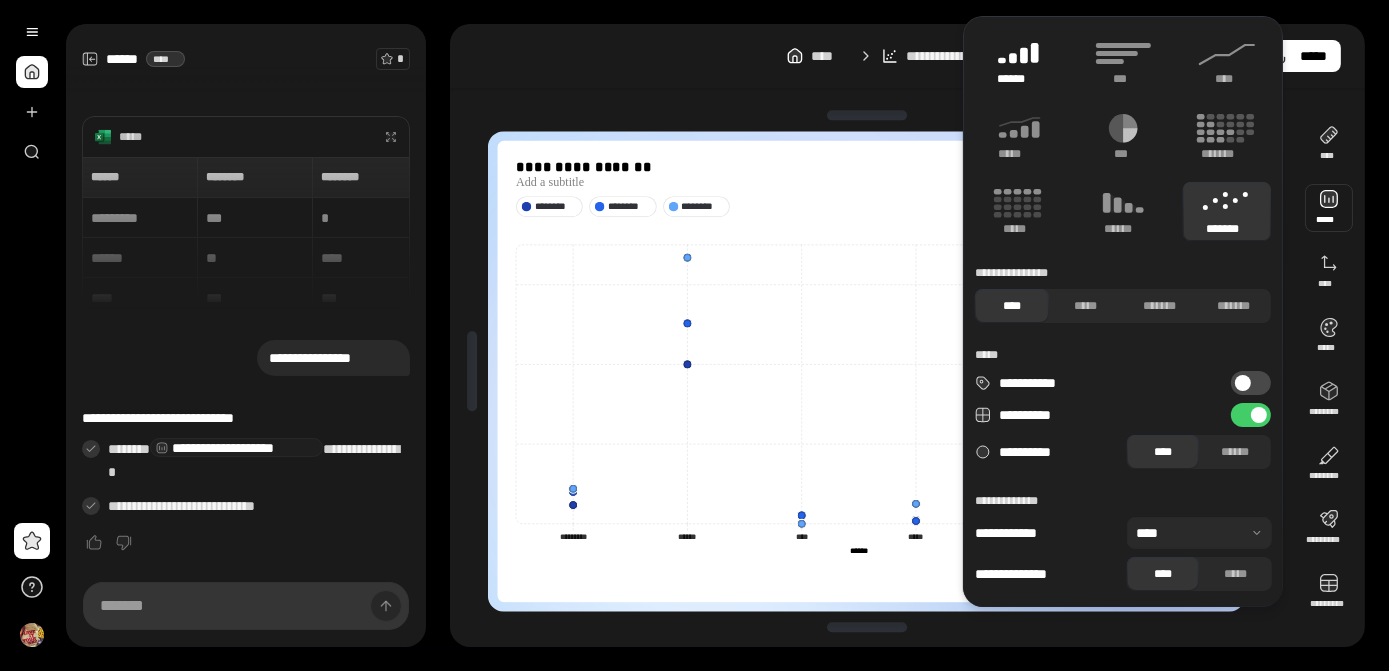 click 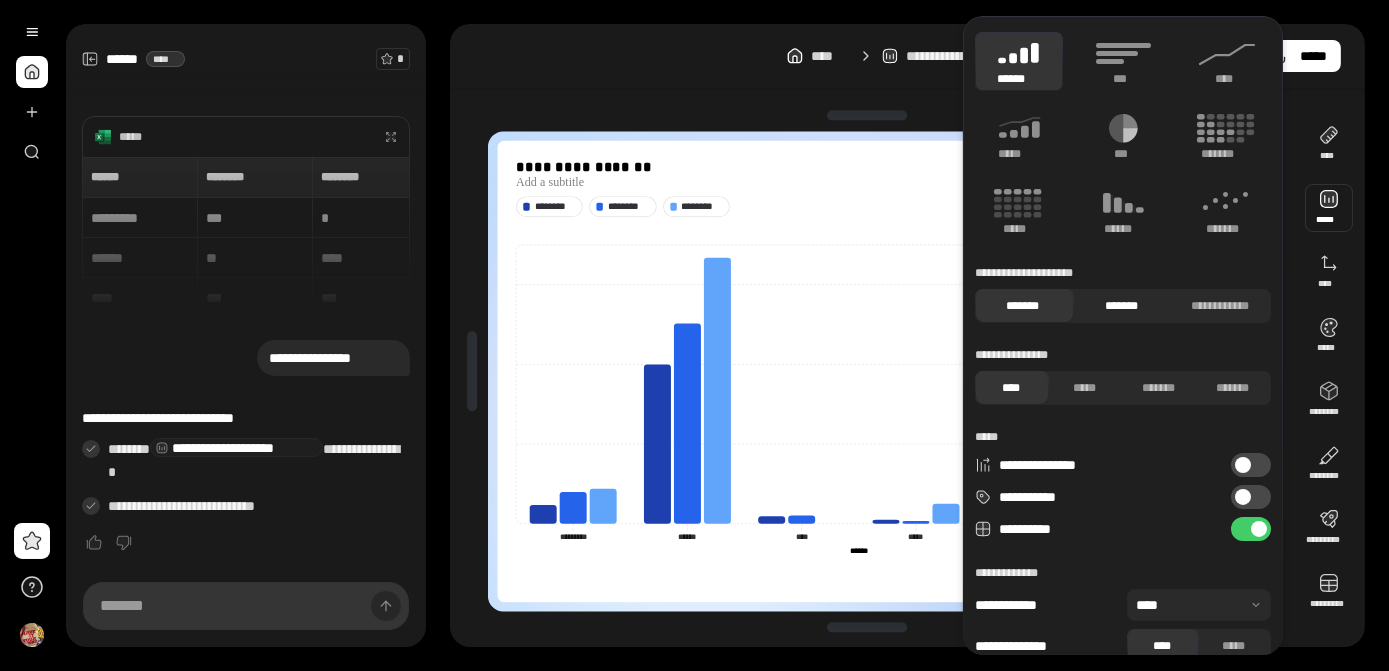 click on "*******" at bounding box center (1122, 306) 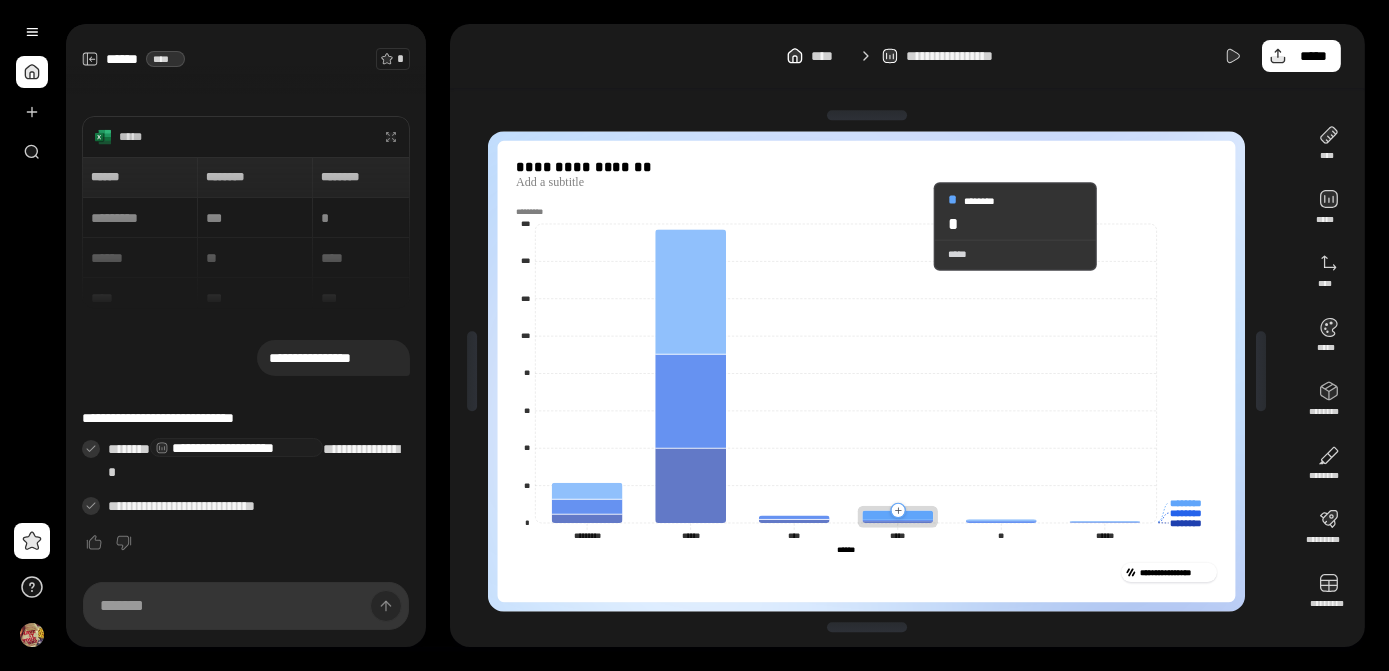 click 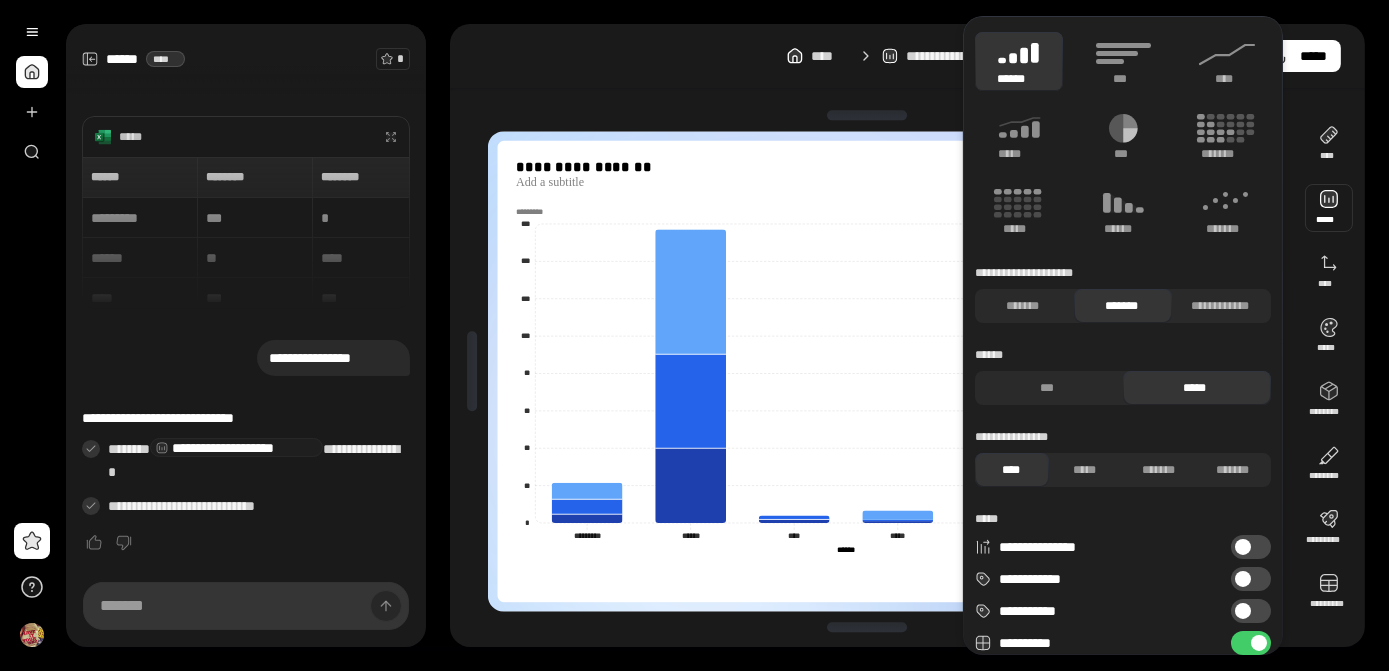 click at bounding box center (1329, 208) 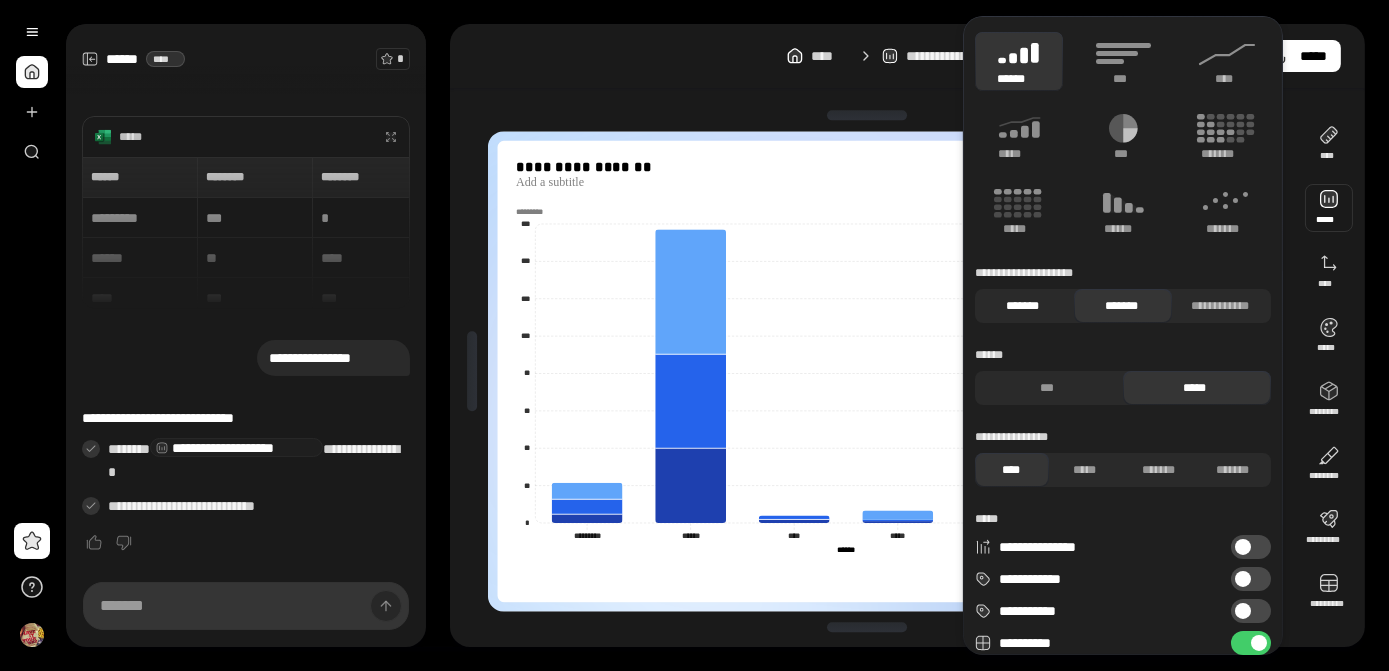 click on "*******" at bounding box center (1022, 306) 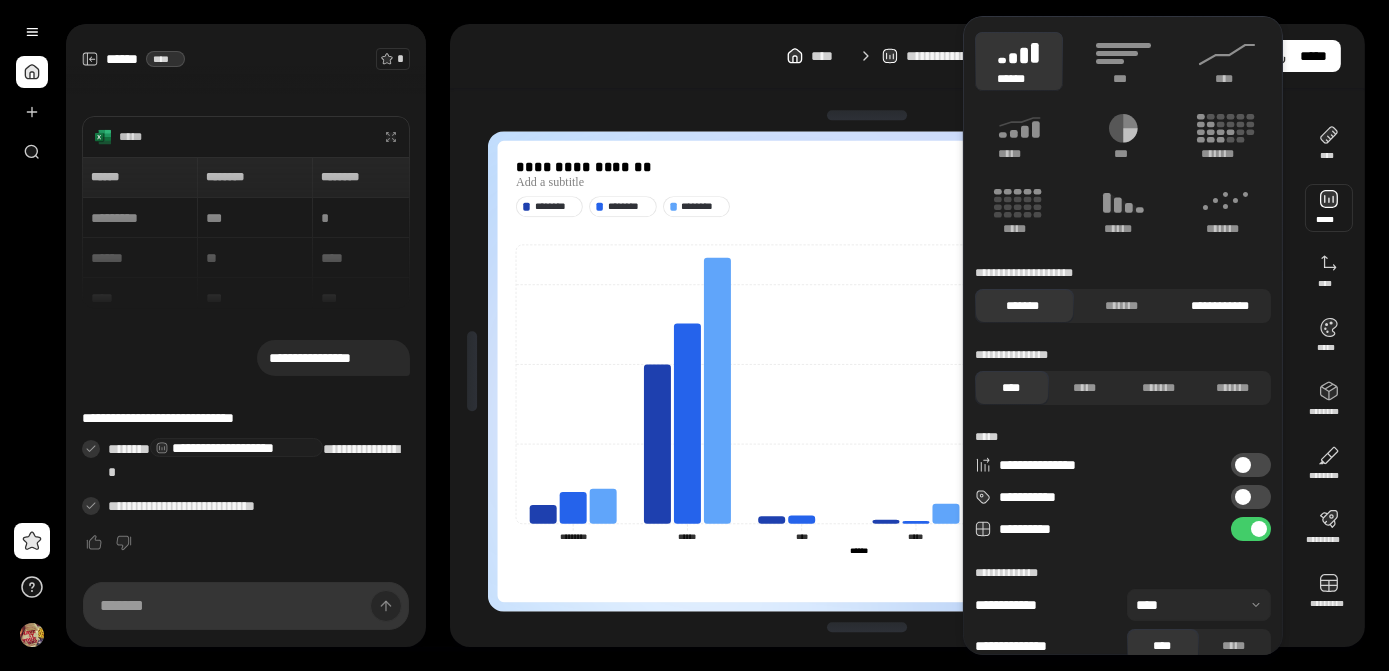 click on "**********" at bounding box center (1220, 306) 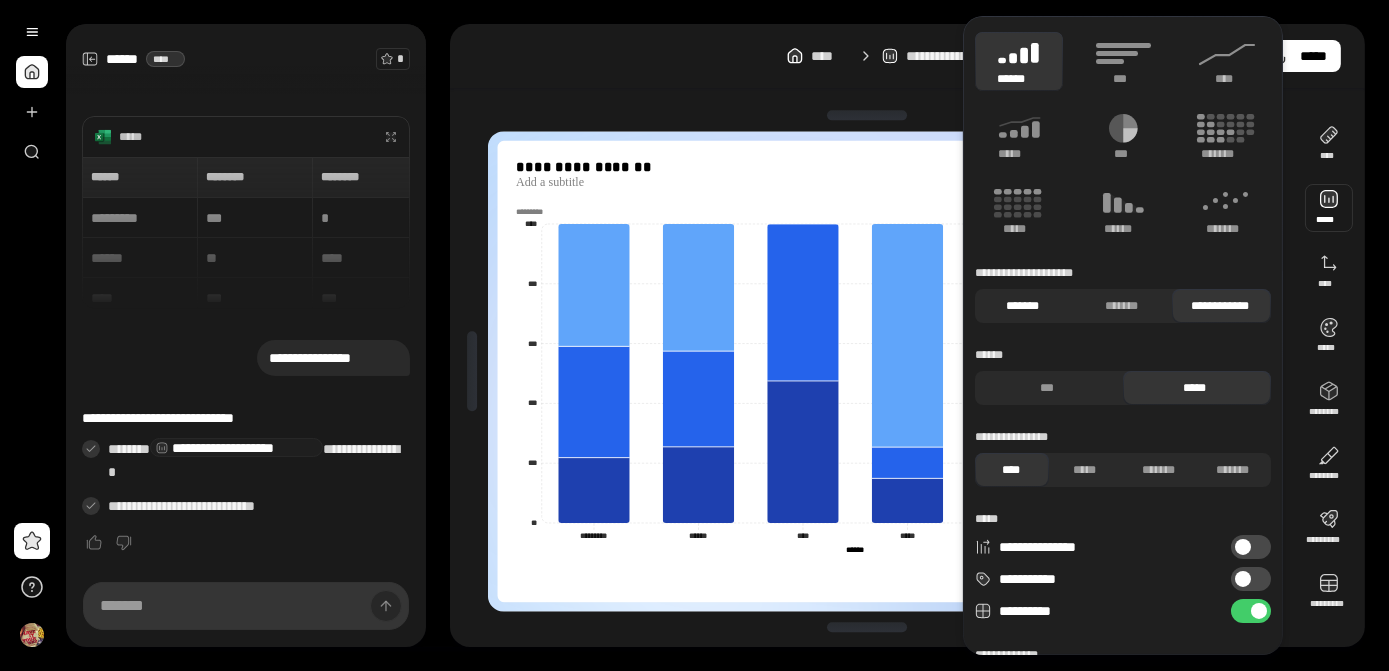 click on "*******" at bounding box center [1022, 306] 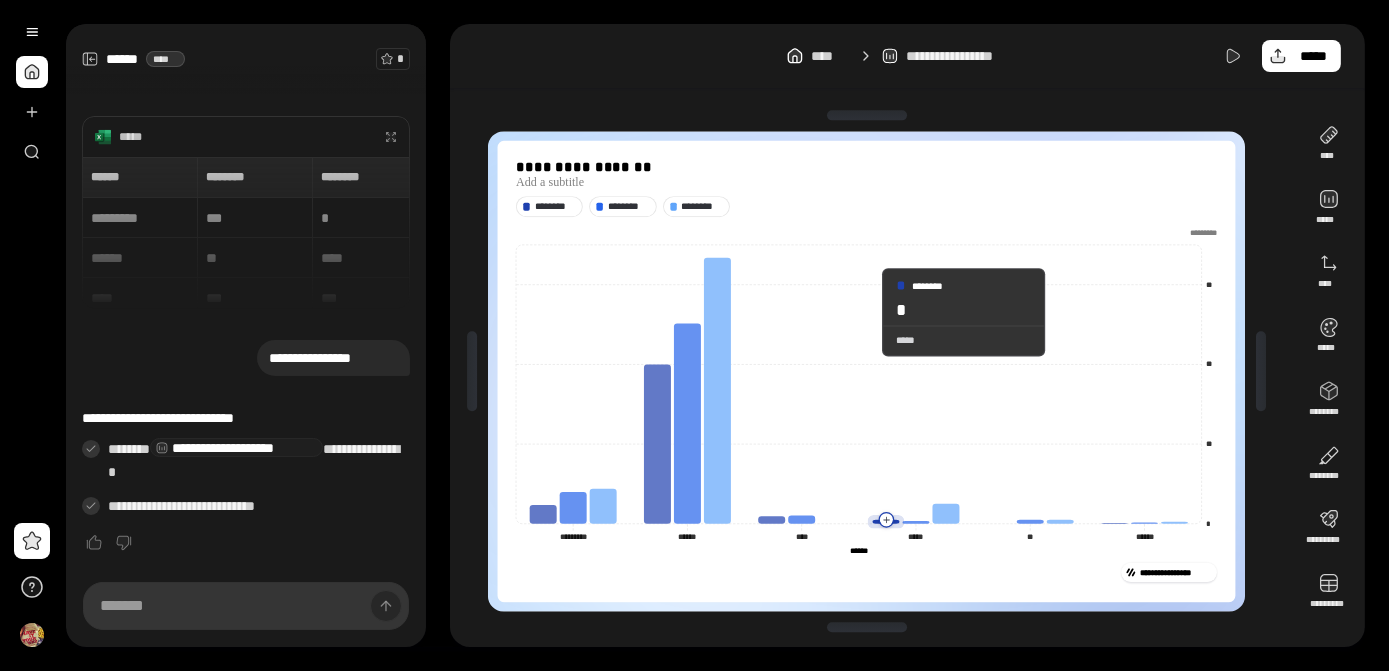 click 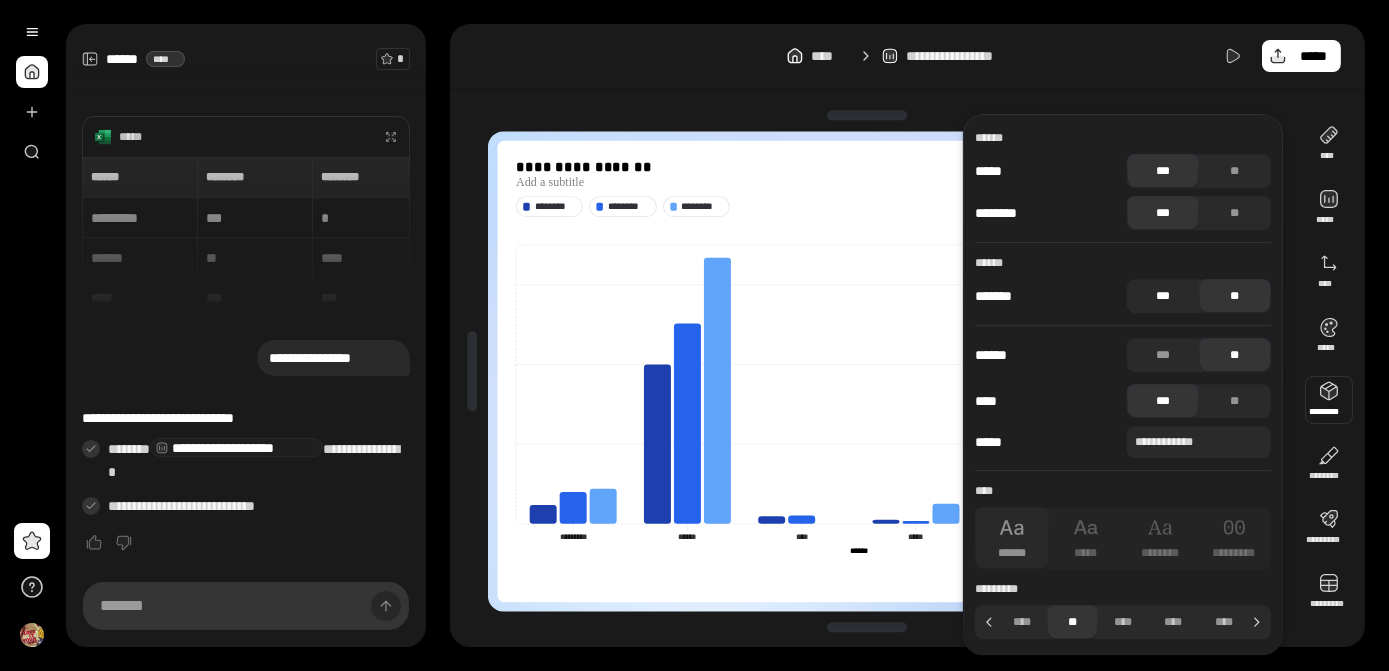 click on "***" at bounding box center [1163, 296] 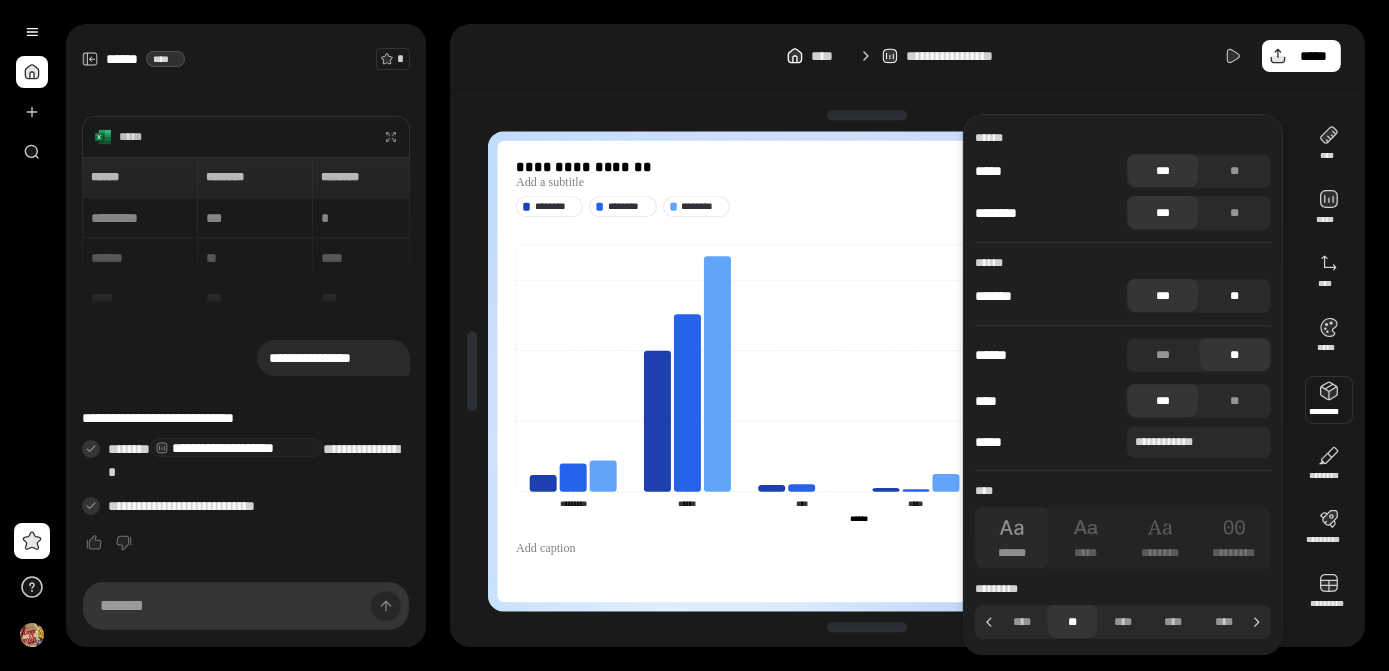 click on "**" at bounding box center (1235, 296) 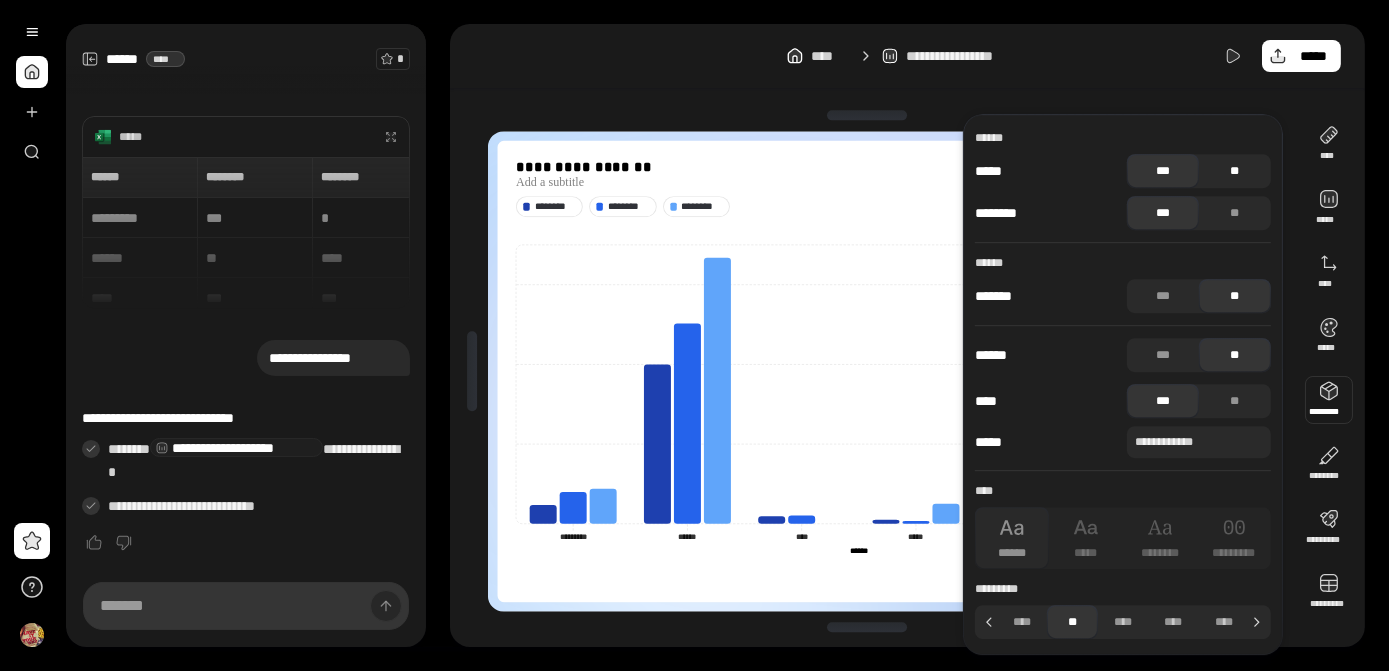 click on "**" at bounding box center (1235, 171) 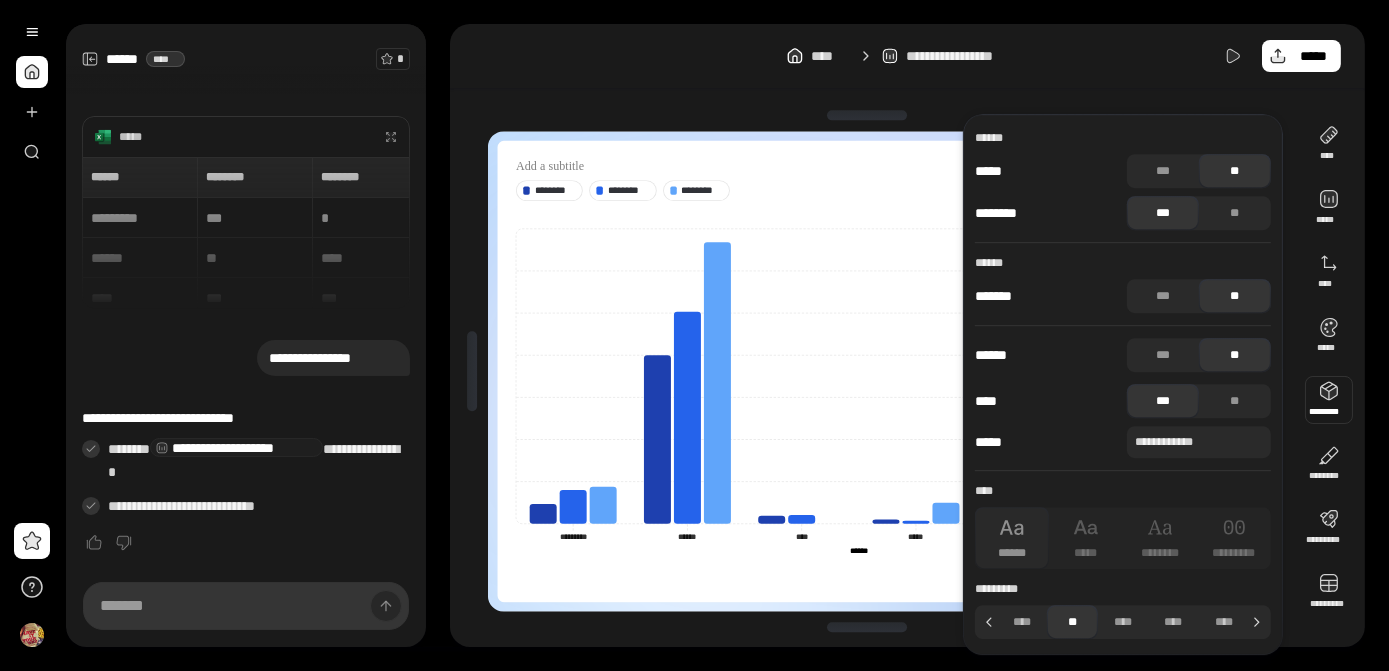 click on "**" at bounding box center [1235, 171] 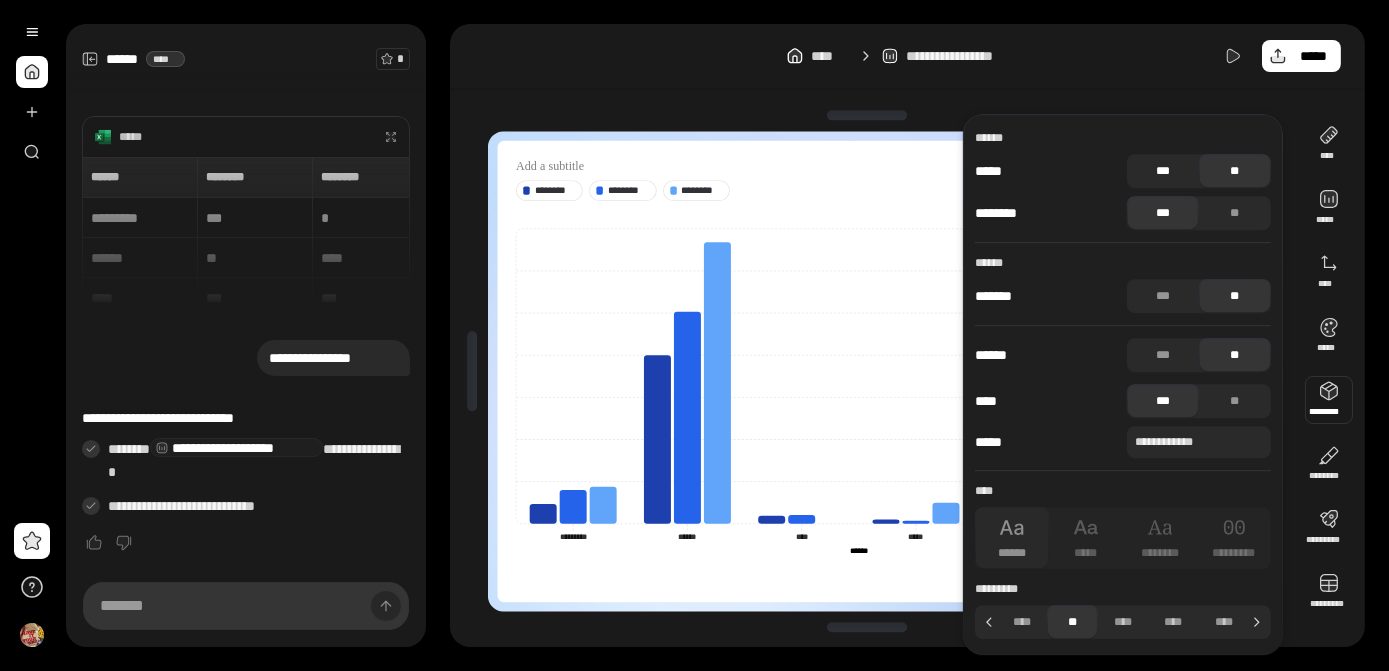 click on "***" at bounding box center [1163, 171] 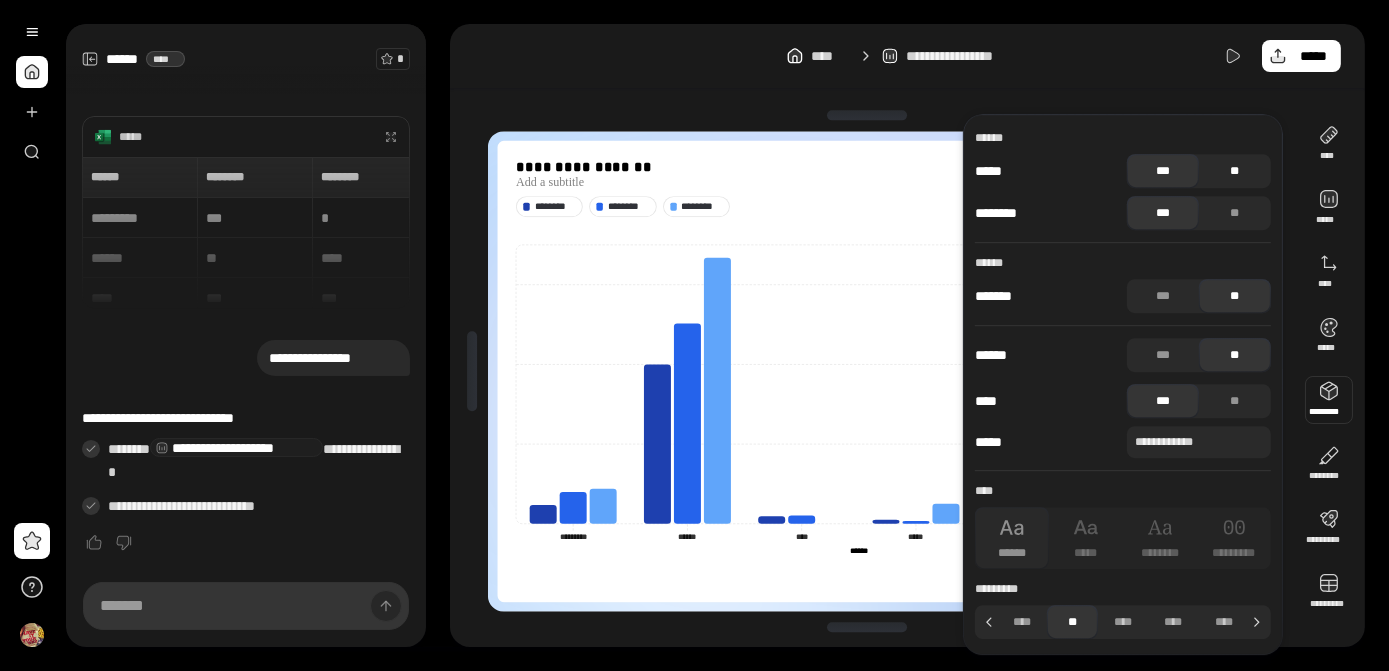 click on "**" at bounding box center [1235, 171] 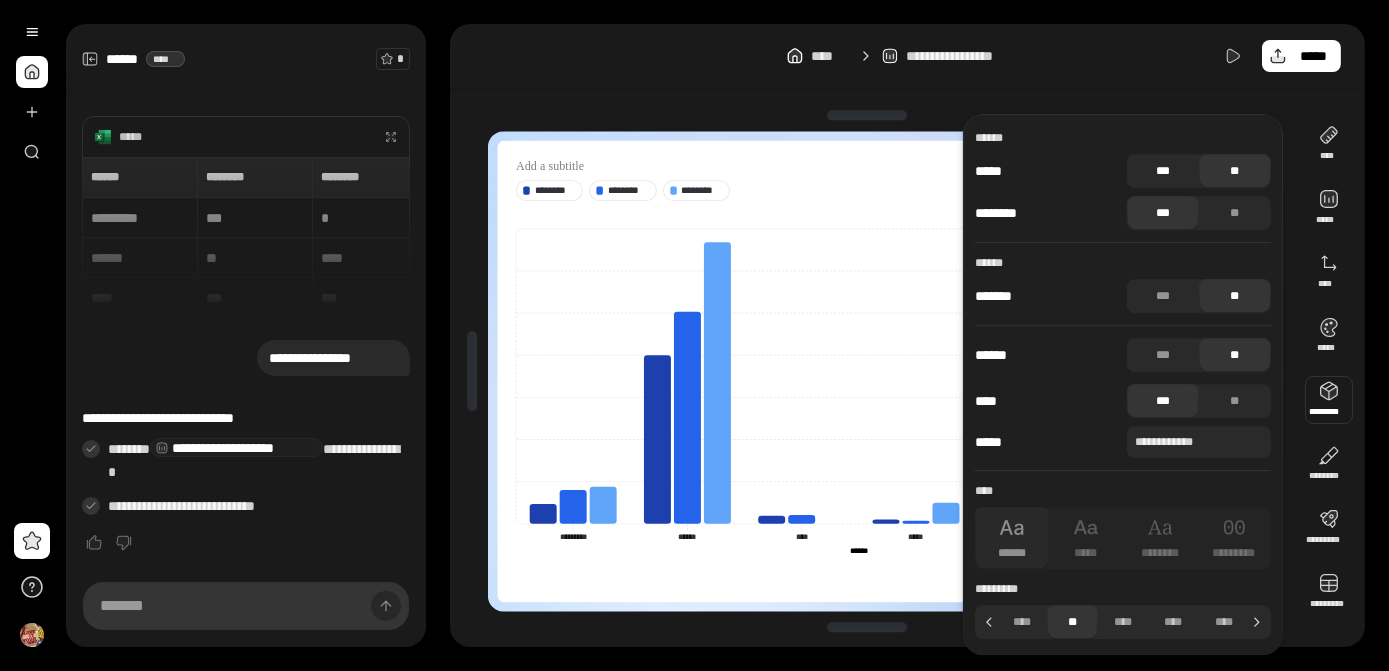 click on "***" at bounding box center [1163, 171] 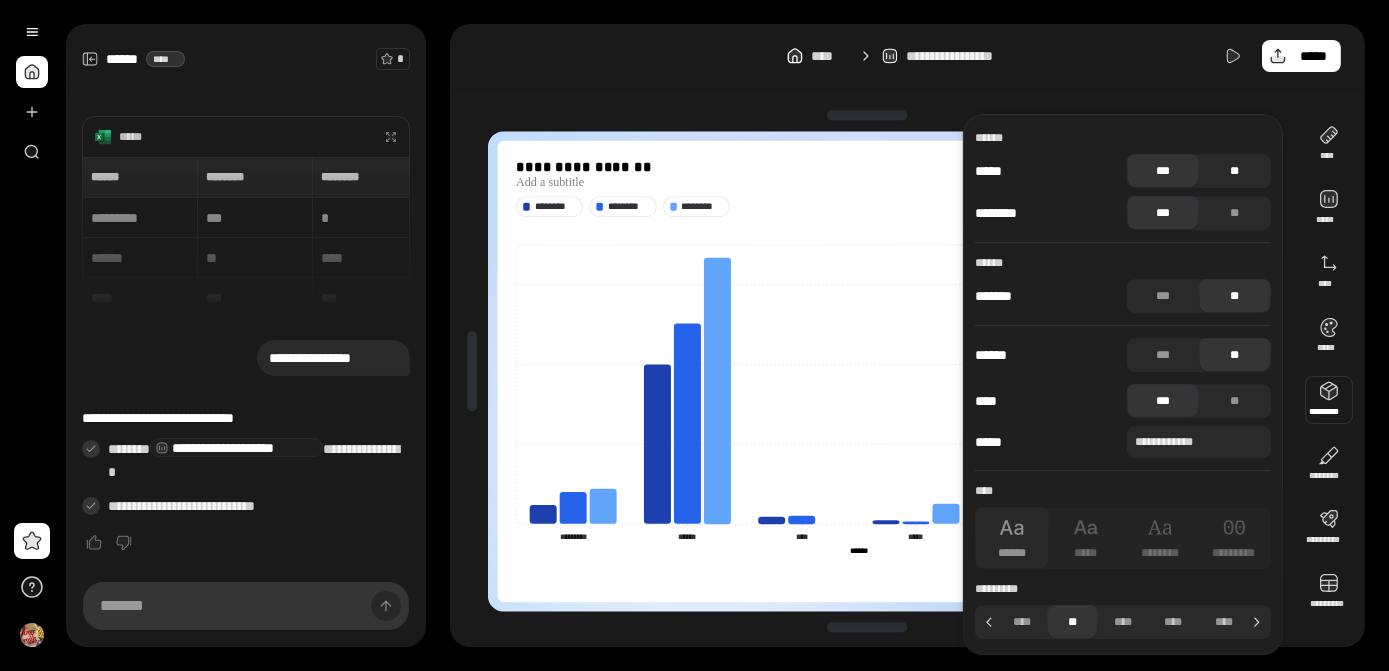 click on "**" at bounding box center [1235, 171] 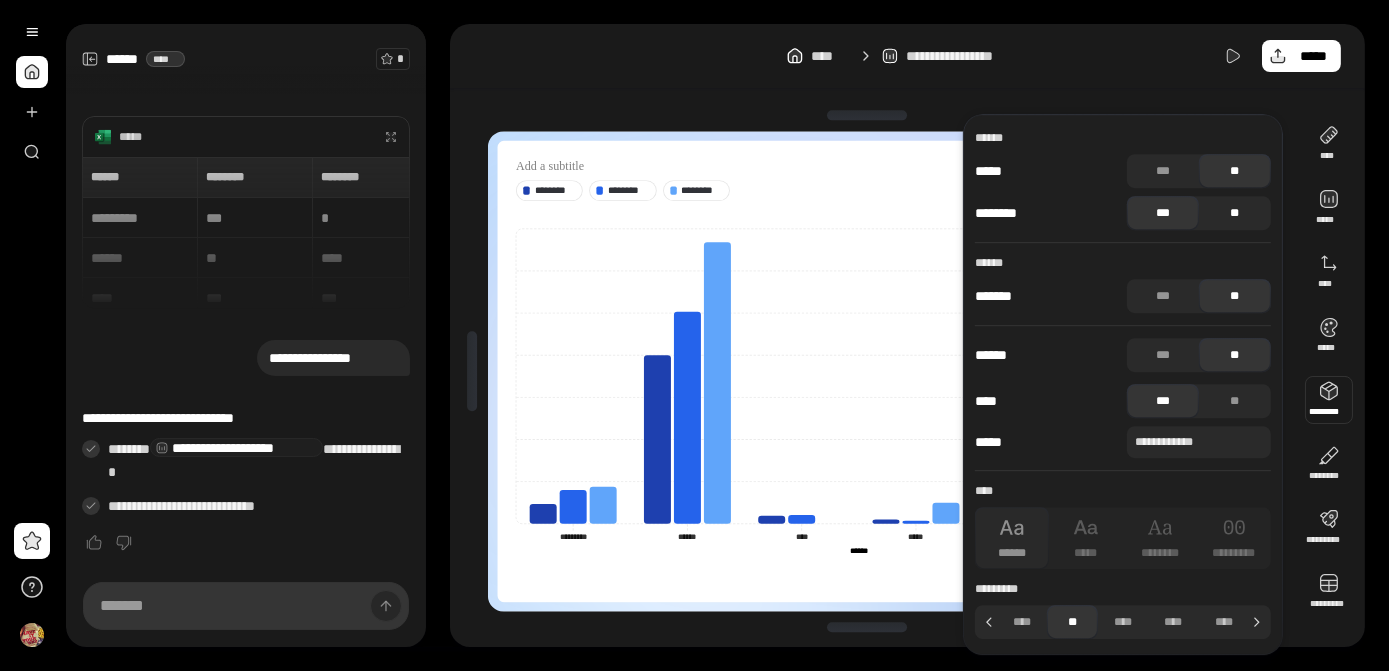 click on "**" at bounding box center (1235, 213) 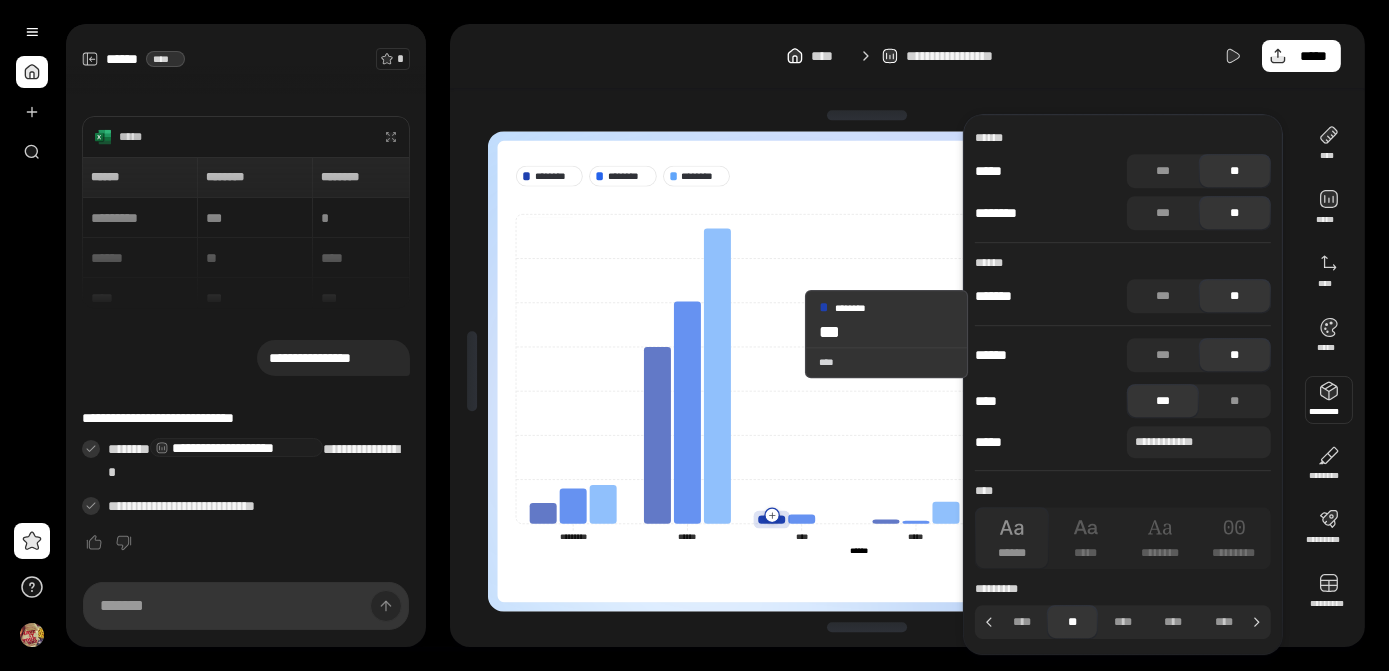 click 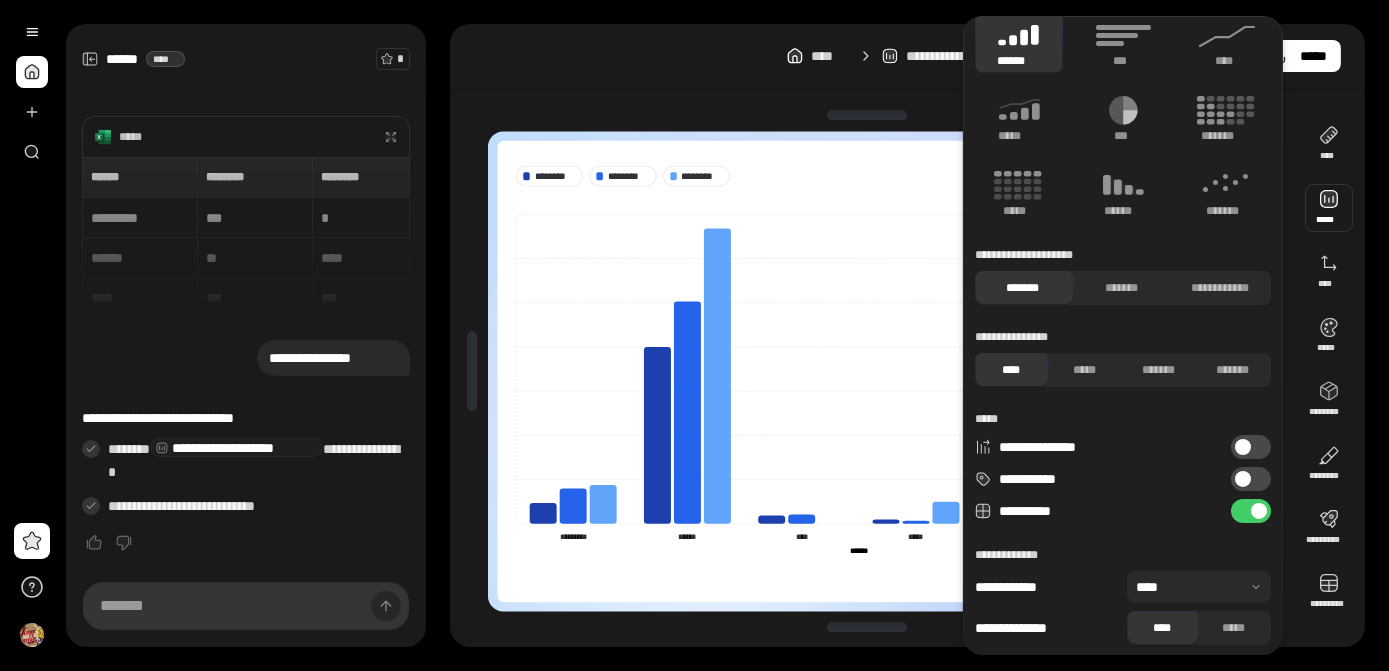 scroll, scrollTop: 24, scrollLeft: 0, axis: vertical 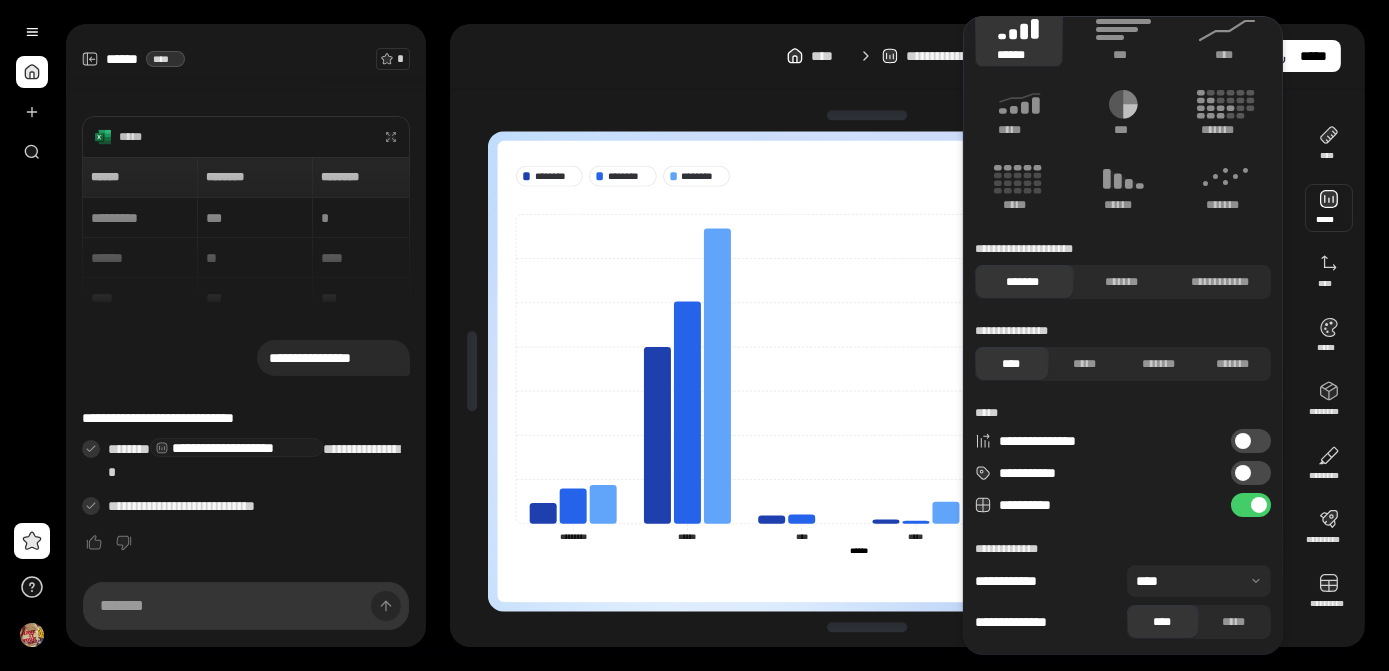 click on "**********" at bounding box center (1251, 505) 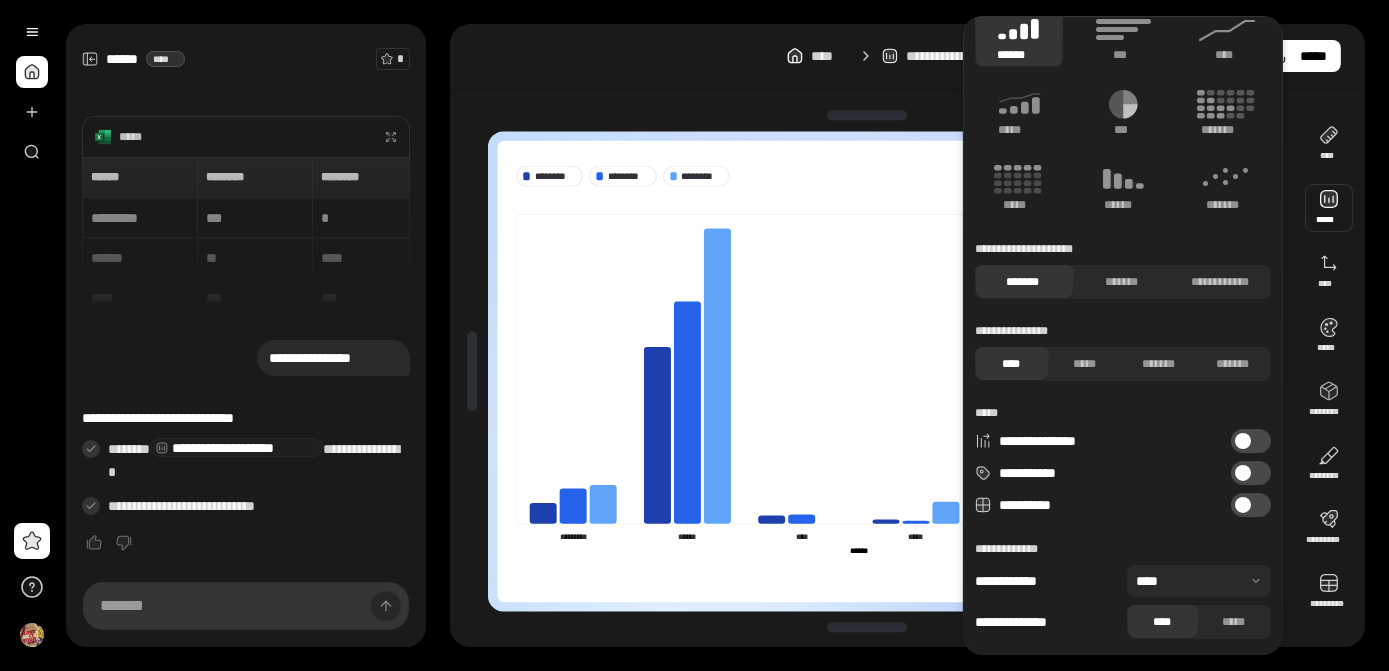 click on "**********" at bounding box center [1251, 505] 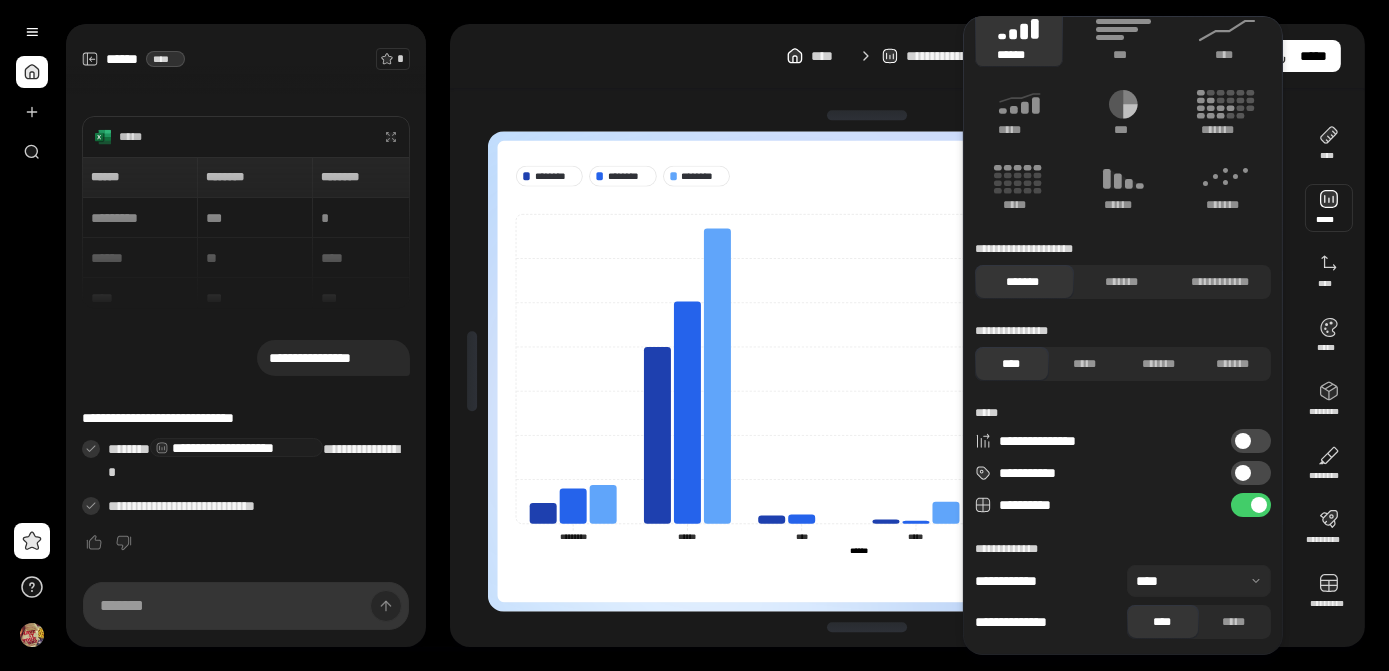 click at bounding box center [1259, 505] 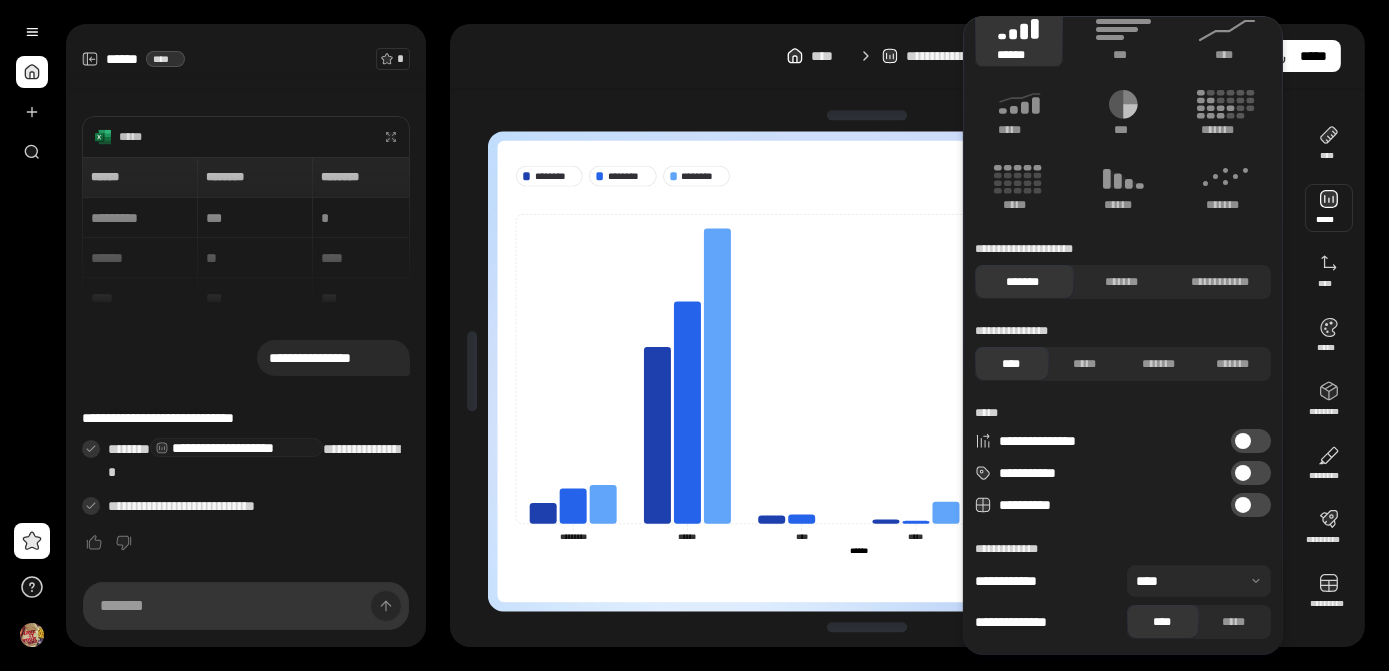 click at bounding box center (1199, 581) 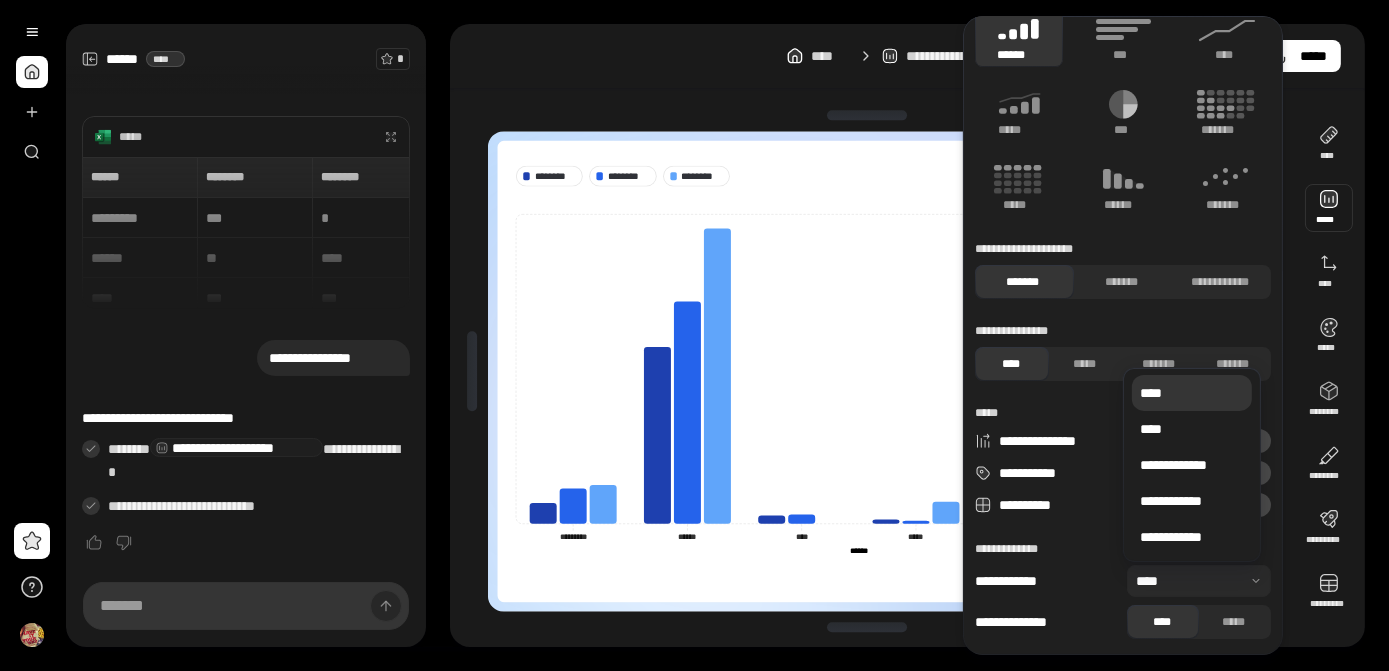 click at bounding box center (1199, 581) 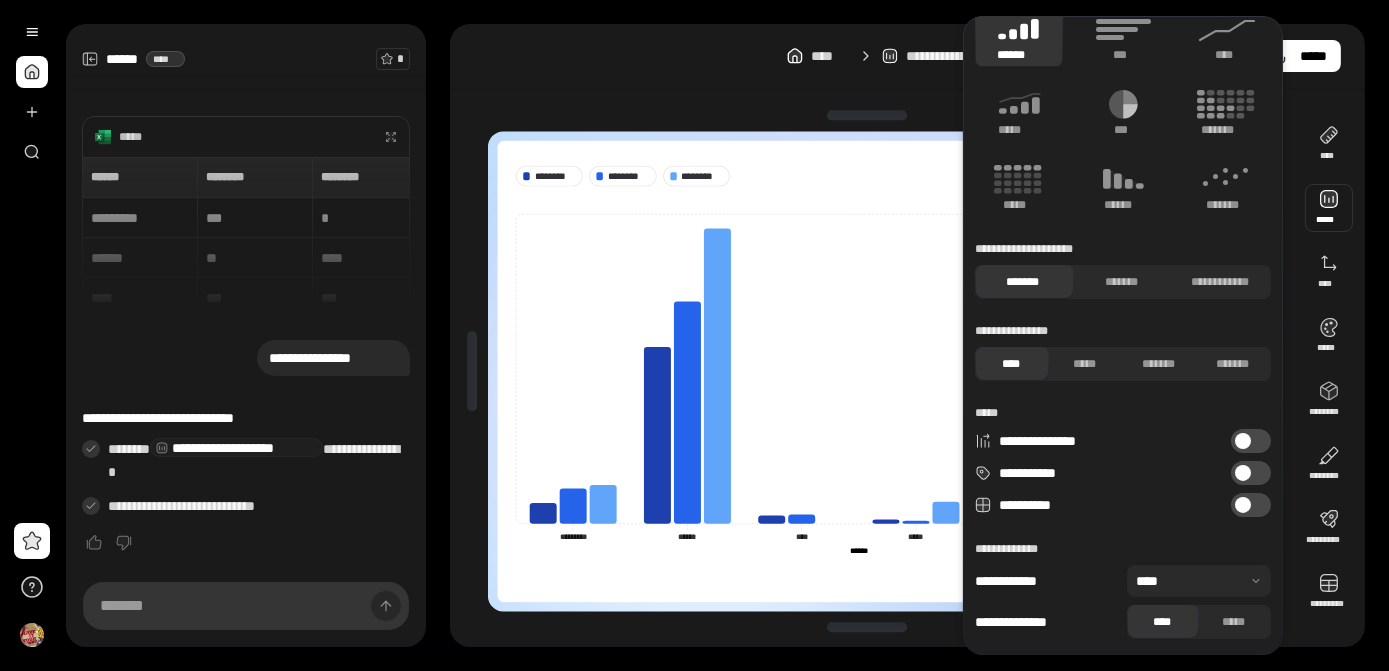 click at bounding box center [1199, 581] 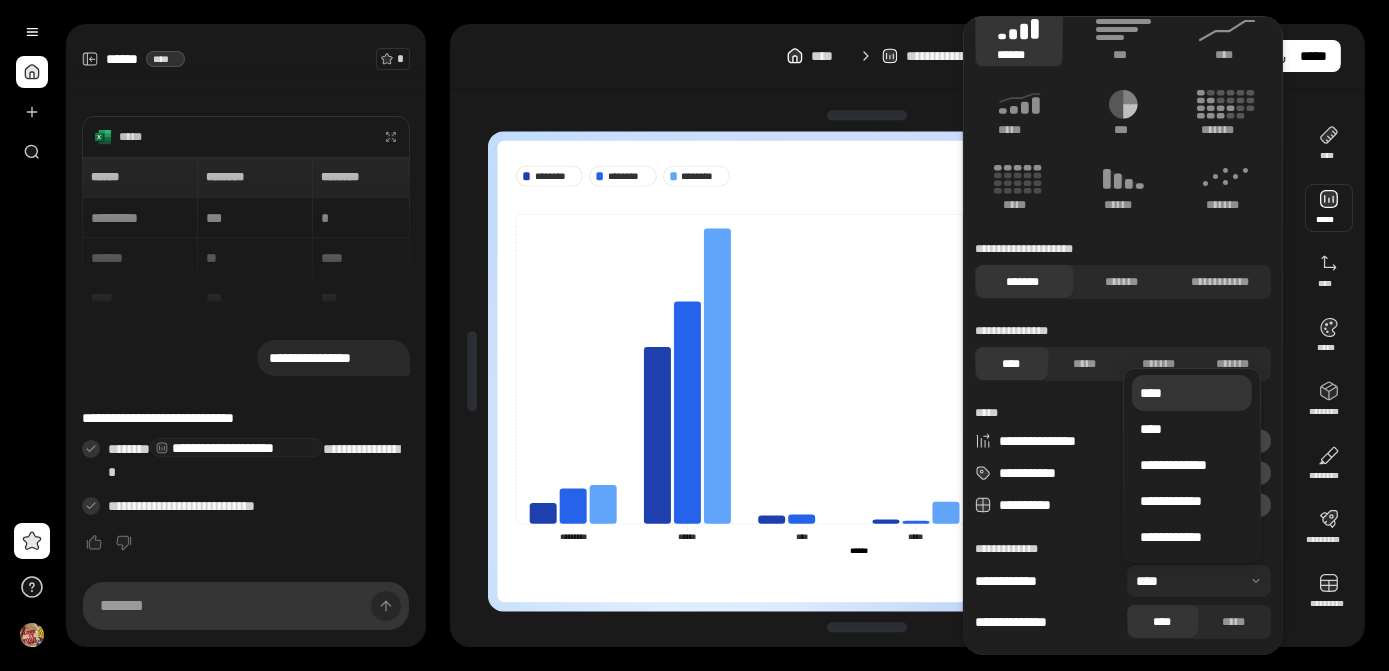 click at bounding box center [1199, 581] 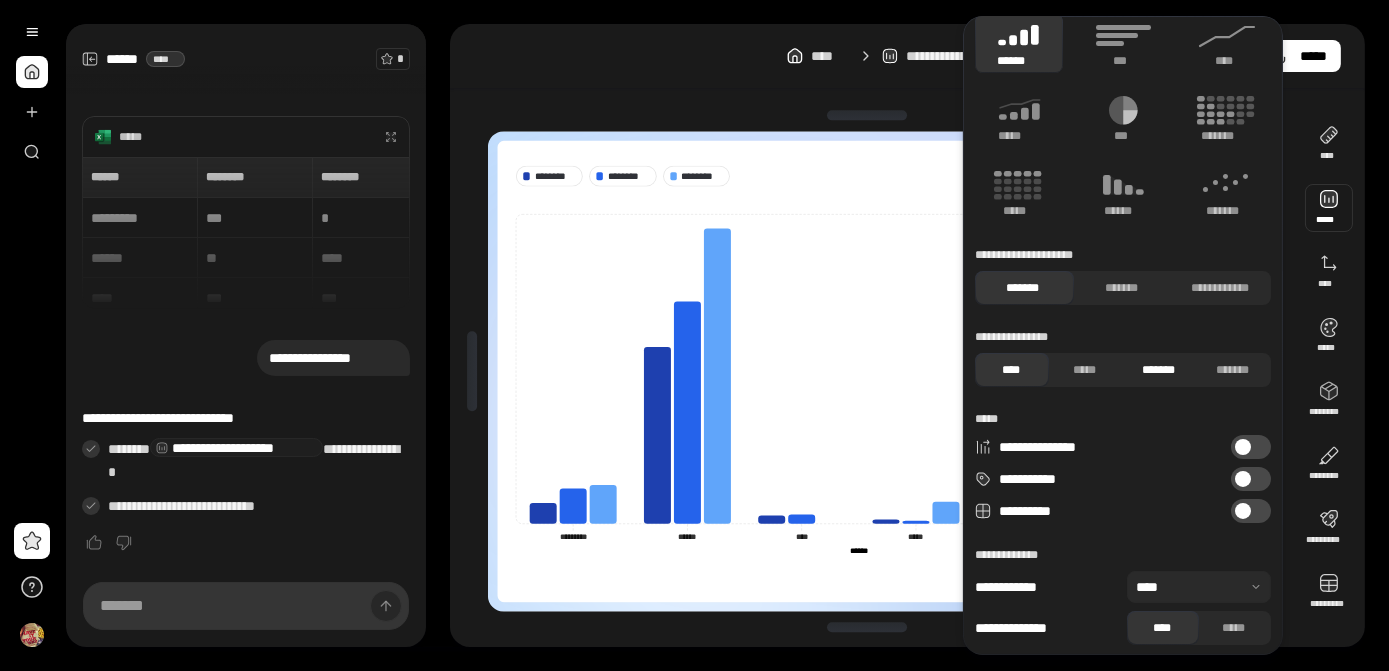 scroll, scrollTop: 24, scrollLeft: 0, axis: vertical 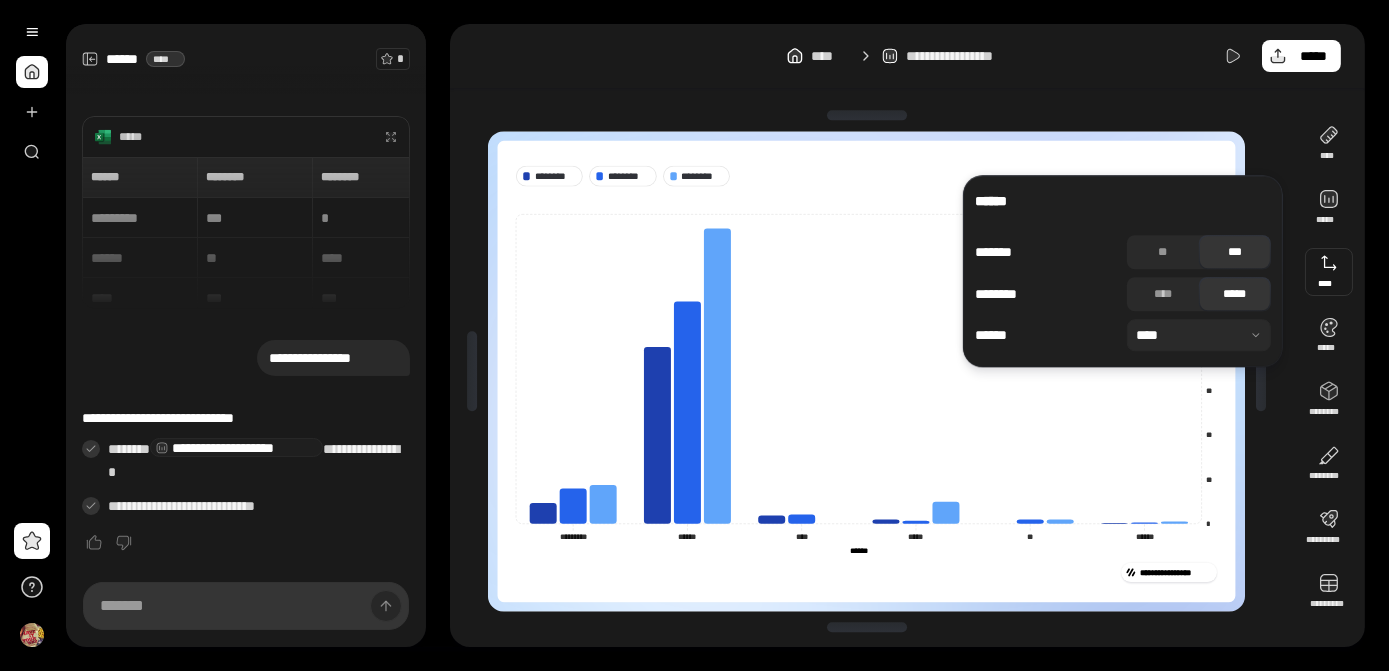 click at bounding box center [1329, 272] 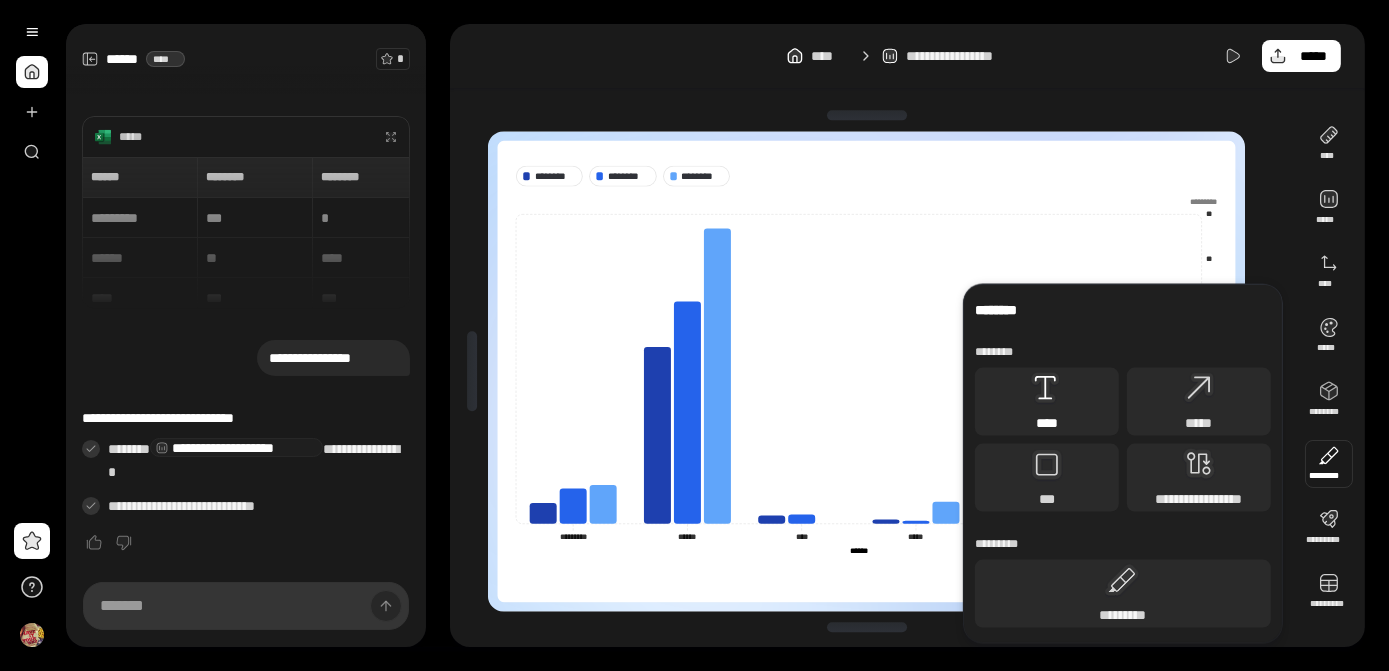 click 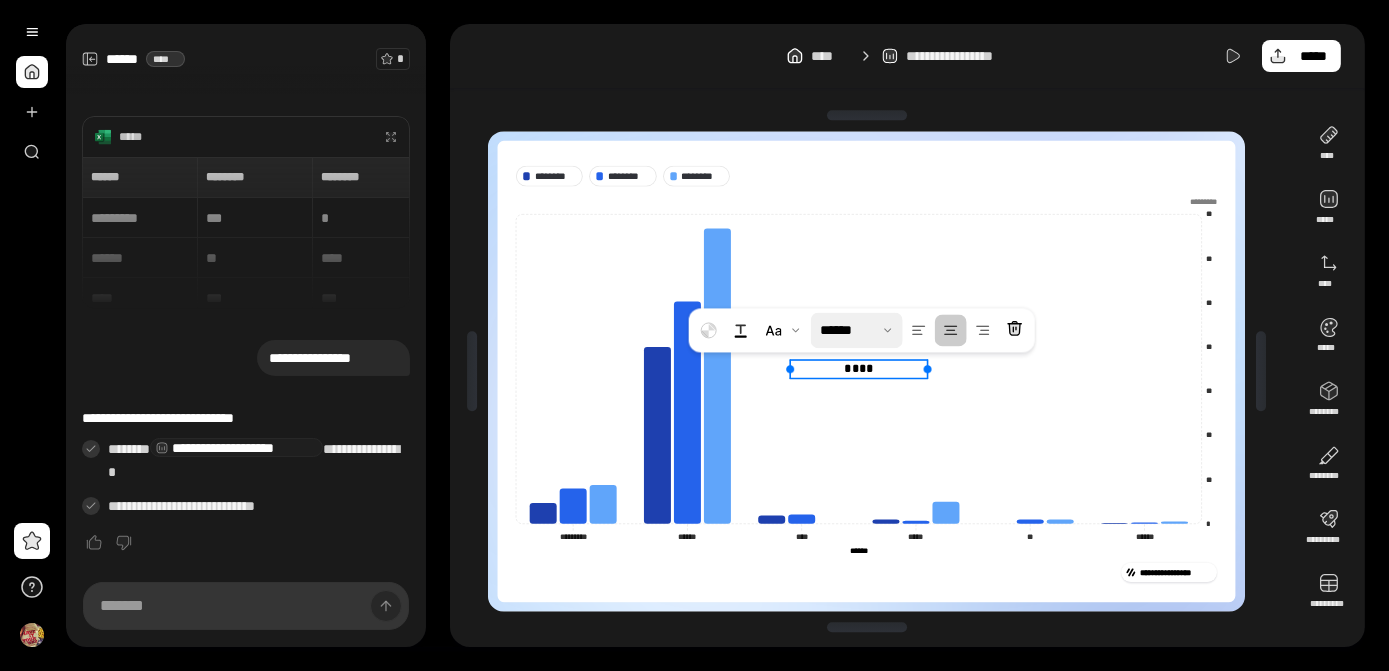 click at bounding box center (857, 330) 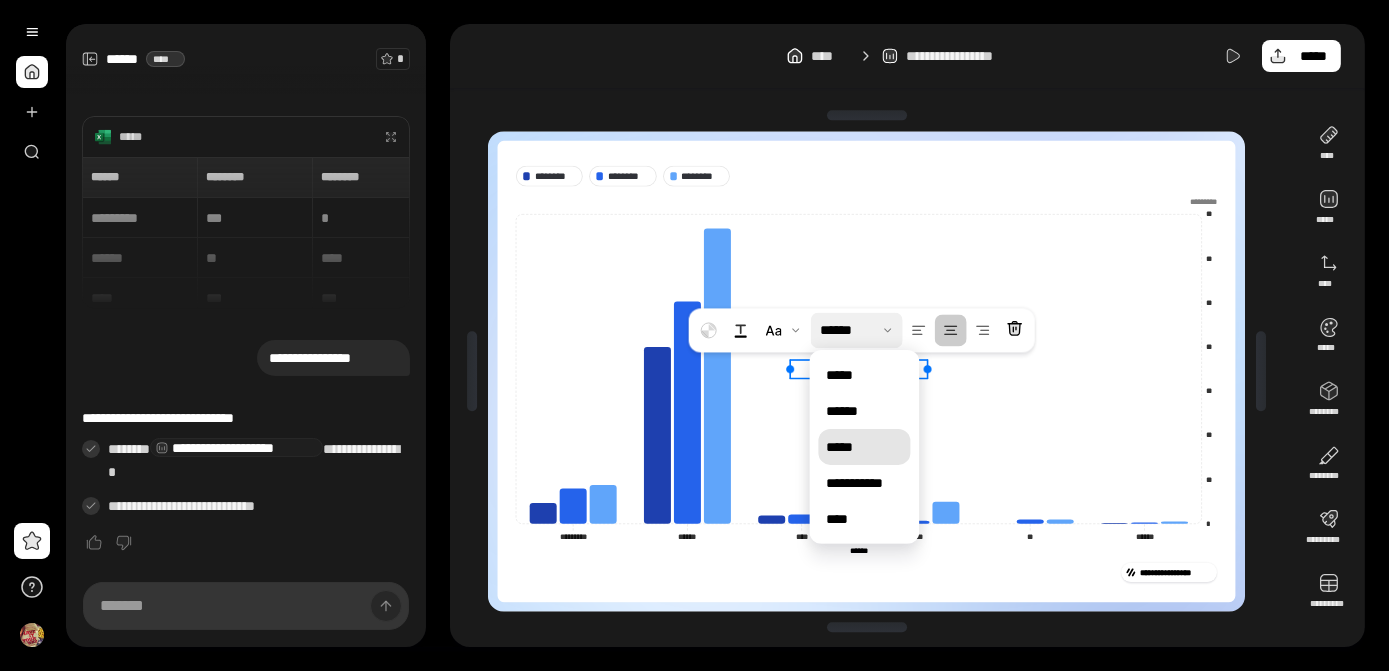 click on "*****" at bounding box center [864, 447] 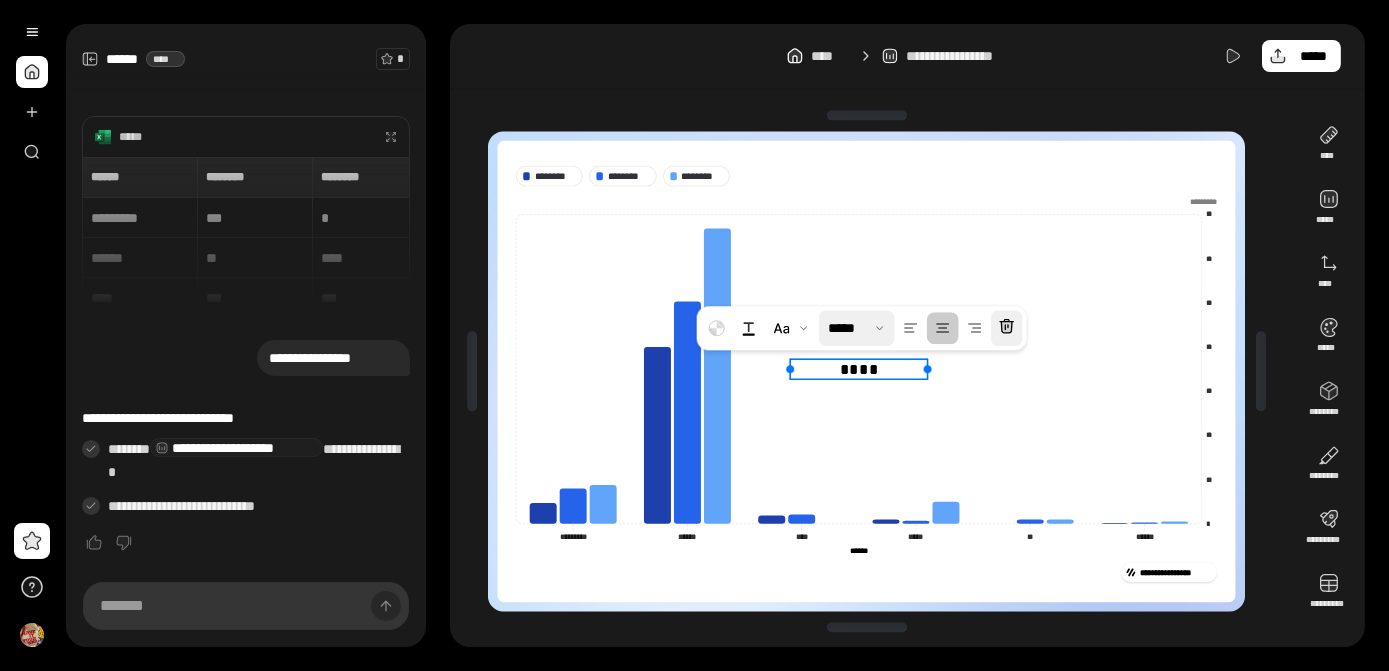 click 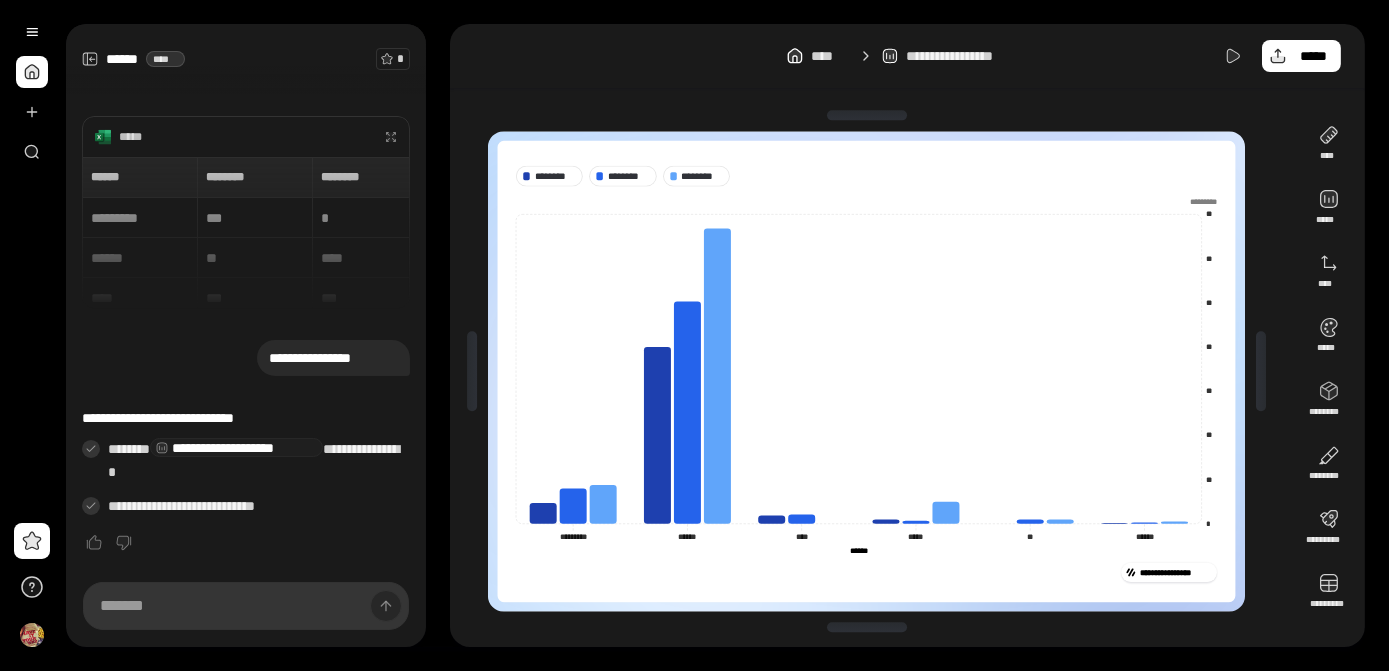 click on "**** ****" 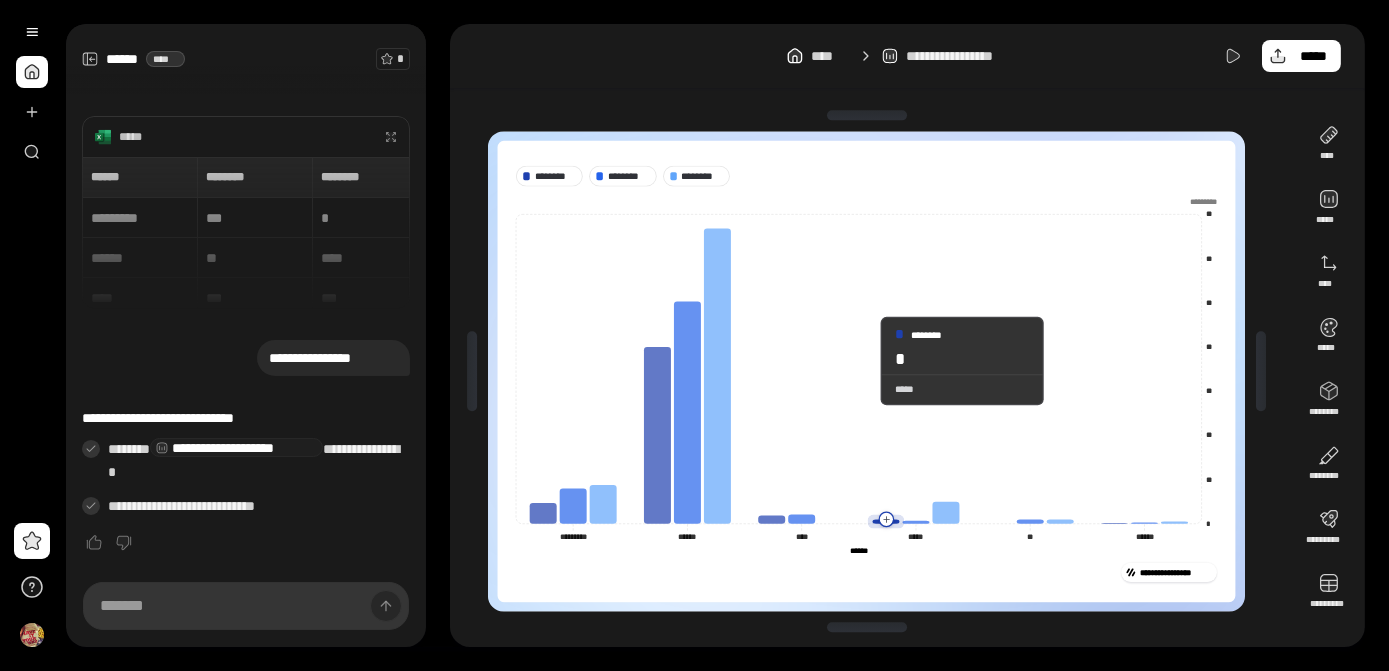 scroll, scrollTop: 0, scrollLeft: 0, axis: both 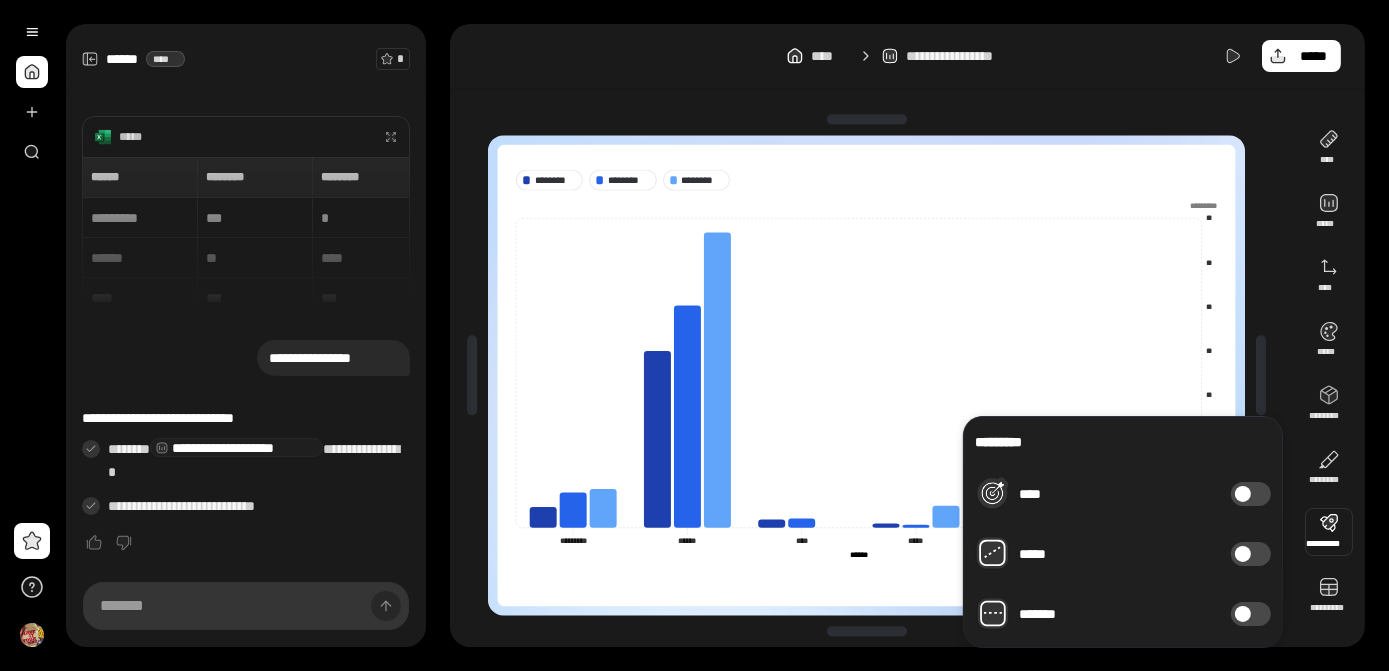 click on "****" at bounding box center (1251, 494) 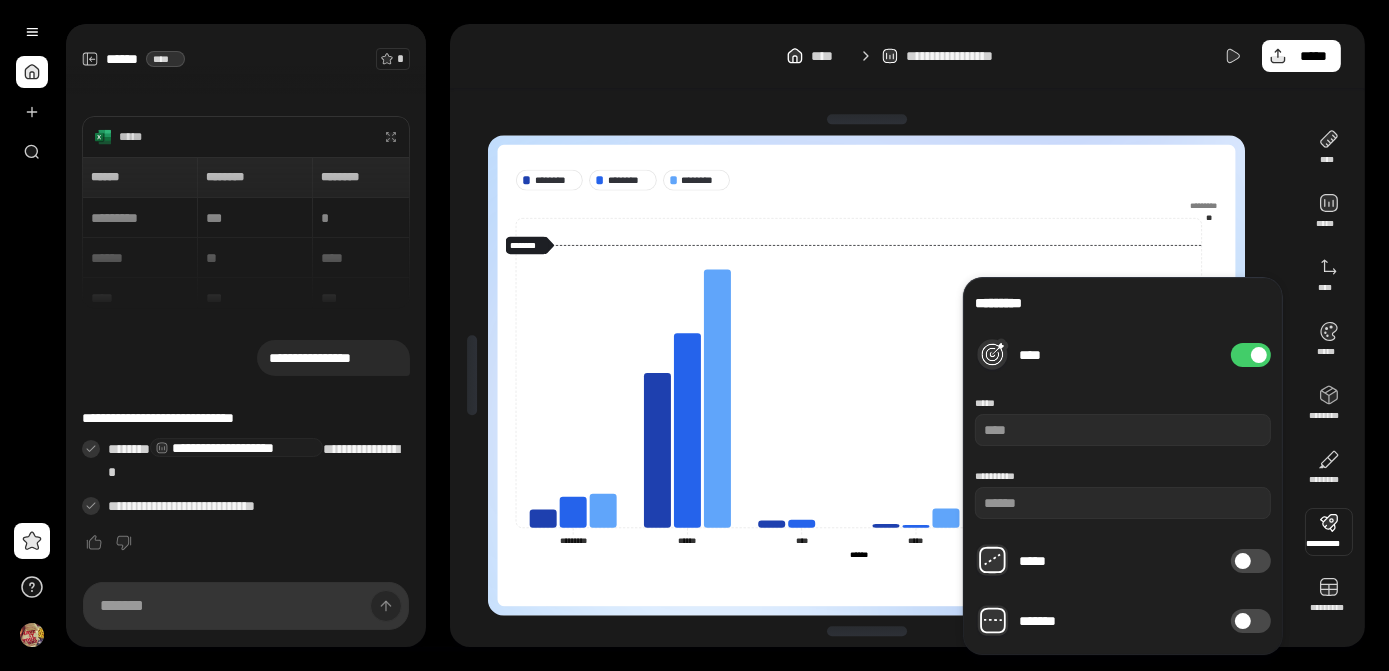 click at bounding box center [1259, 355] 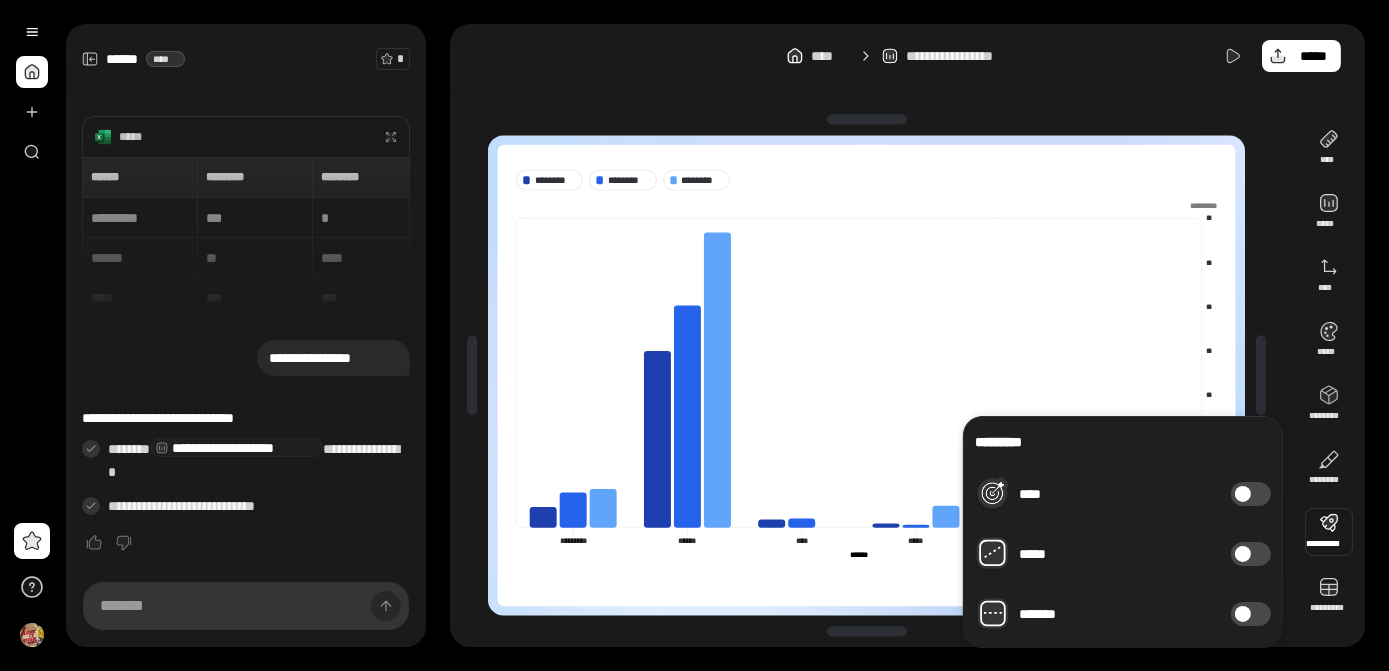 click on "*****" at bounding box center (1251, 554) 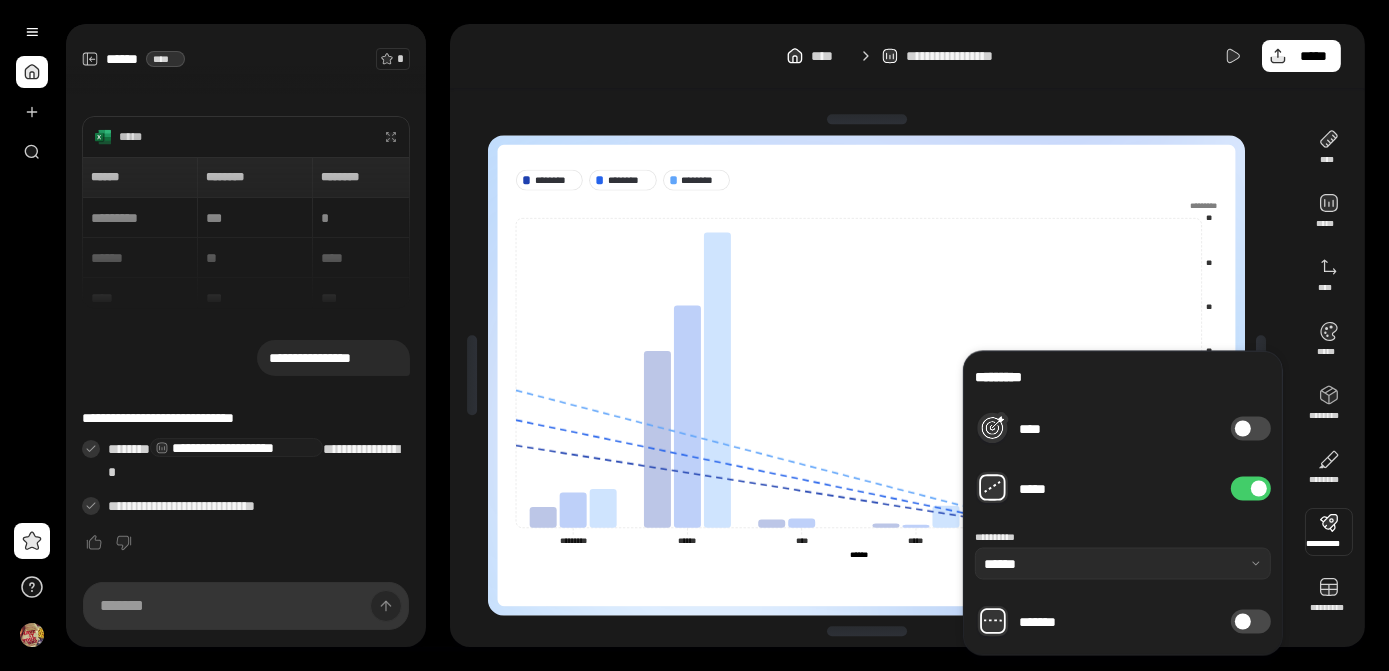 click on "*****" at bounding box center (1251, 489) 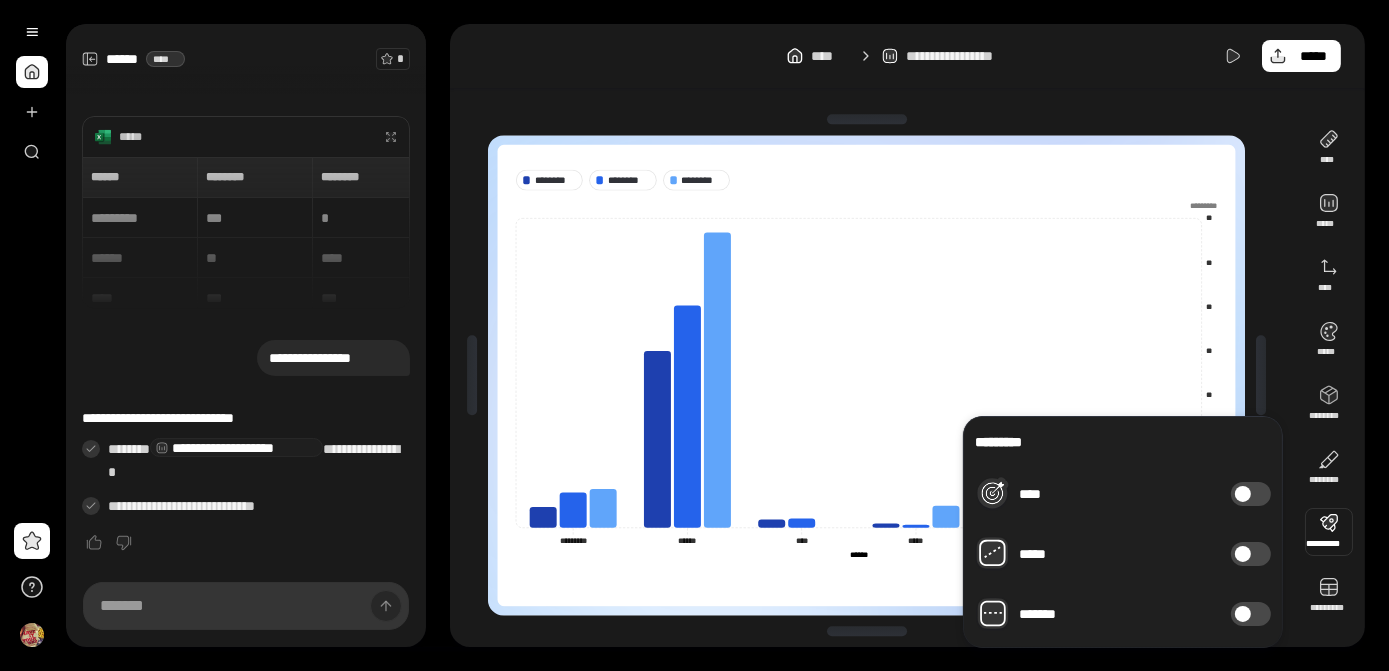click on "*******" at bounding box center [1251, 614] 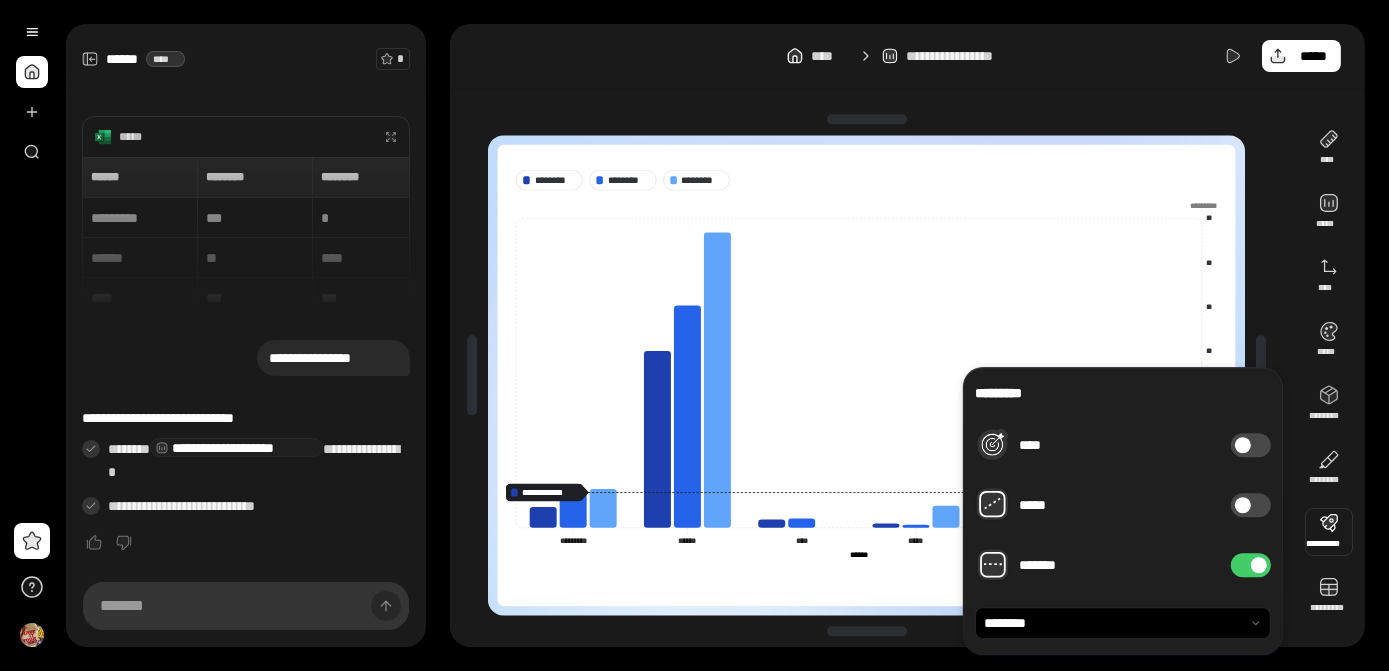 click on "*******" at bounding box center [1251, 565] 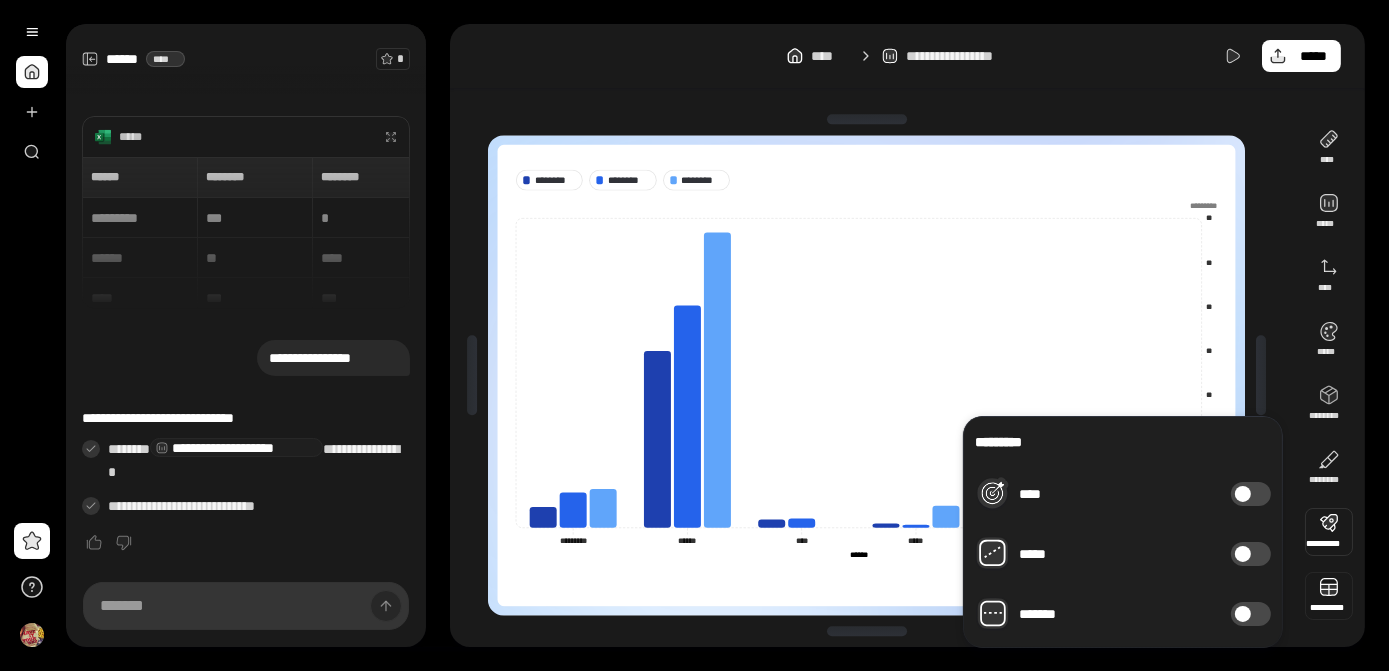 click at bounding box center (1329, 596) 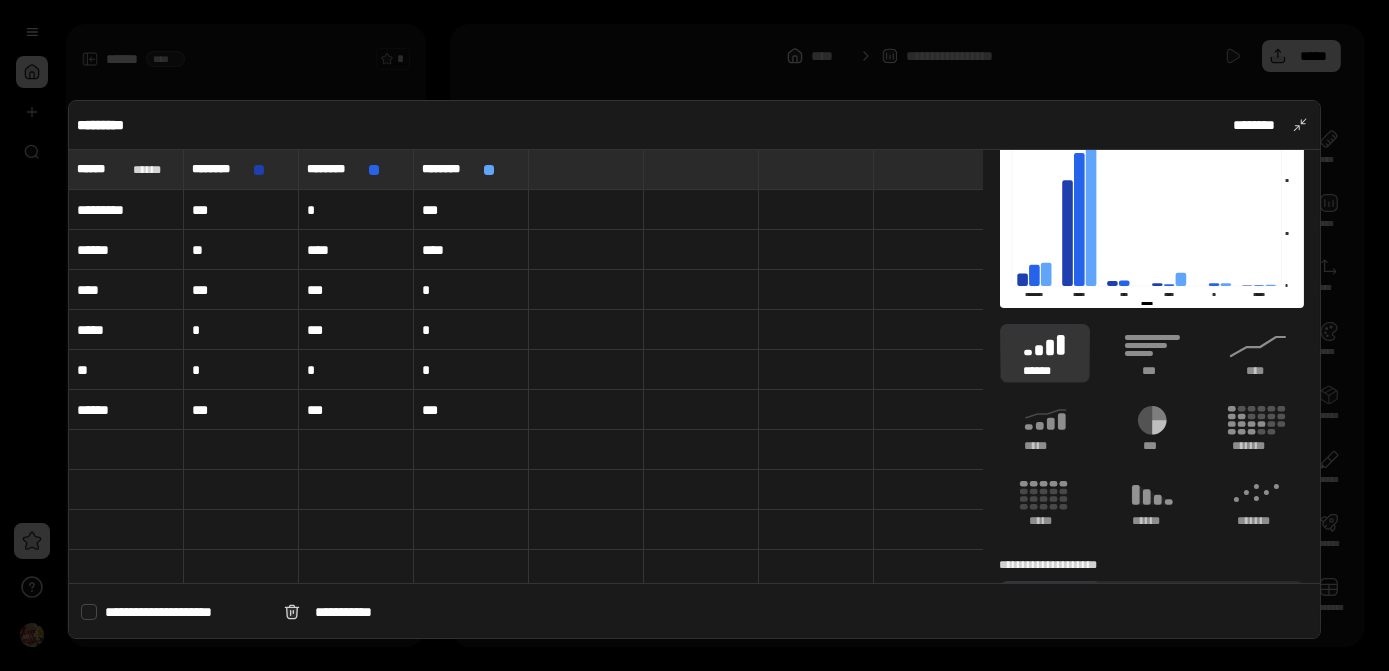 scroll, scrollTop: 206, scrollLeft: 0, axis: vertical 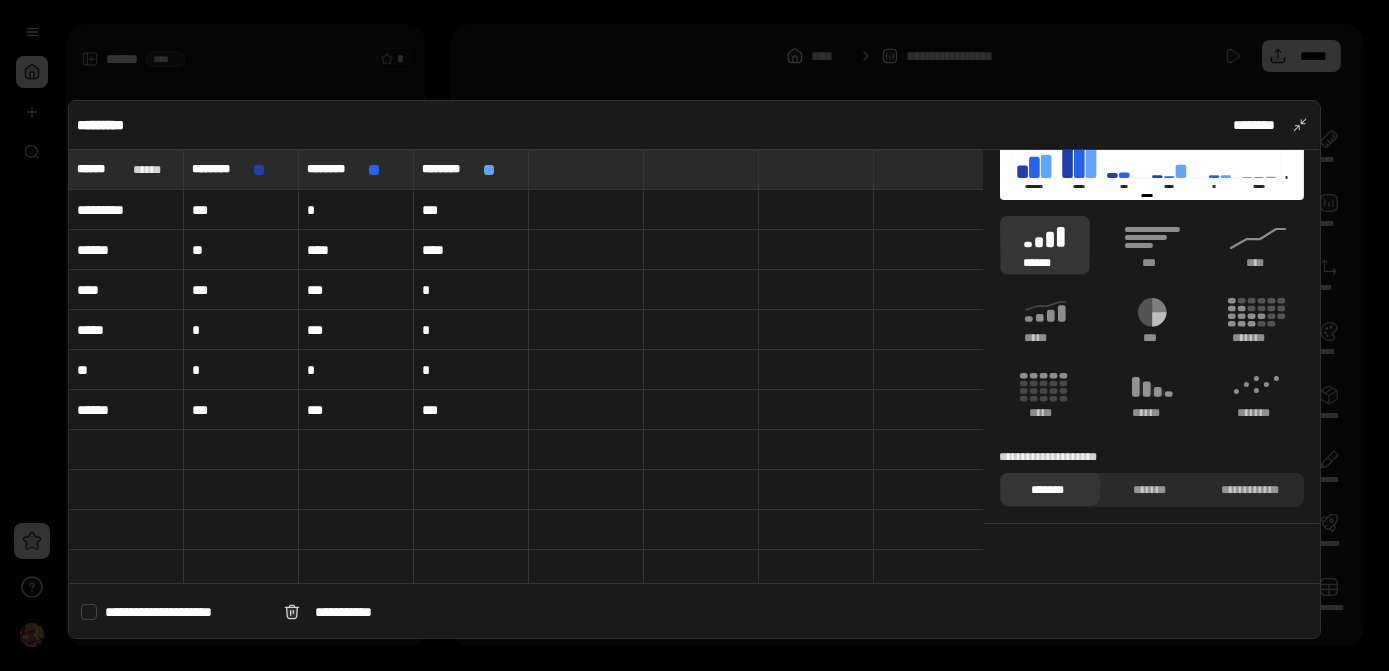click at bounding box center (694, 335) 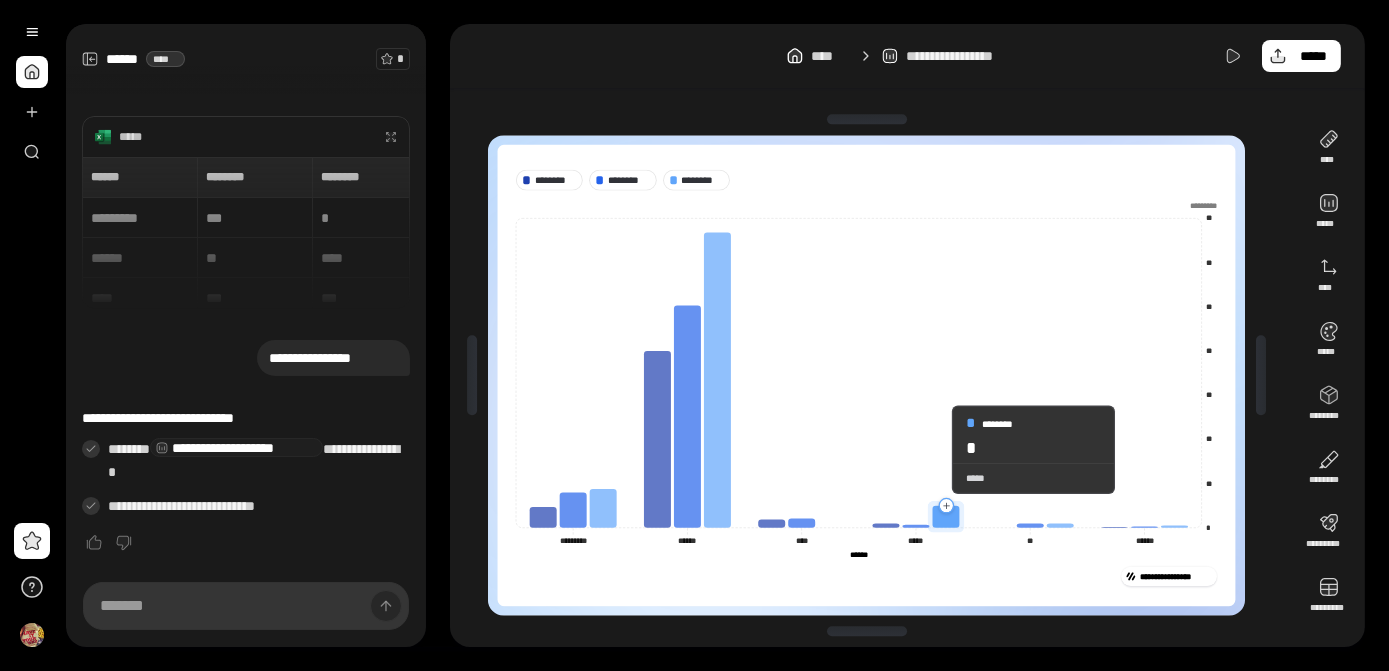 click 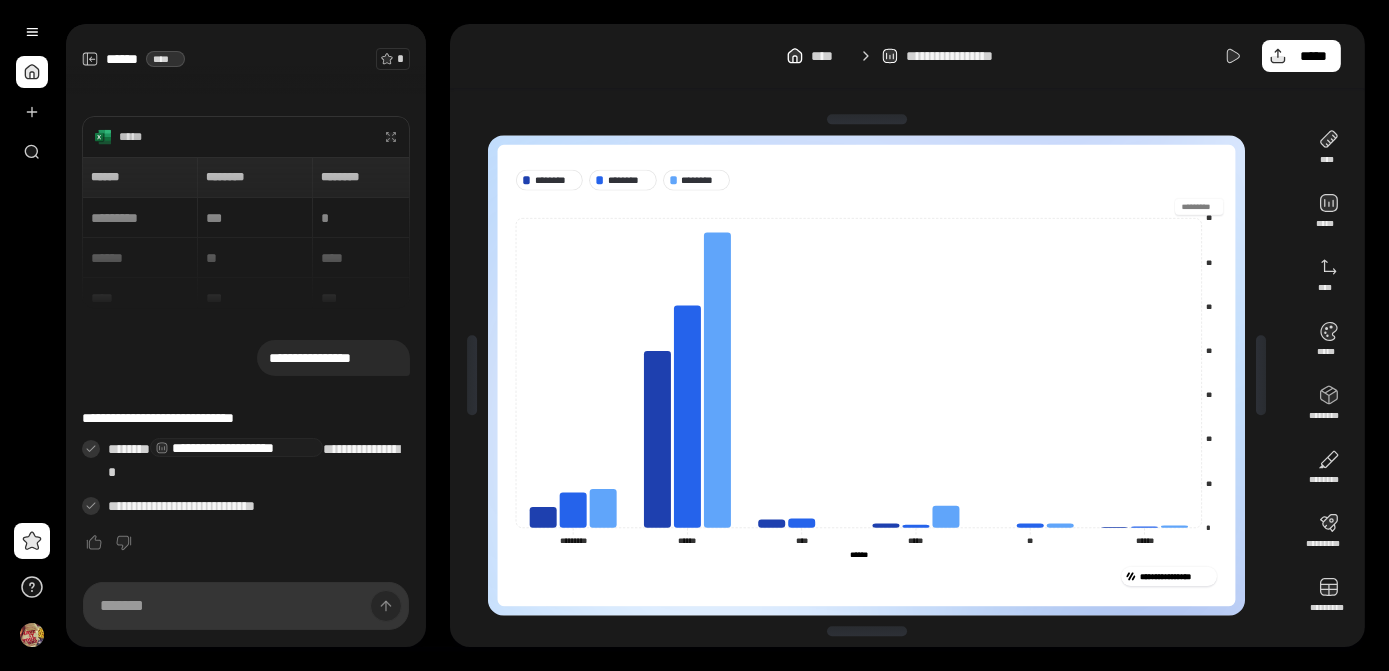 drag, startPoint x: 1192, startPoint y: 202, endPoint x: 1211, endPoint y: 200, distance: 19.104973 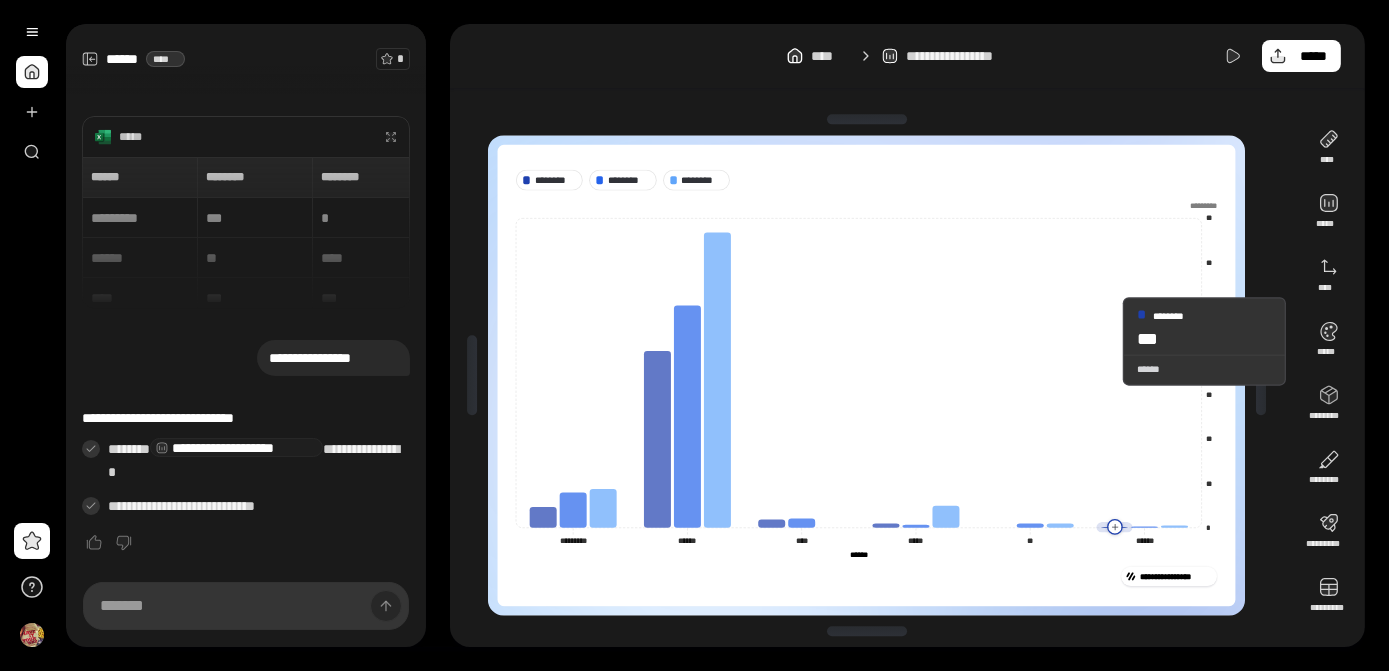 click 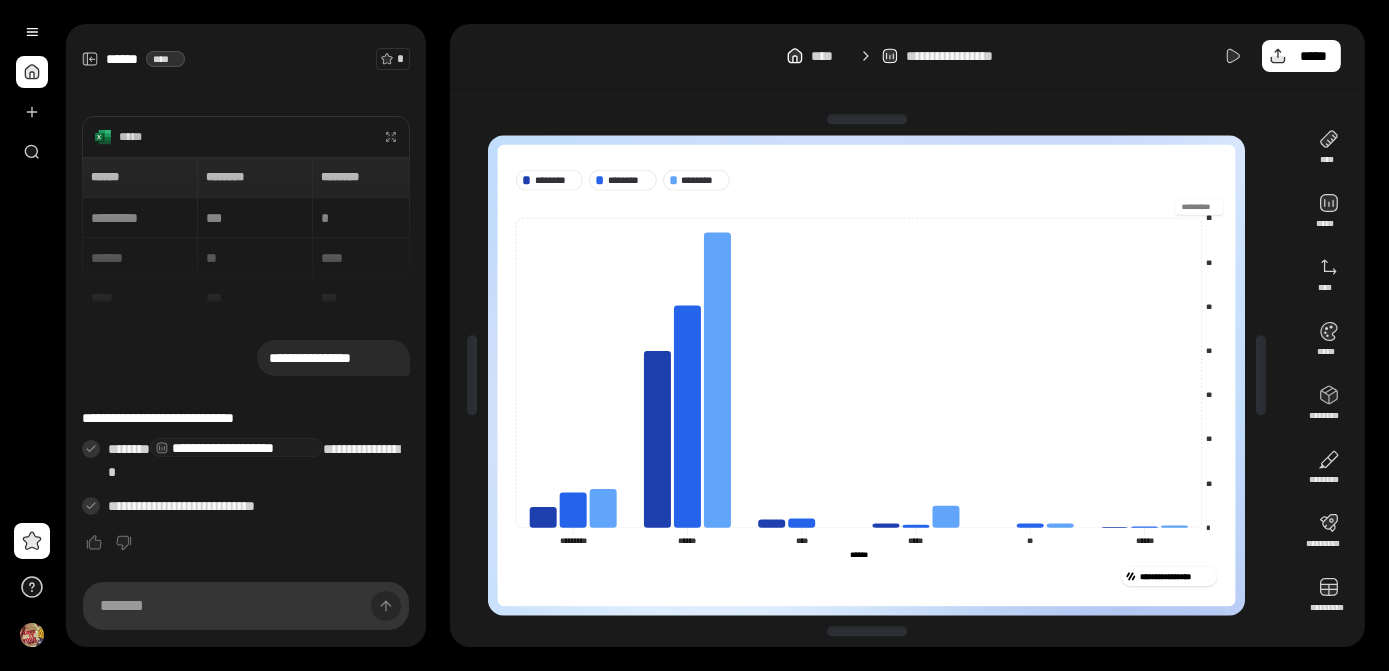 drag, startPoint x: 1104, startPoint y: 341, endPoint x: 1200, endPoint y: 214, distance: 159.20113 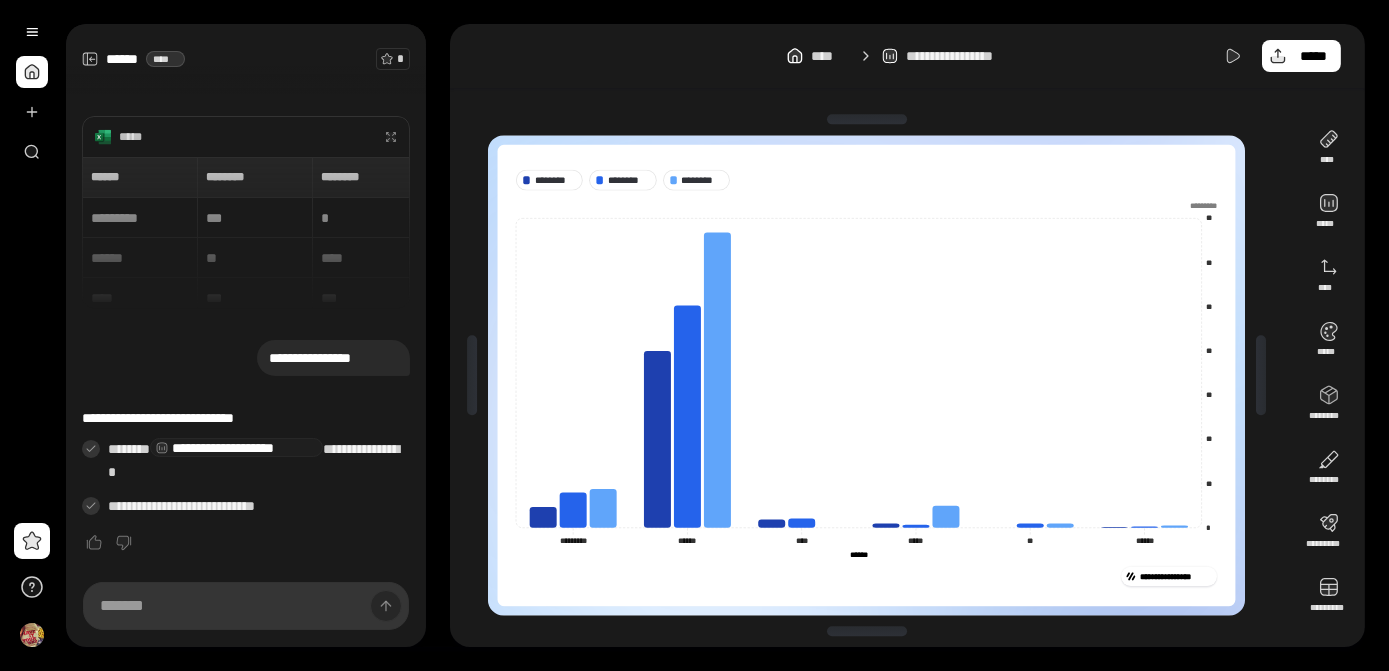 click on "**" 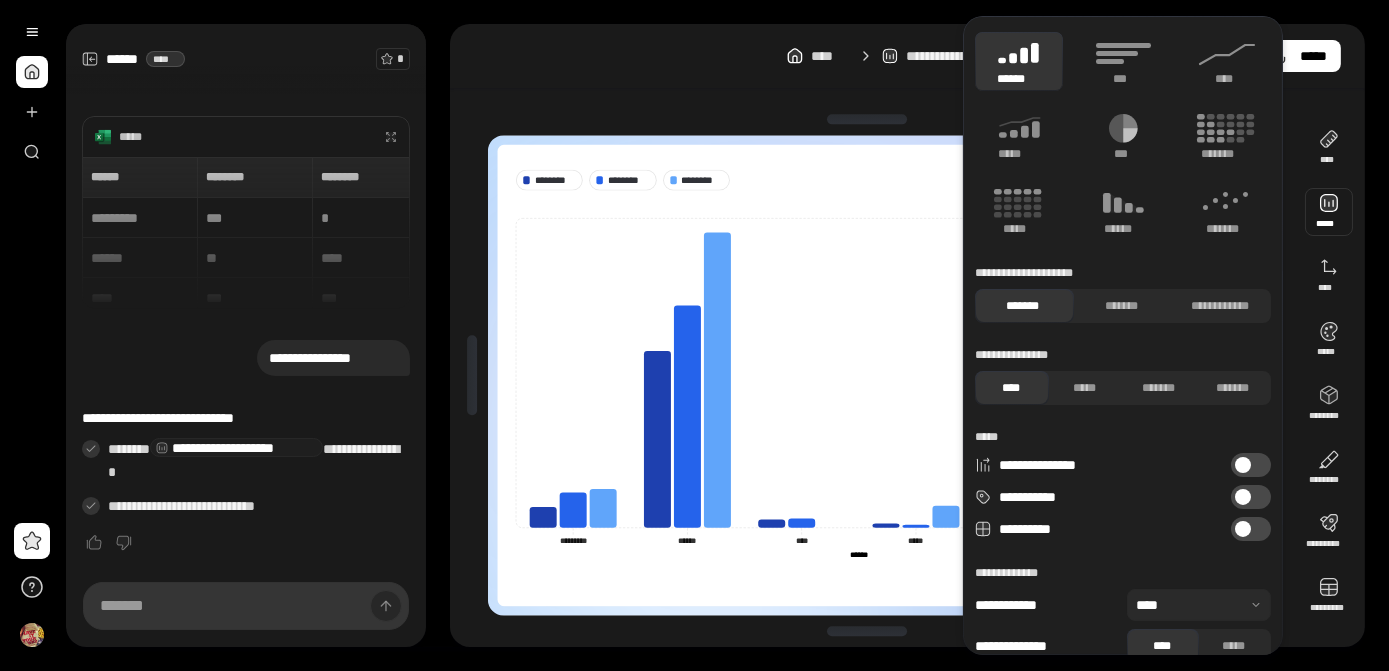 click at bounding box center [1243, 465] 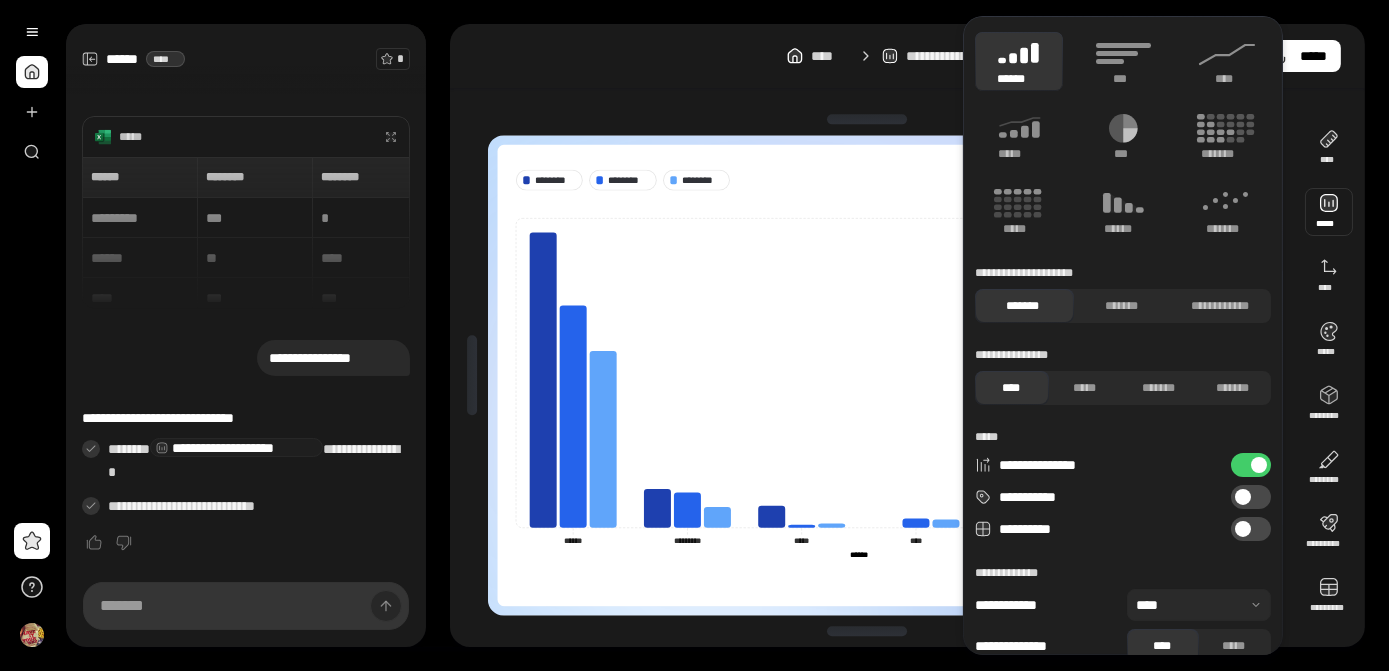 click on "**********" at bounding box center (1251, 465) 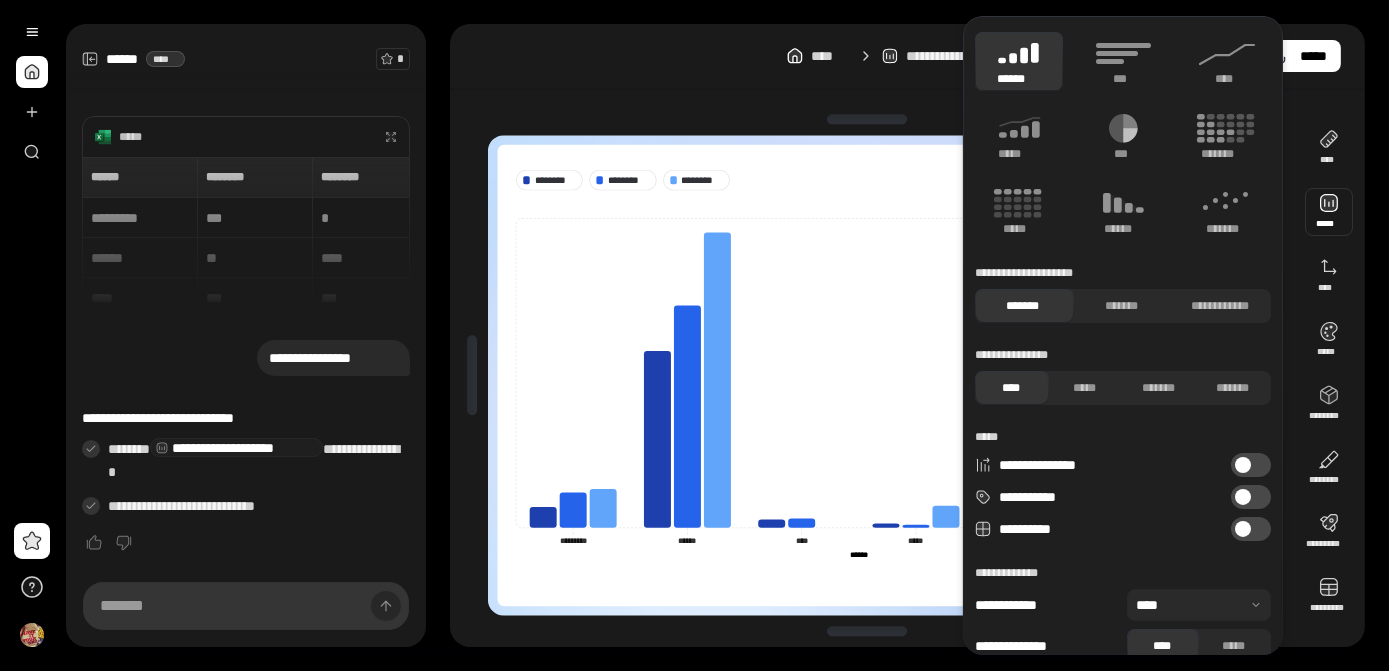 click on "**********" at bounding box center [1251, 465] 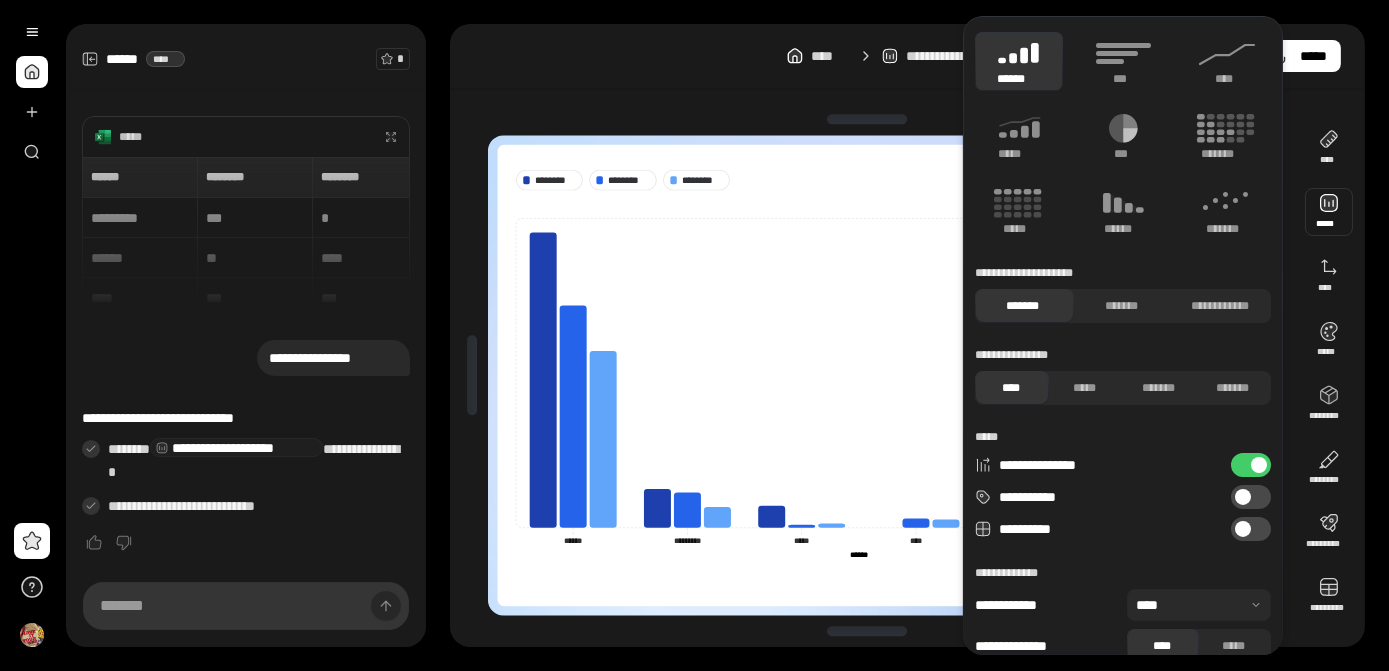 click on "**********" at bounding box center (1251, 497) 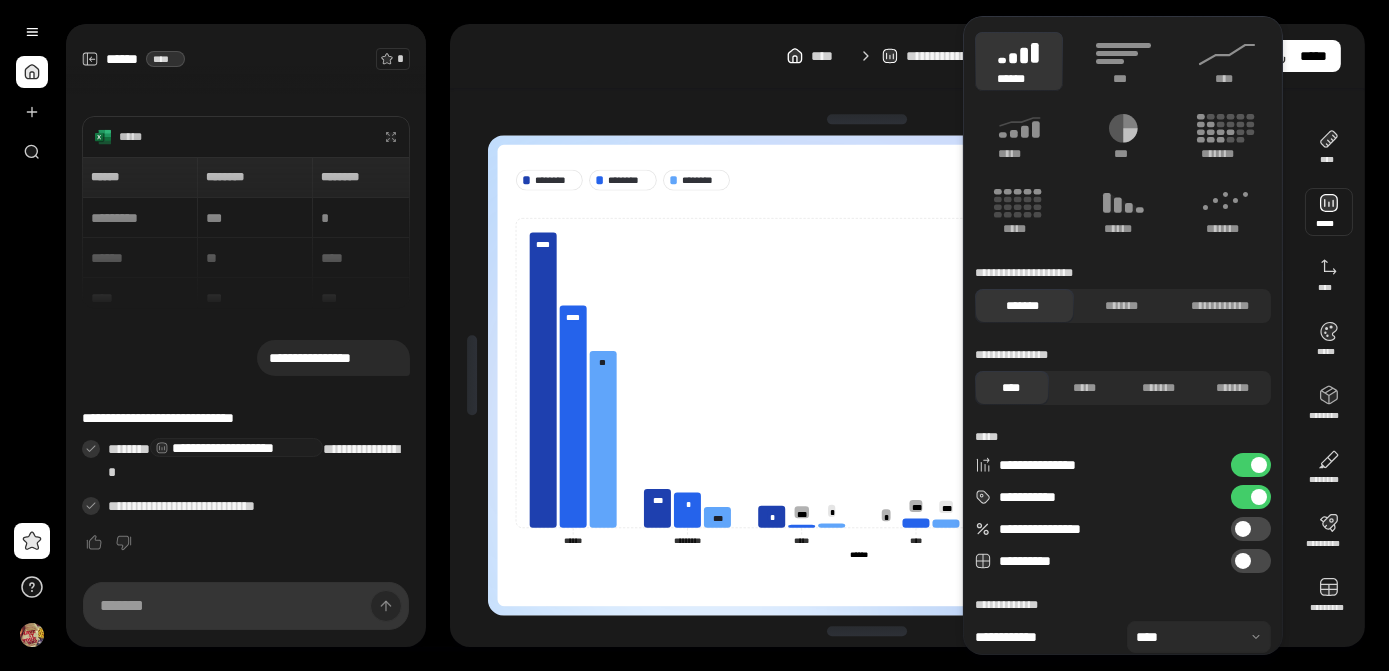 click on "**********" at bounding box center (1251, 529) 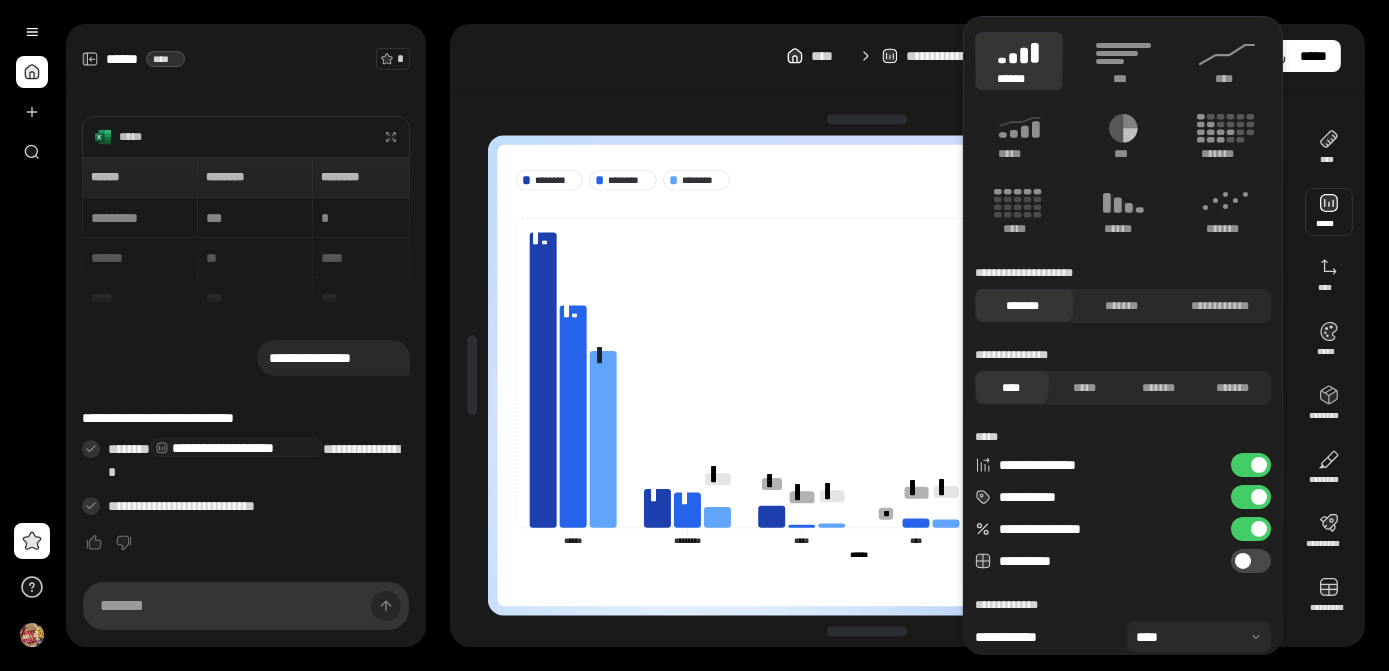 click at bounding box center (1259, 529) 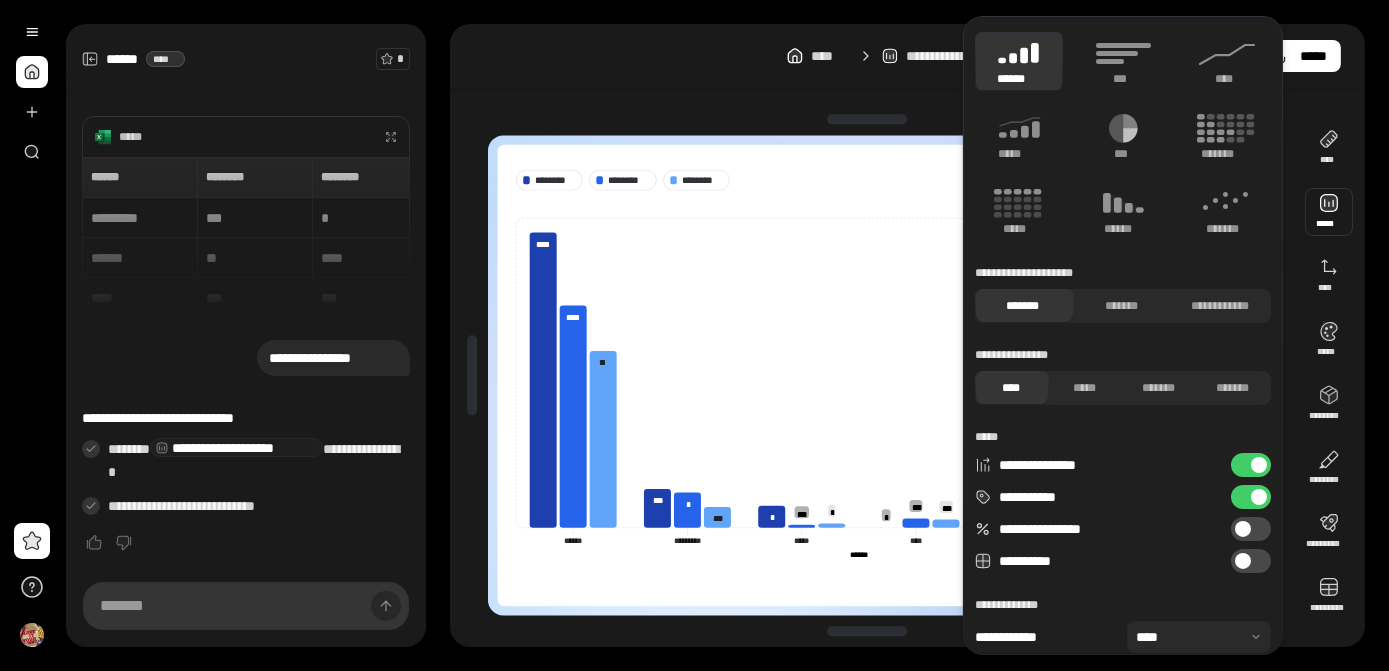 click on "**********" at bounding box center (1251, 561) 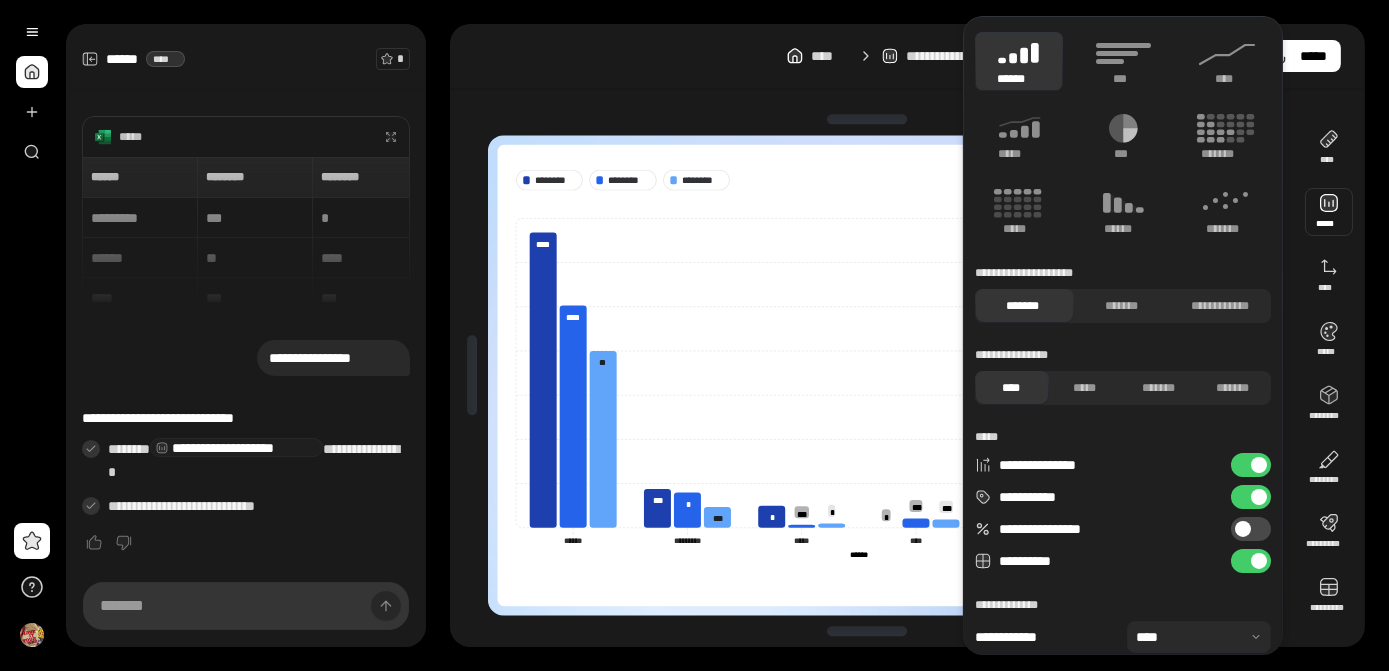 click at bounding box center [1259, 561] 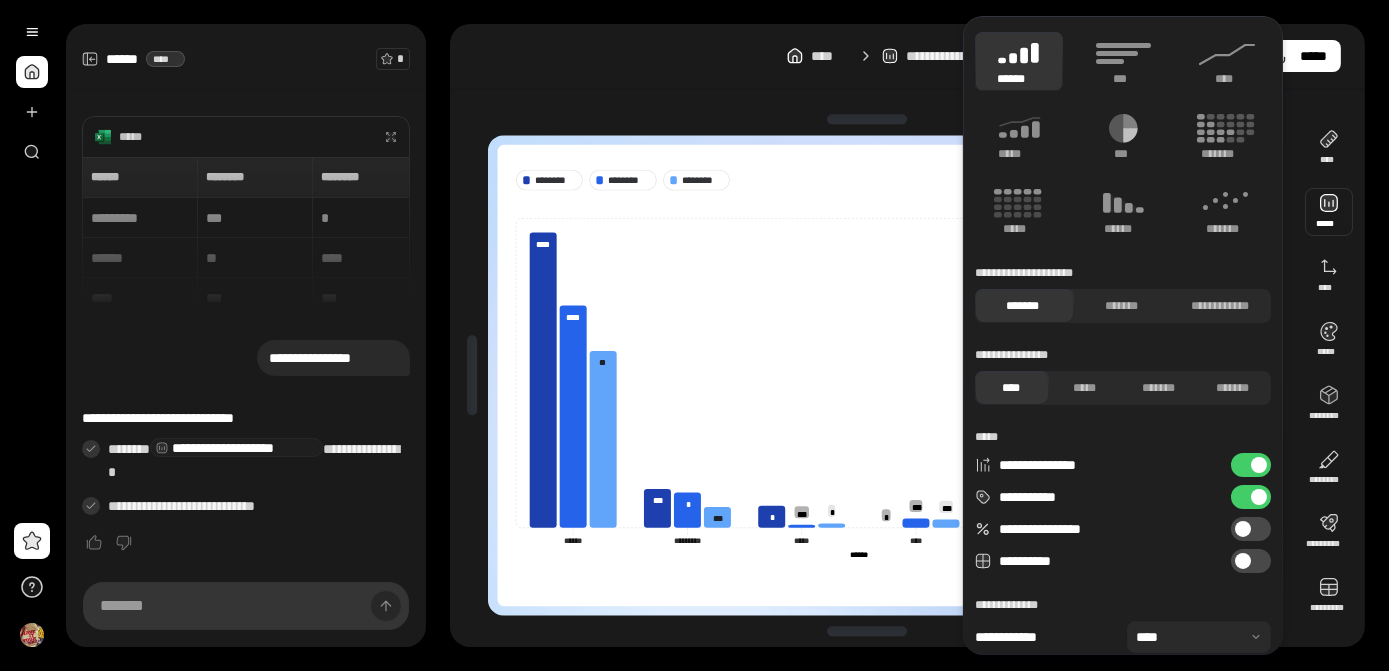 click on "**********" at bounding box center [907, 56] 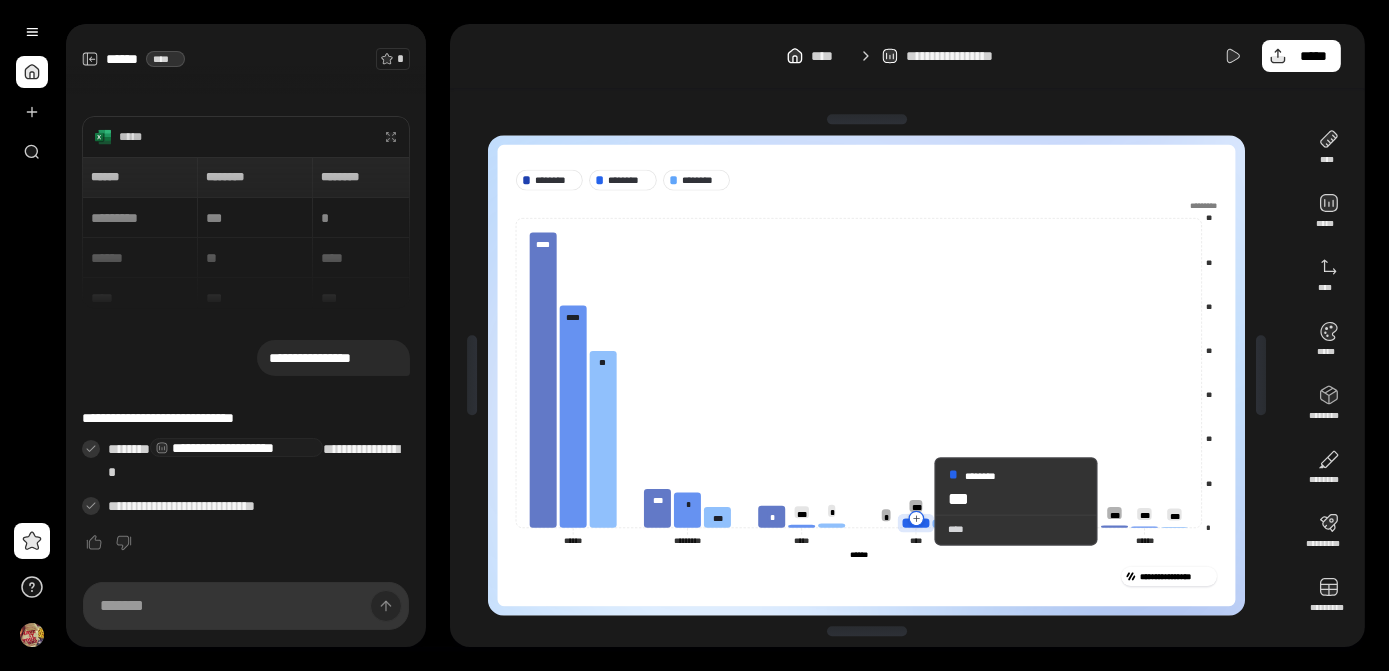 click 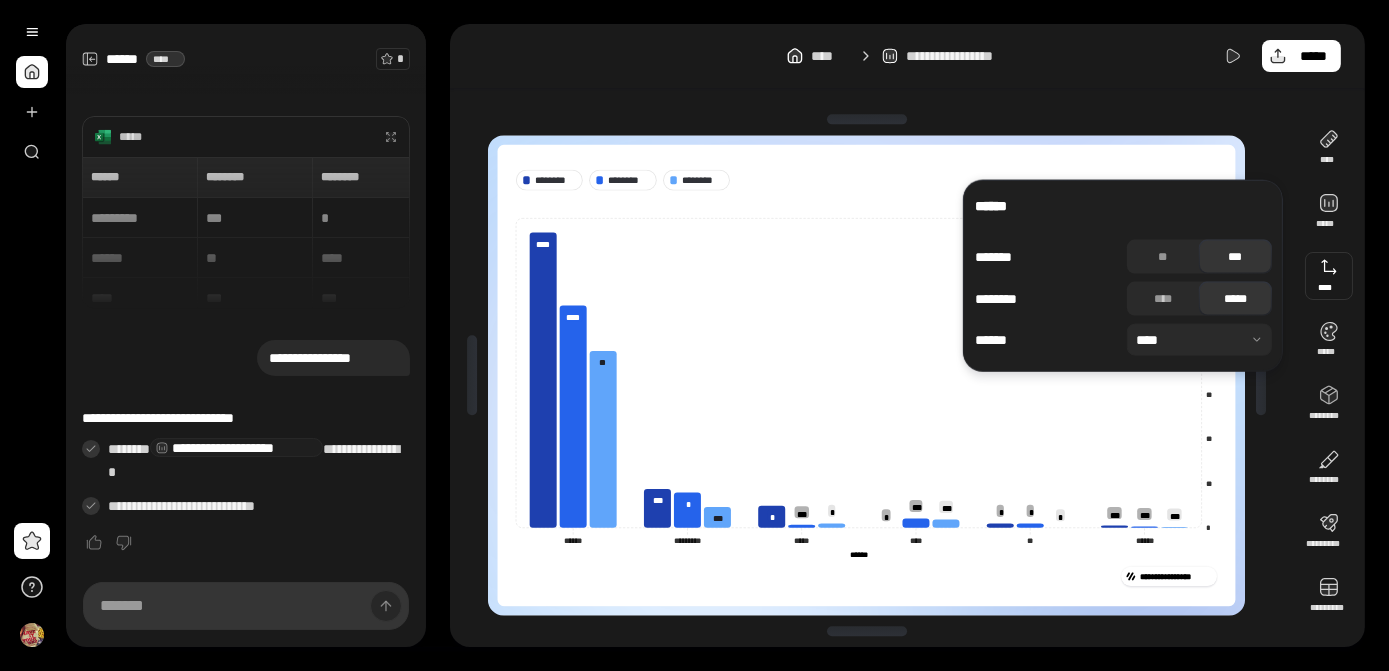 click at bounding box center (1199, 340) 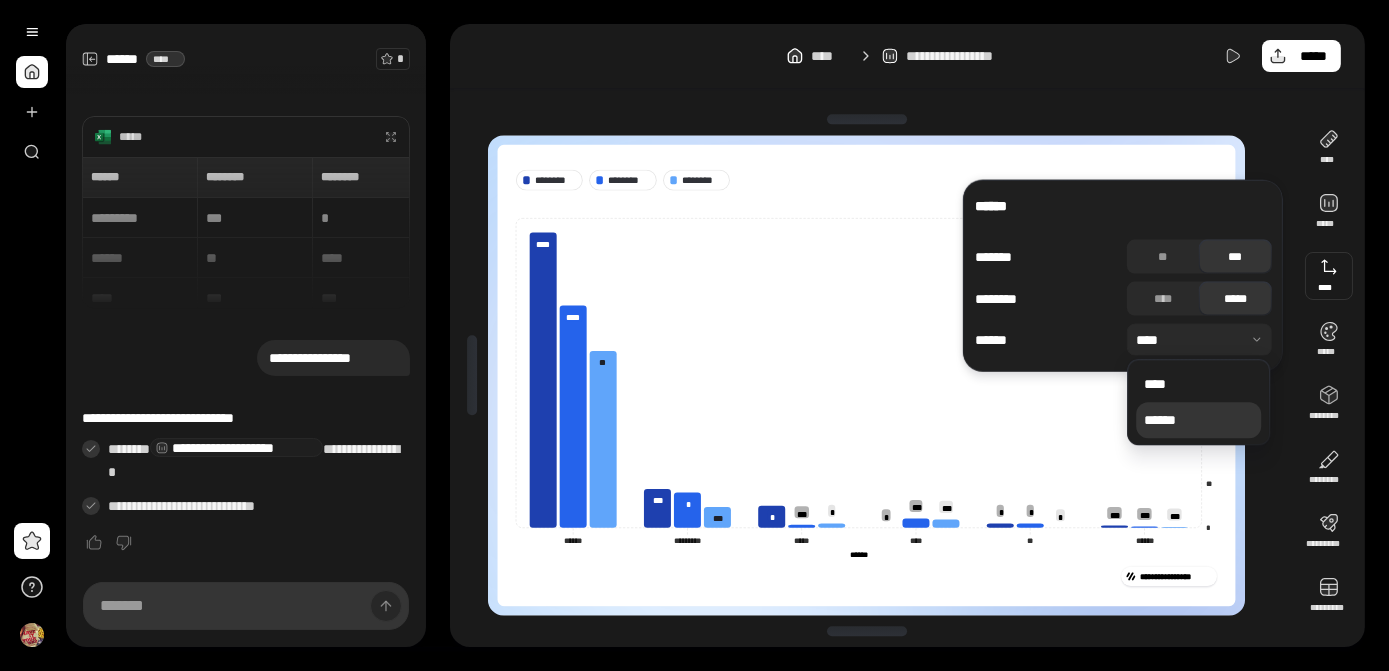 click on "******" at bounding box center (1198, 420) 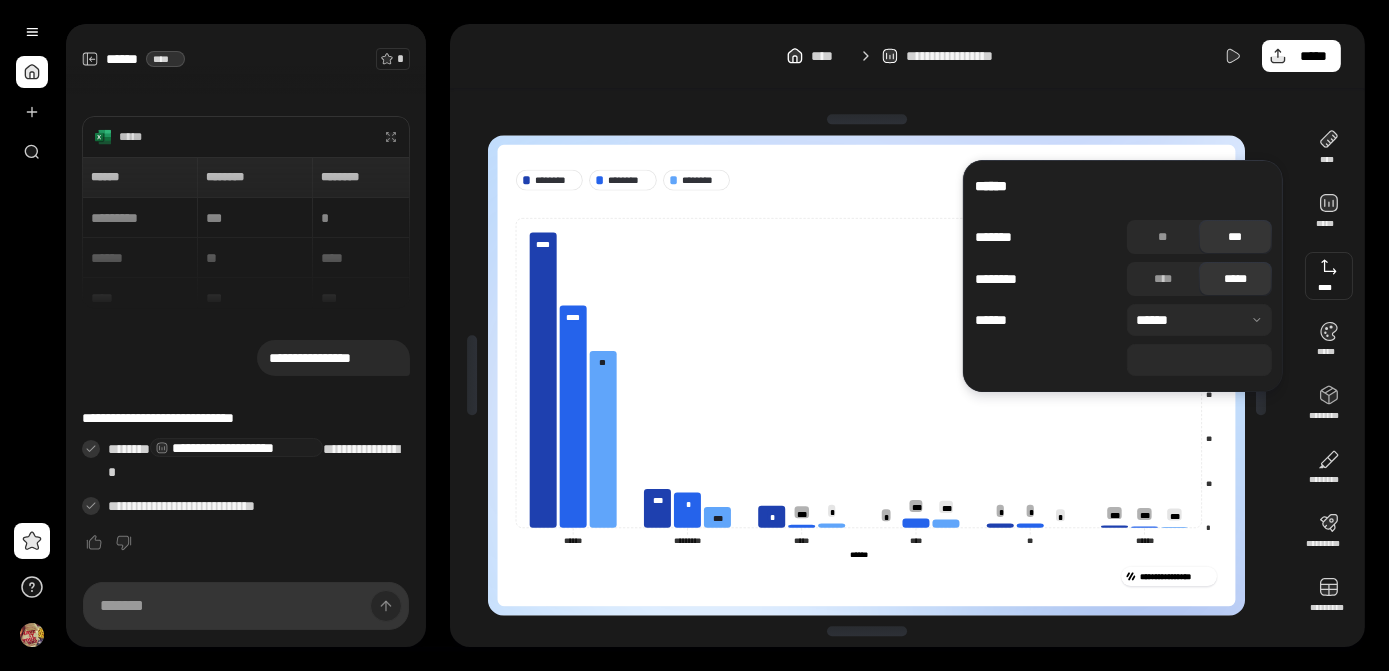 click on "**" at bounding box center [1199, 360] 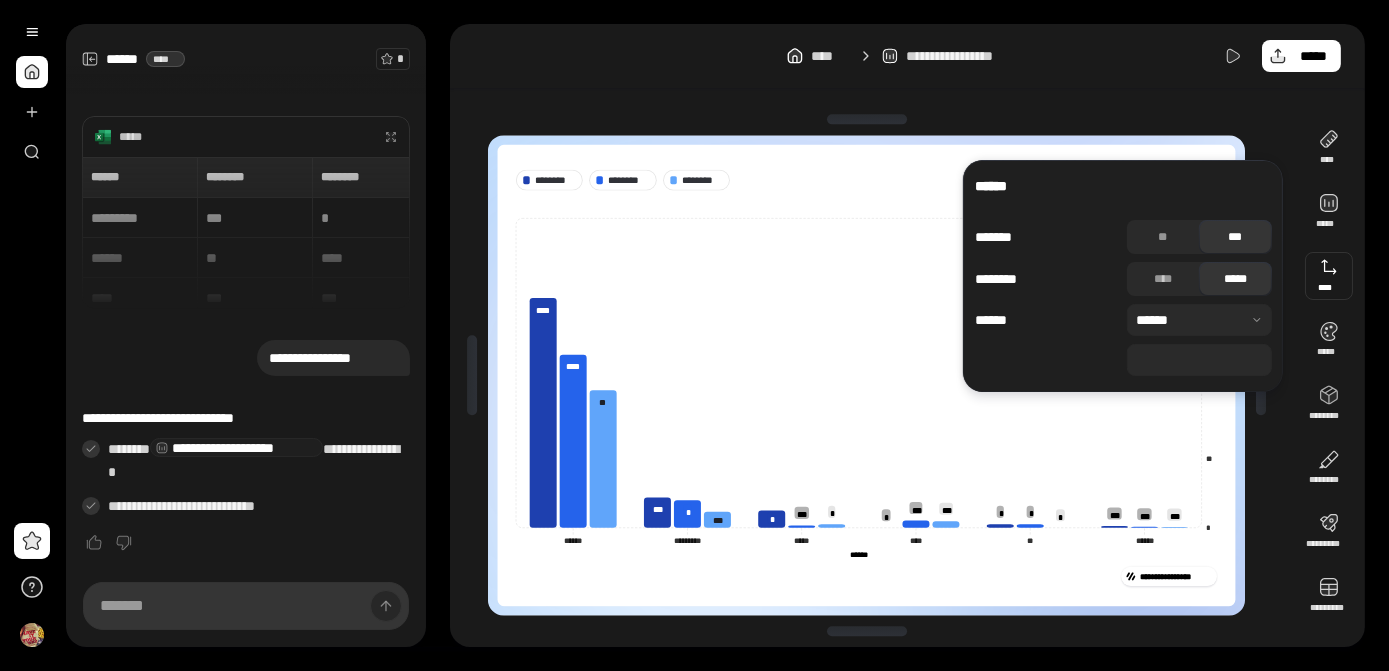 drag, startPoint x: 1204, startPoint y: 357, endPoint x: 1103, endPoint y: 352, distance: 101.12369 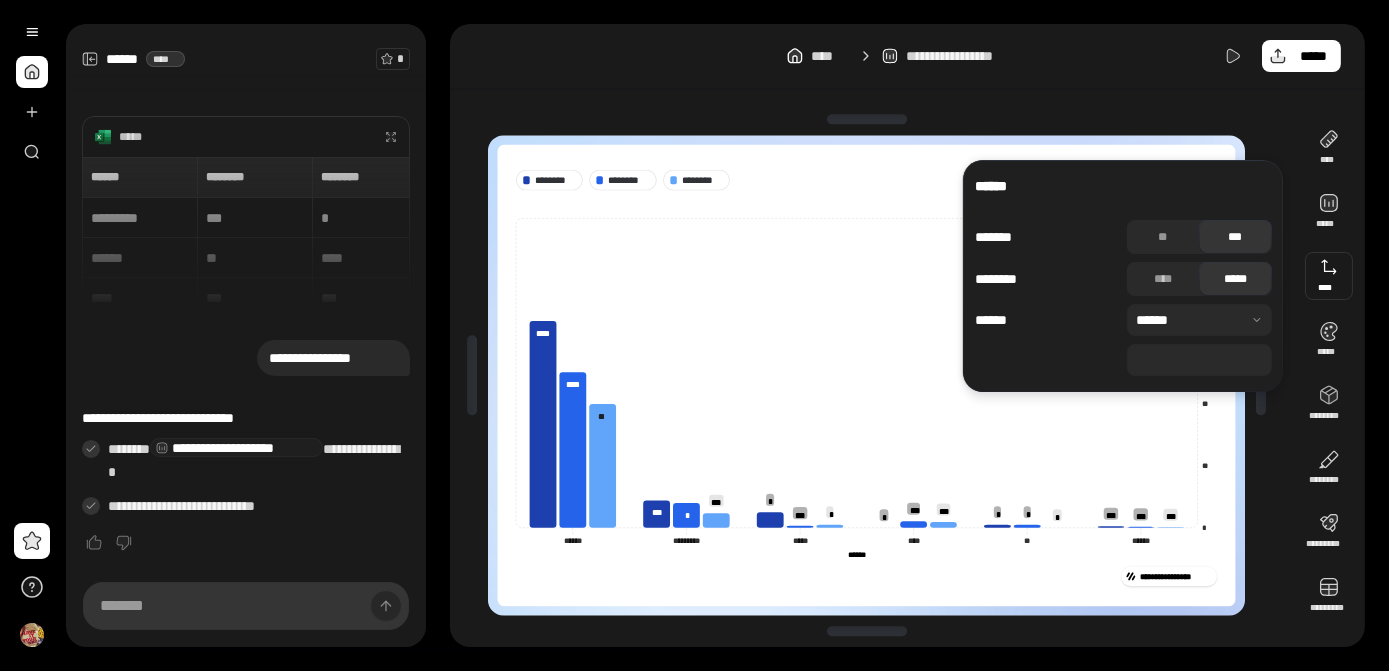 drag, startPoint x: 1190, startPoint y: 354, endPoint x: 1058, endPoint y: 334, distance: 133.50656 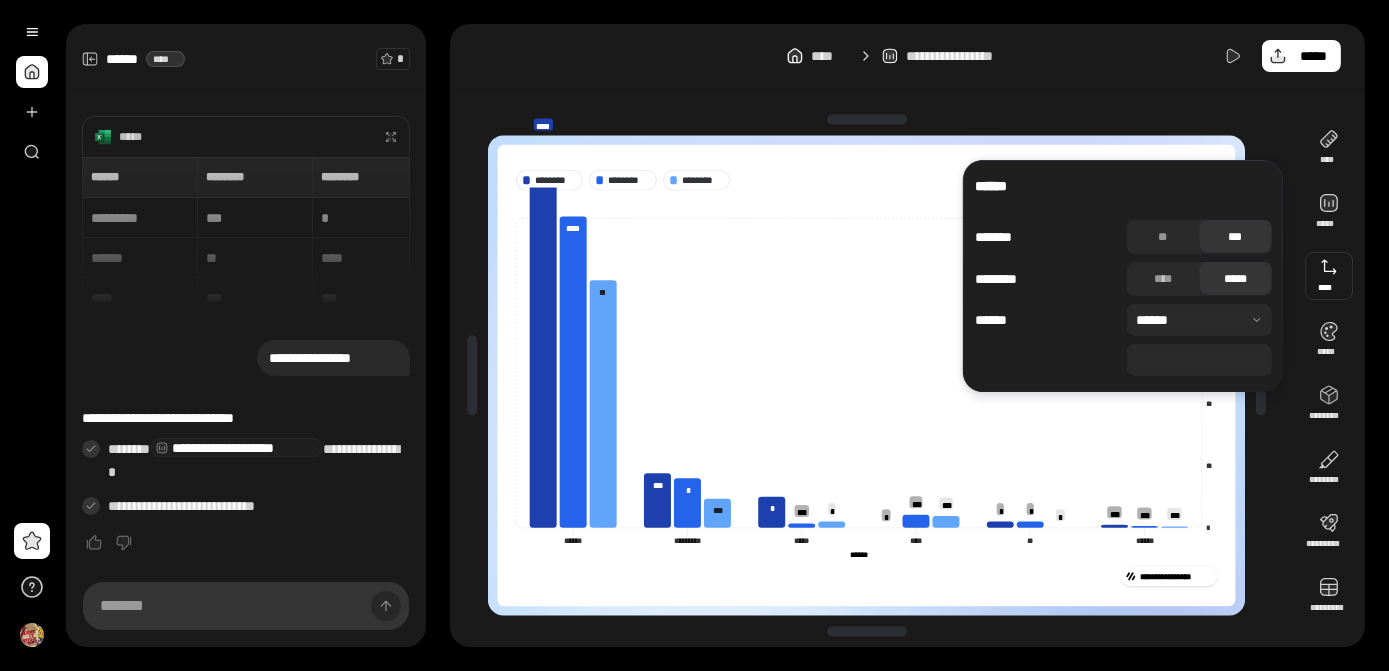 drag, startPoint x: 1187, startPoint y: 362, endPoint x: 1106, endPoint y: 350, distance: 81.88406 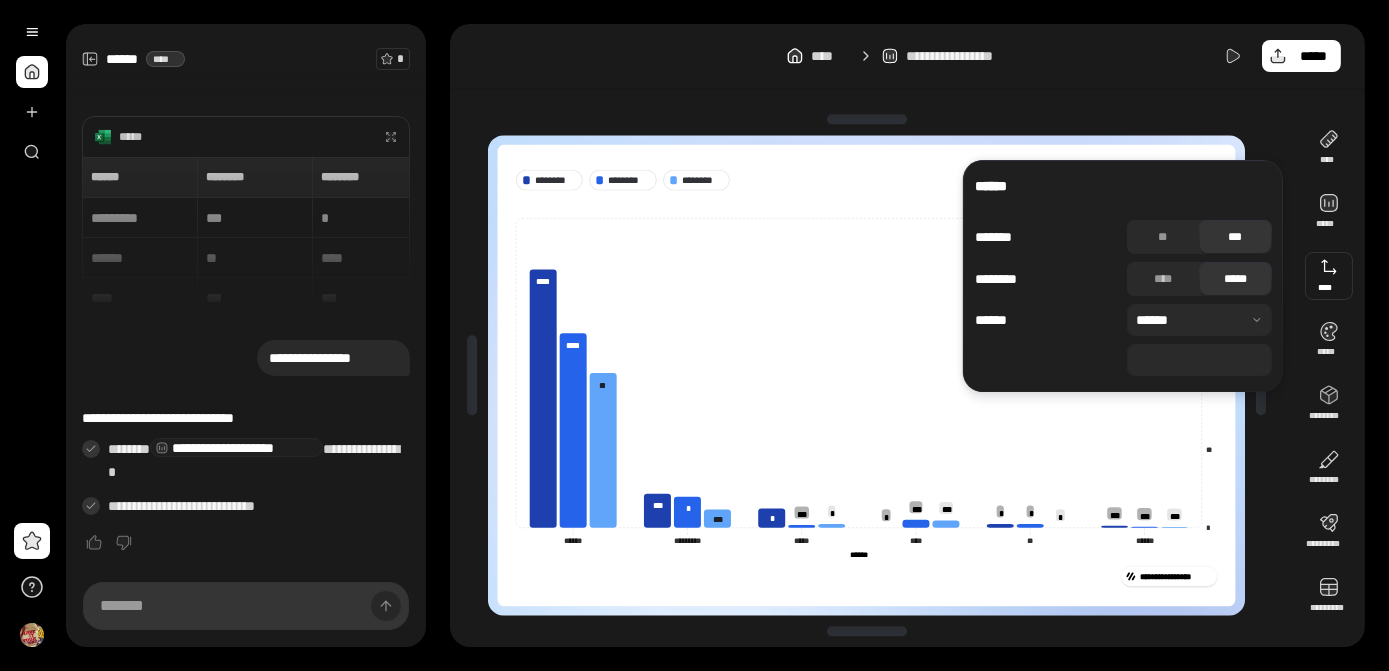 drag, startPoint x: 1225, startPoint y: 356, endPoint x: 1077, endPoint y: 356, distance: 148 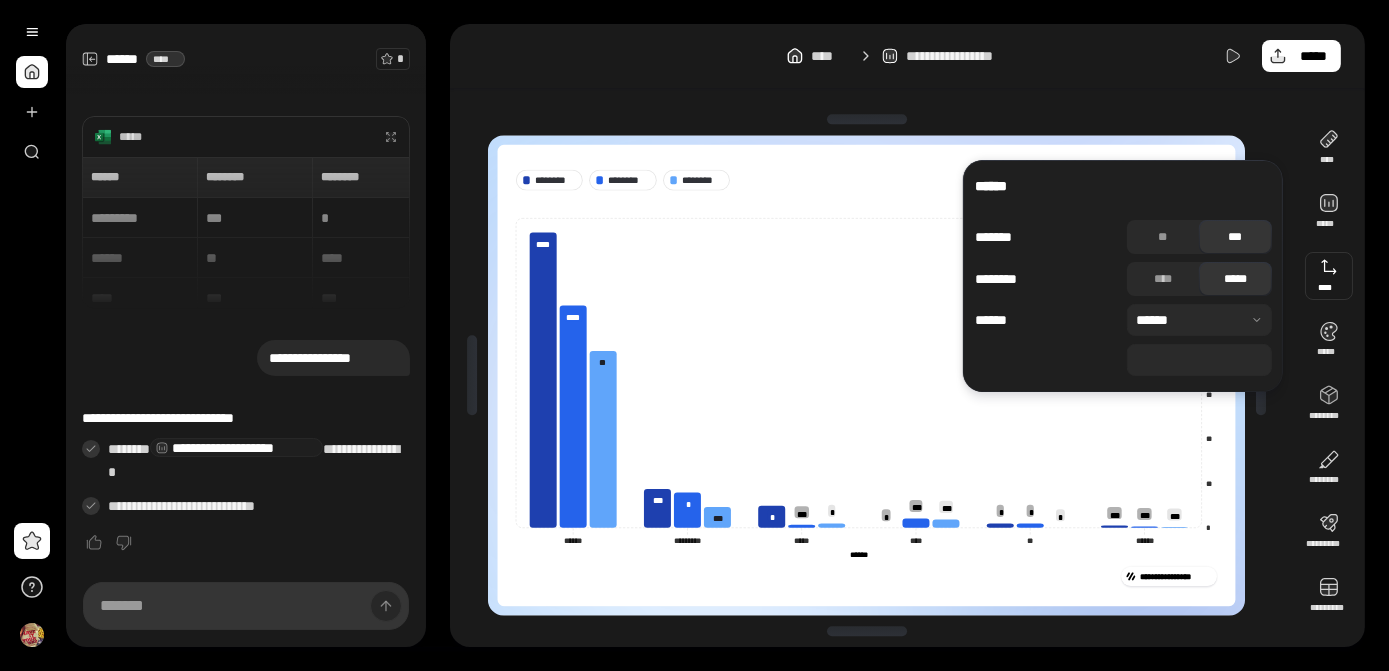 drag, startPoint x: 1199, startPoint y: 361, endPoint x: 1124, endPoint y: 355, distance: 75.23962 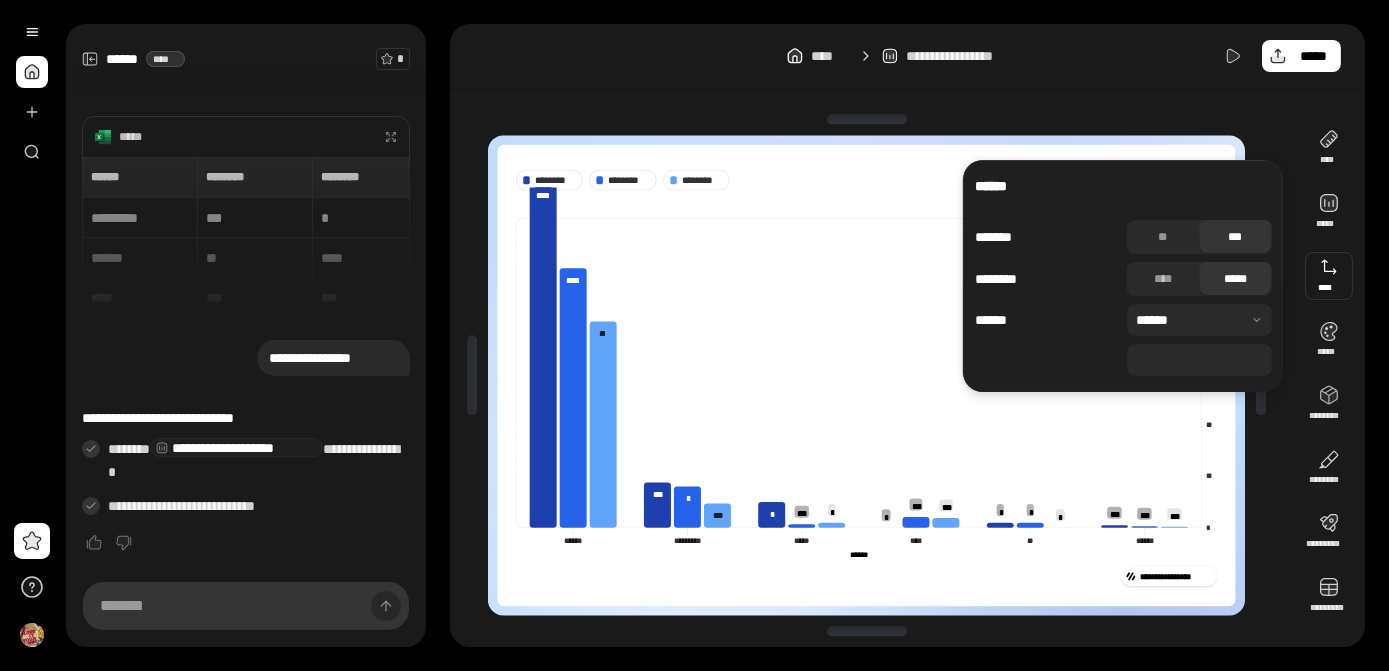 drag, startPoint x: 1202, startPoint y: 369, endPoint x: 1107, endPoint y: 367, distance: 95.02105 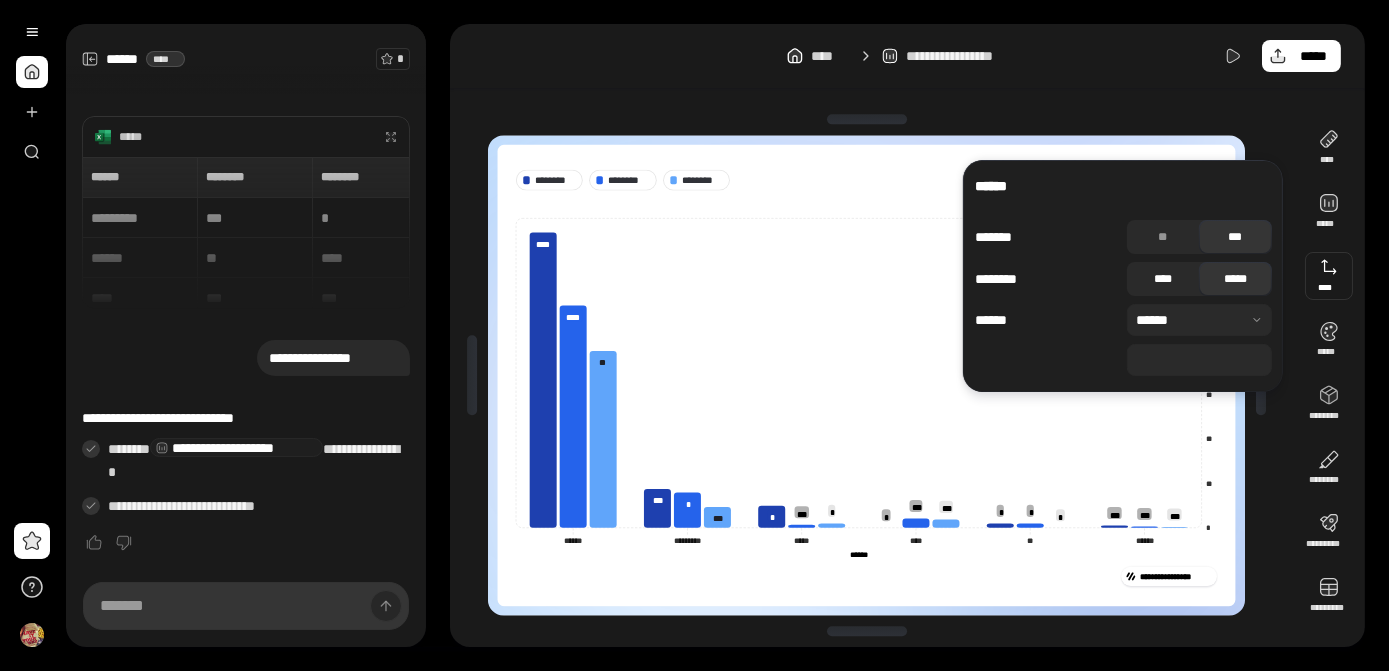 click on "****" at bounding box center [1163, 279] 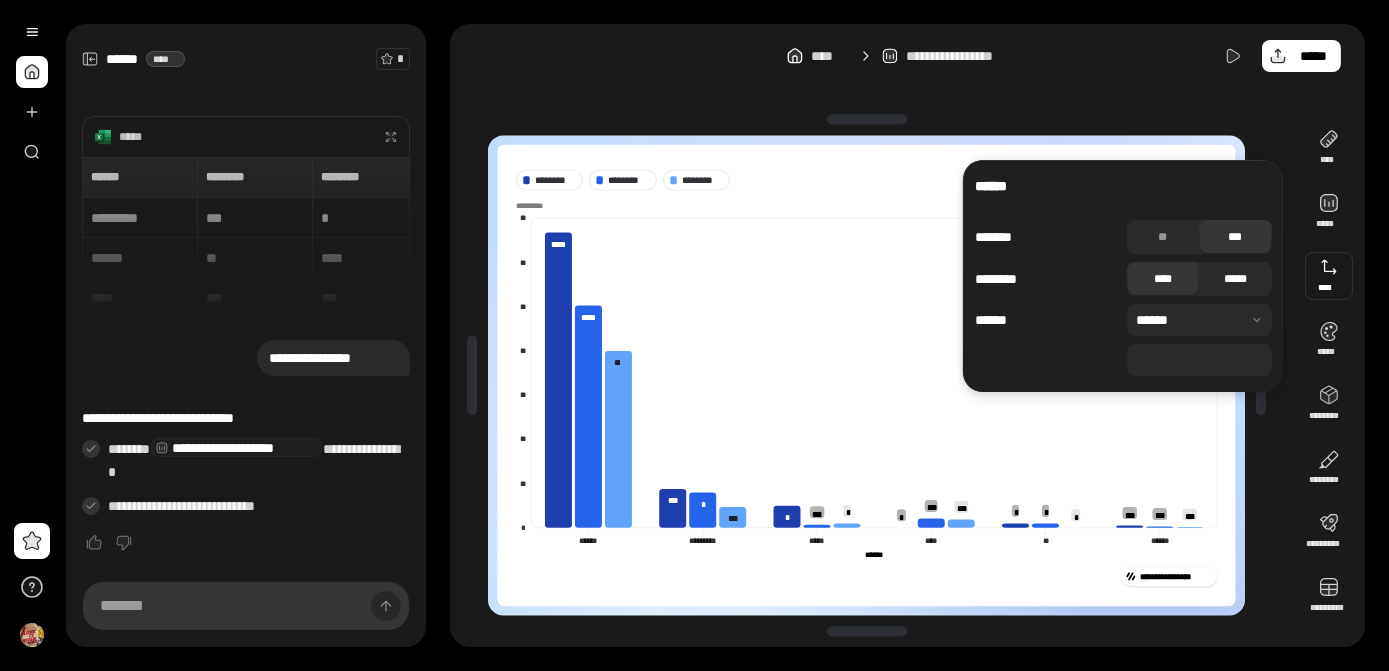 click on "*****" at bounding box center (1235, 279) 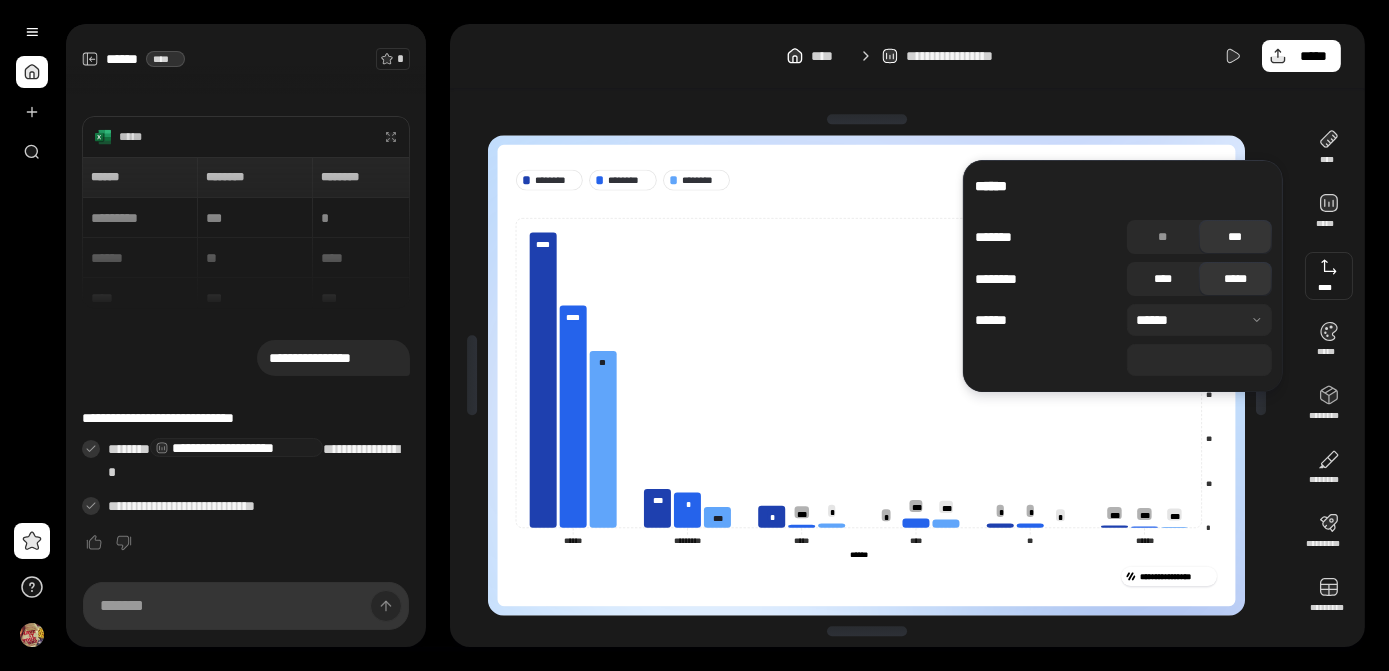 click on "****" at bounding box center (1163, 279) 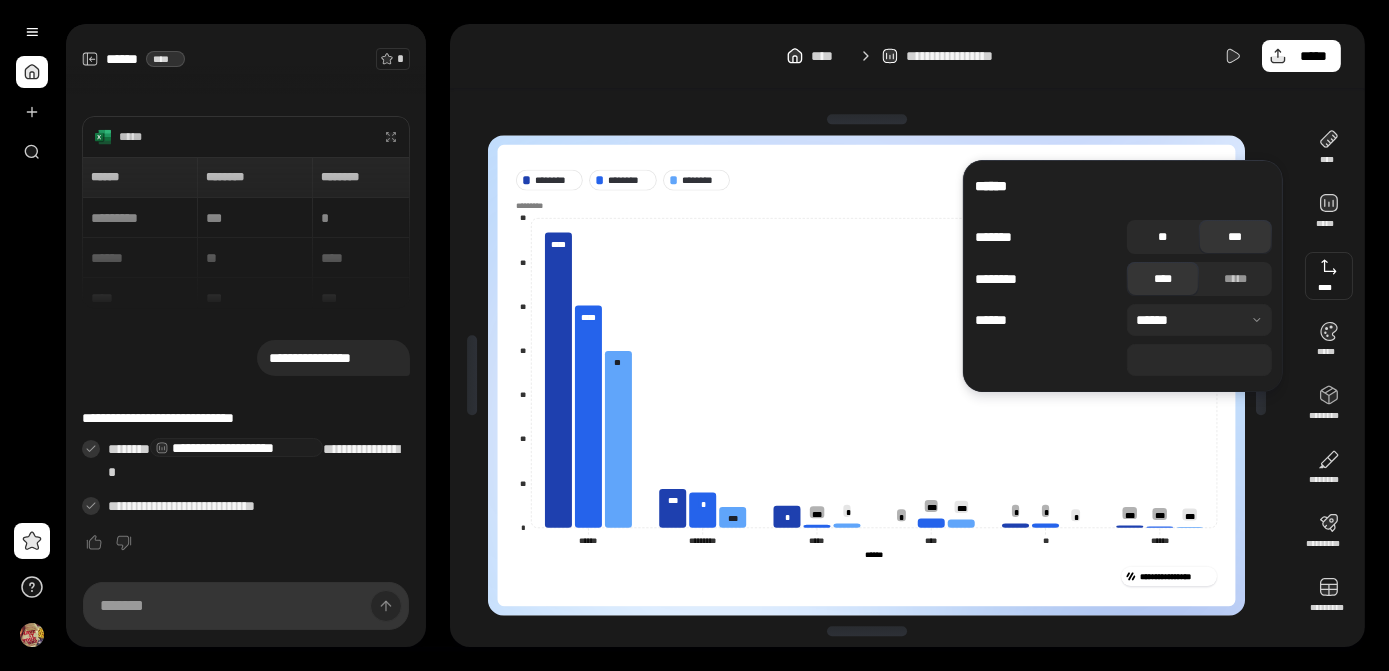 click on "**" at bounding box center (1163, 237) 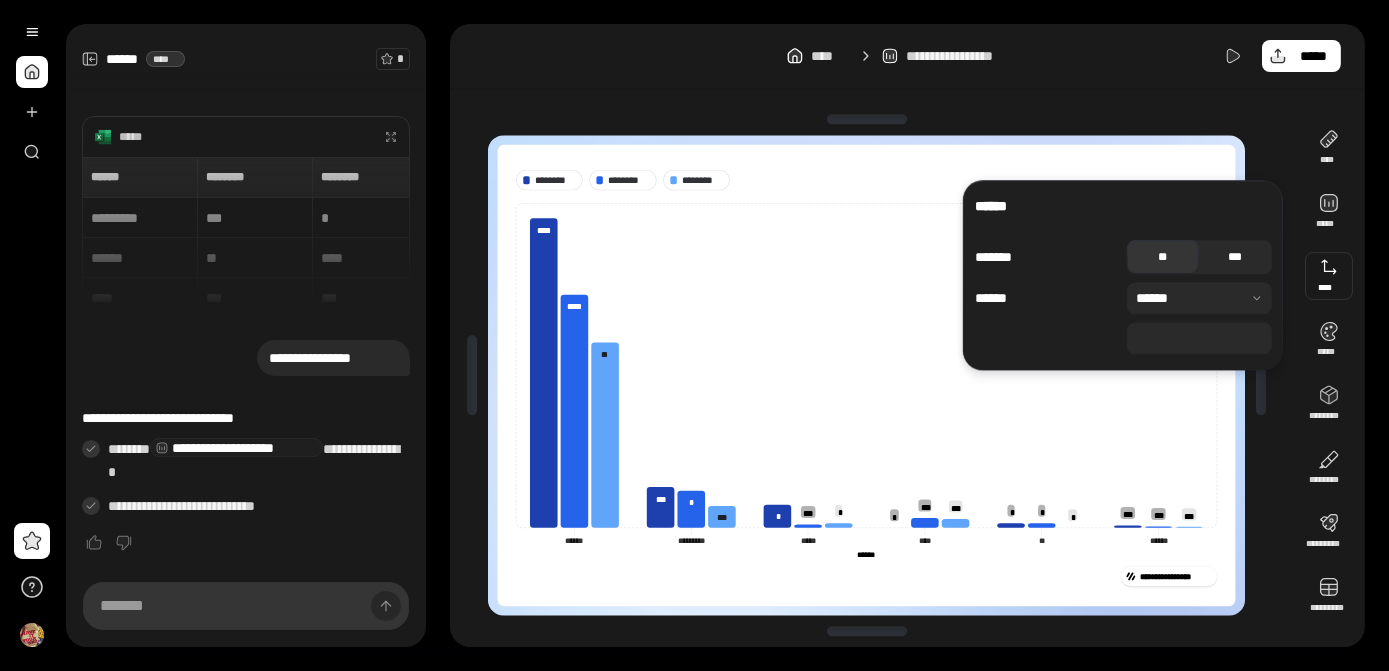 click on "***" at bounding box center (1235, 257) 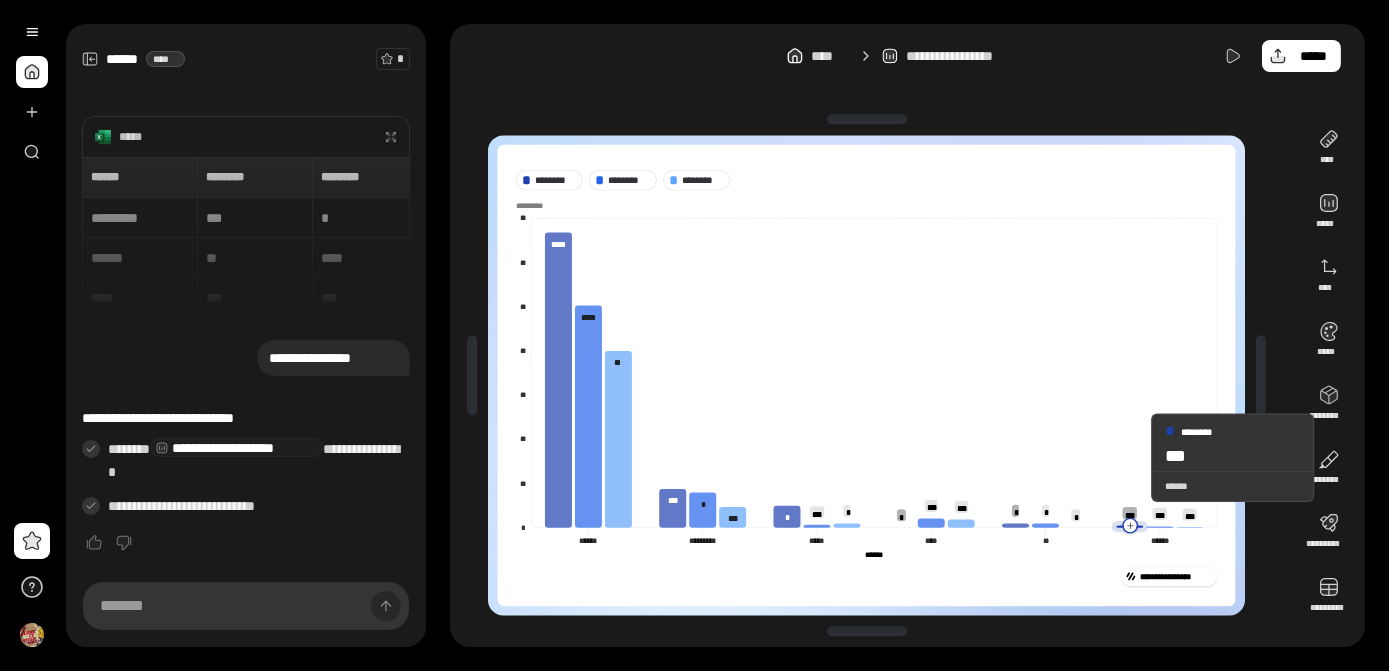 click 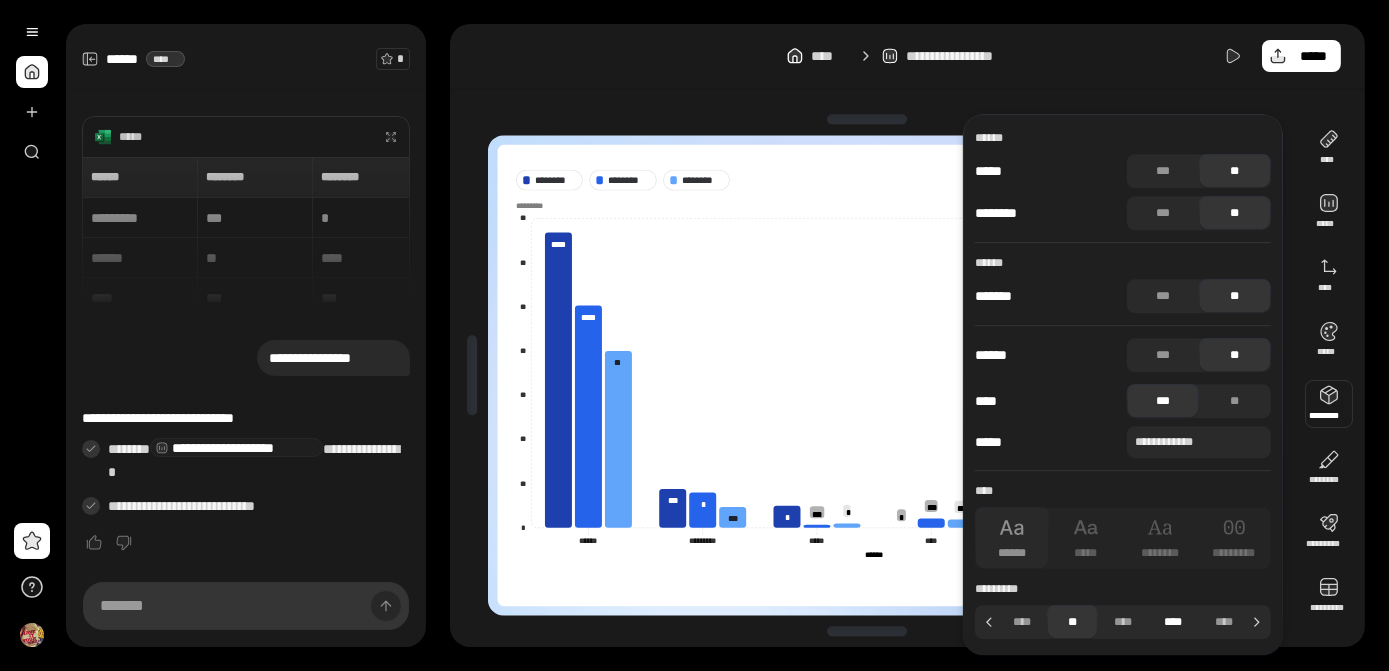 click on "****" at bounding box center (1173, 622) 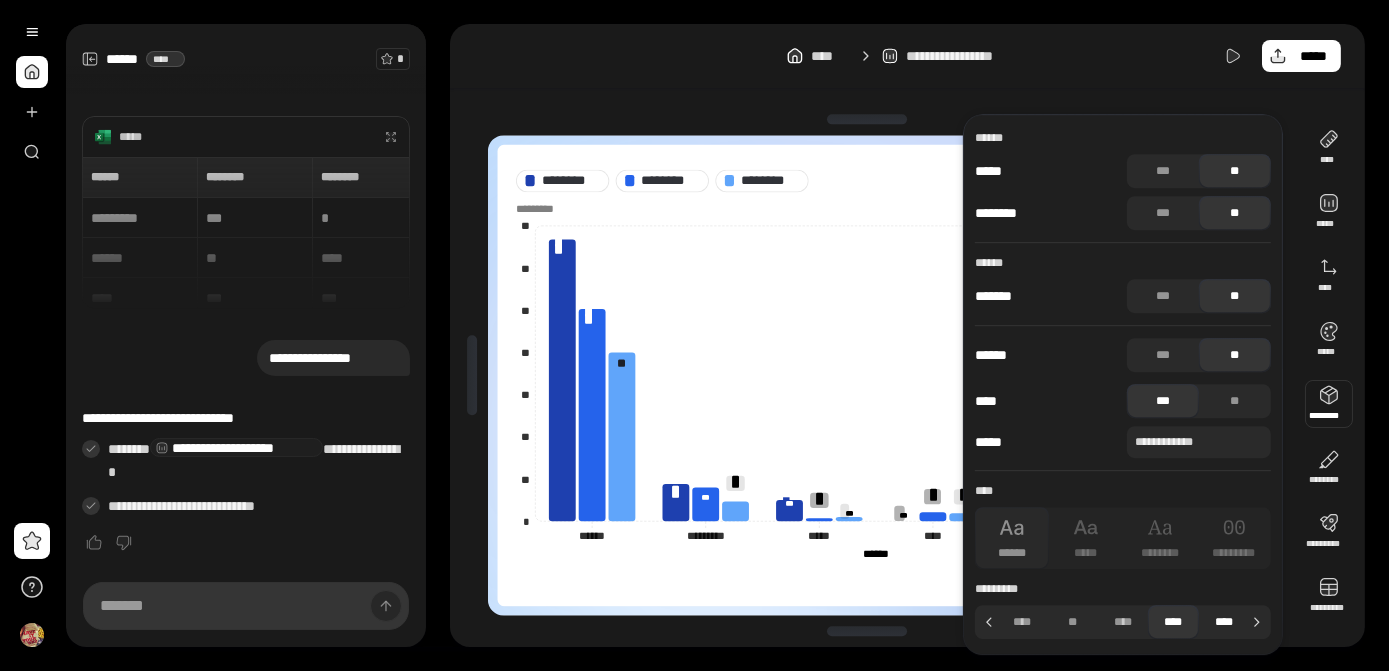 click on "****" at bounding box center [1224, 622] 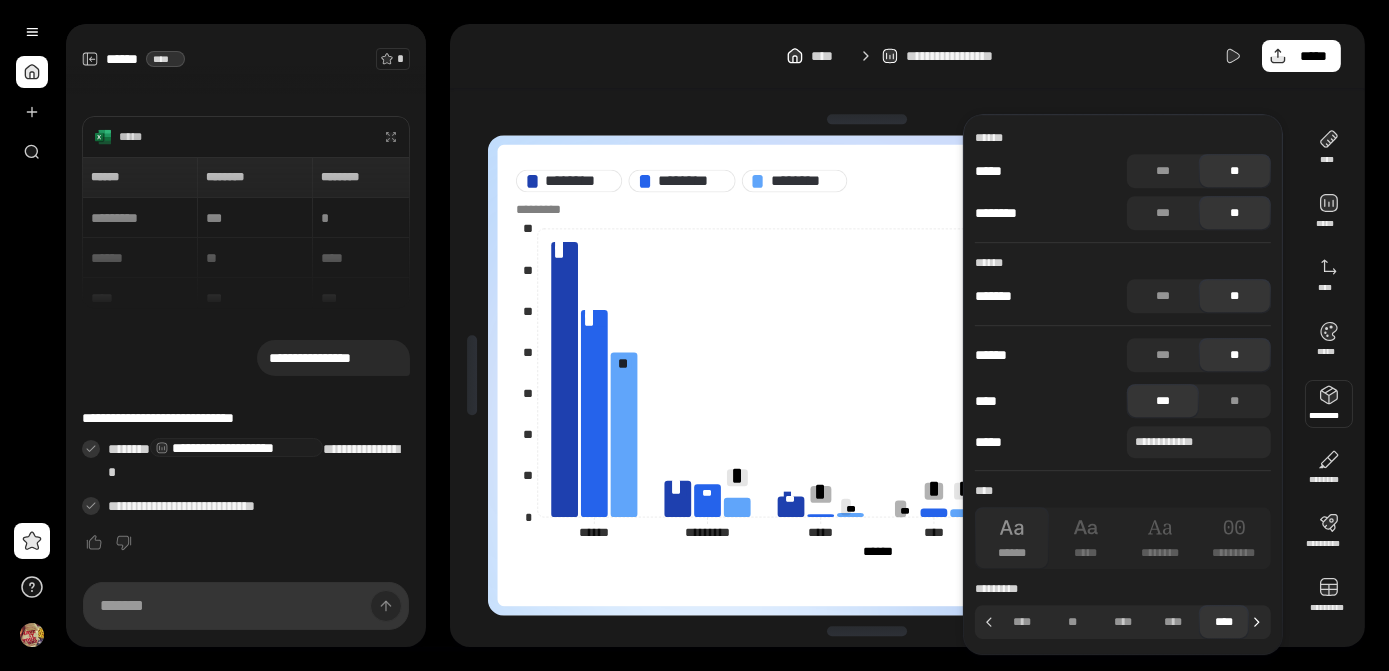 click 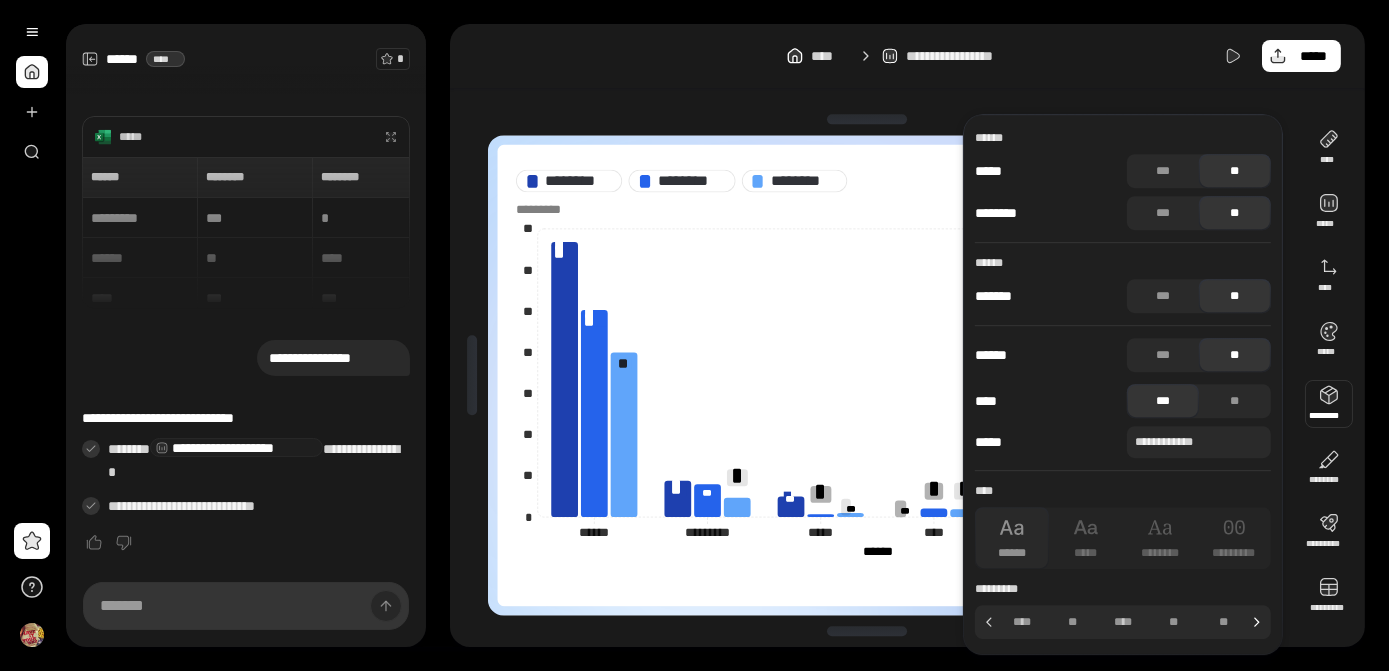 click 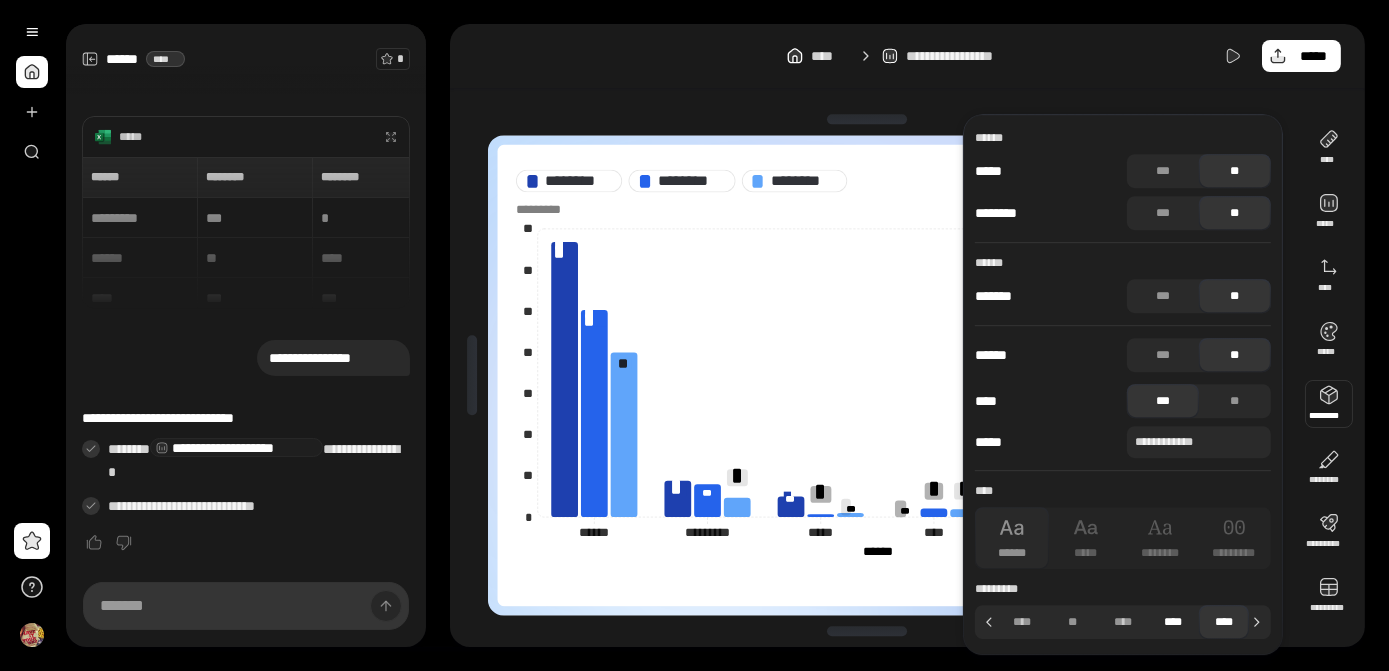 click on "****" at bounding box center [1173, 622] 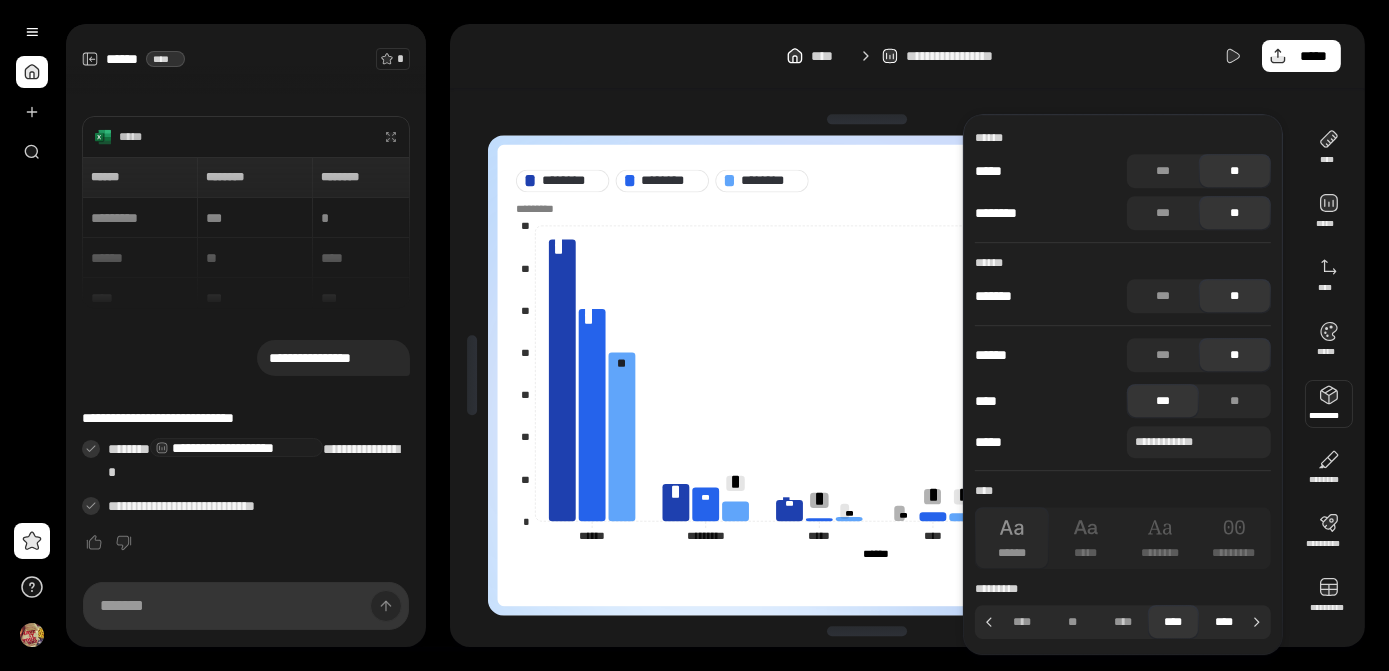 click on "****" at bounding box center (1224, 622) 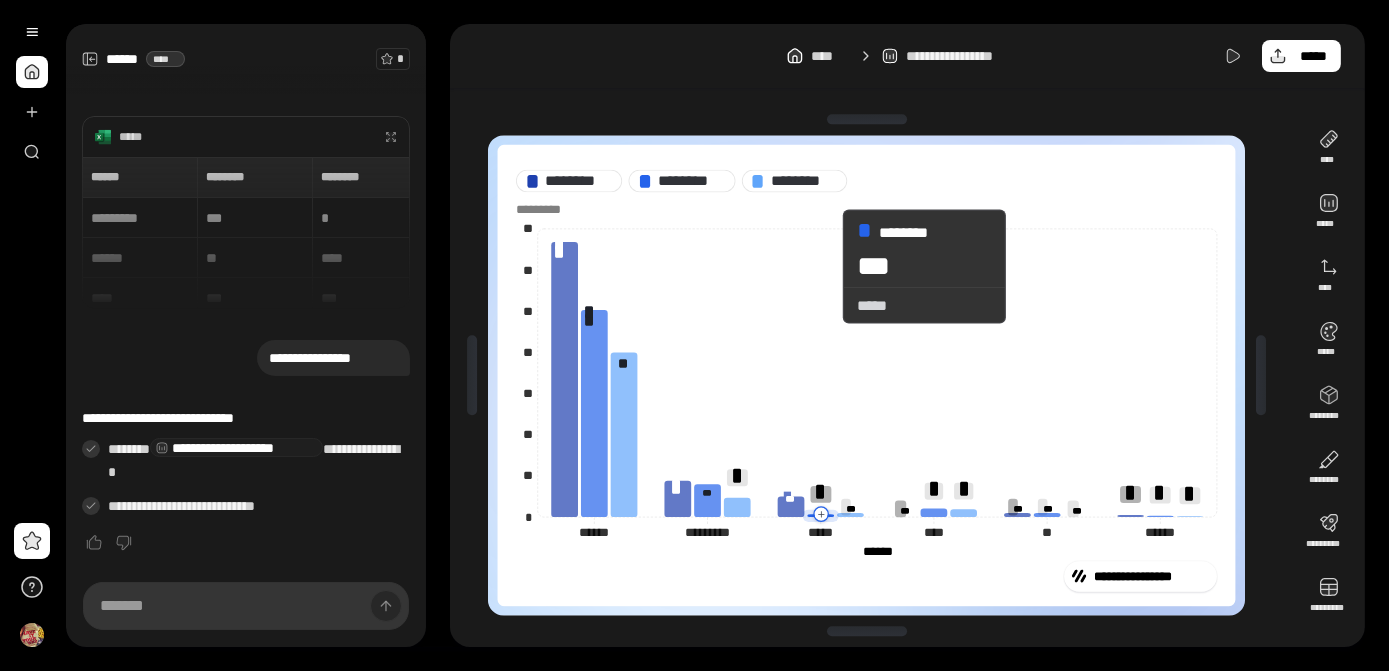 click 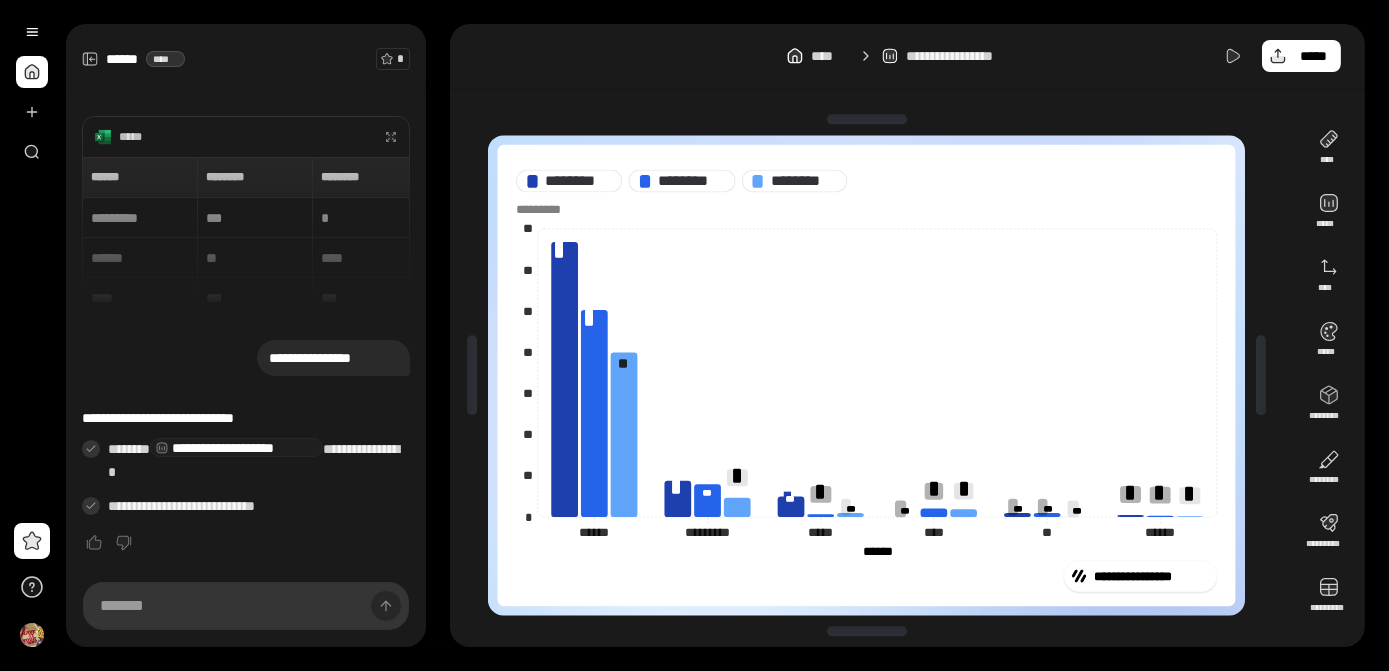 click on "******" at bounding box center (877, 552) 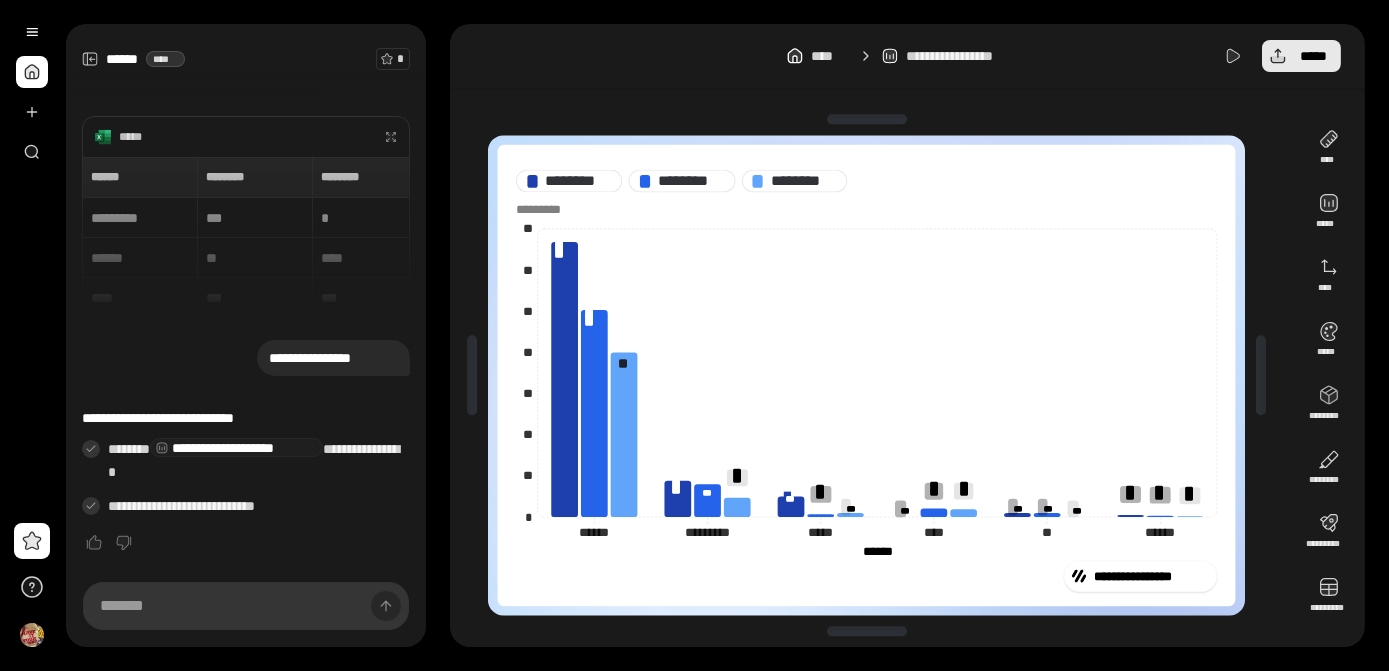 click on "*****" at bounding box center (1313, 56) 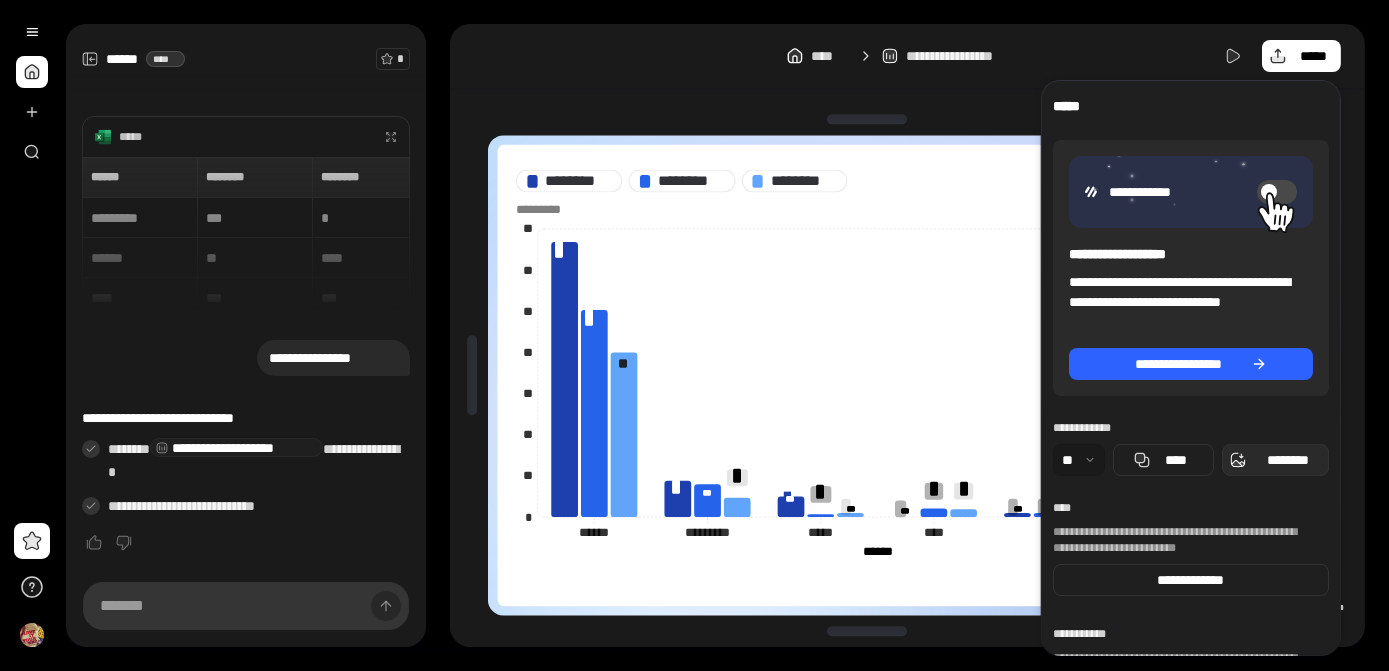 click on "********" at bounding box center (1287, 460) 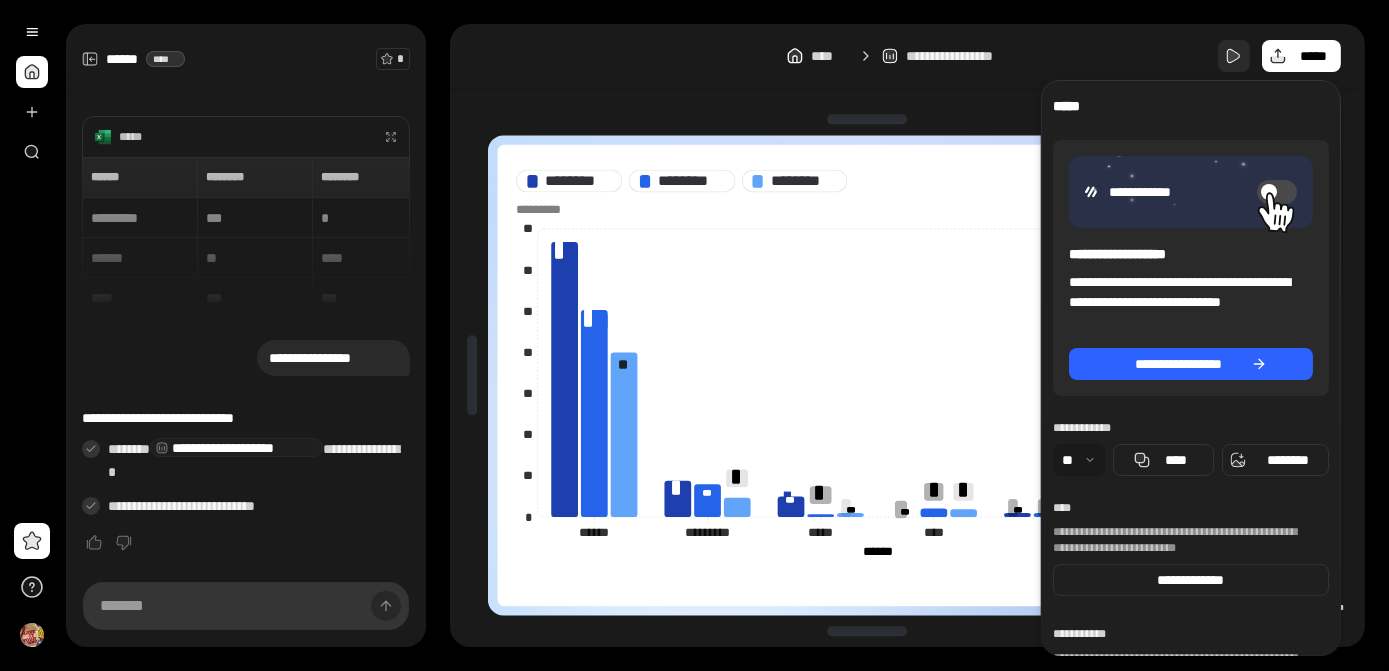 click at bounding box center (1234, 56) 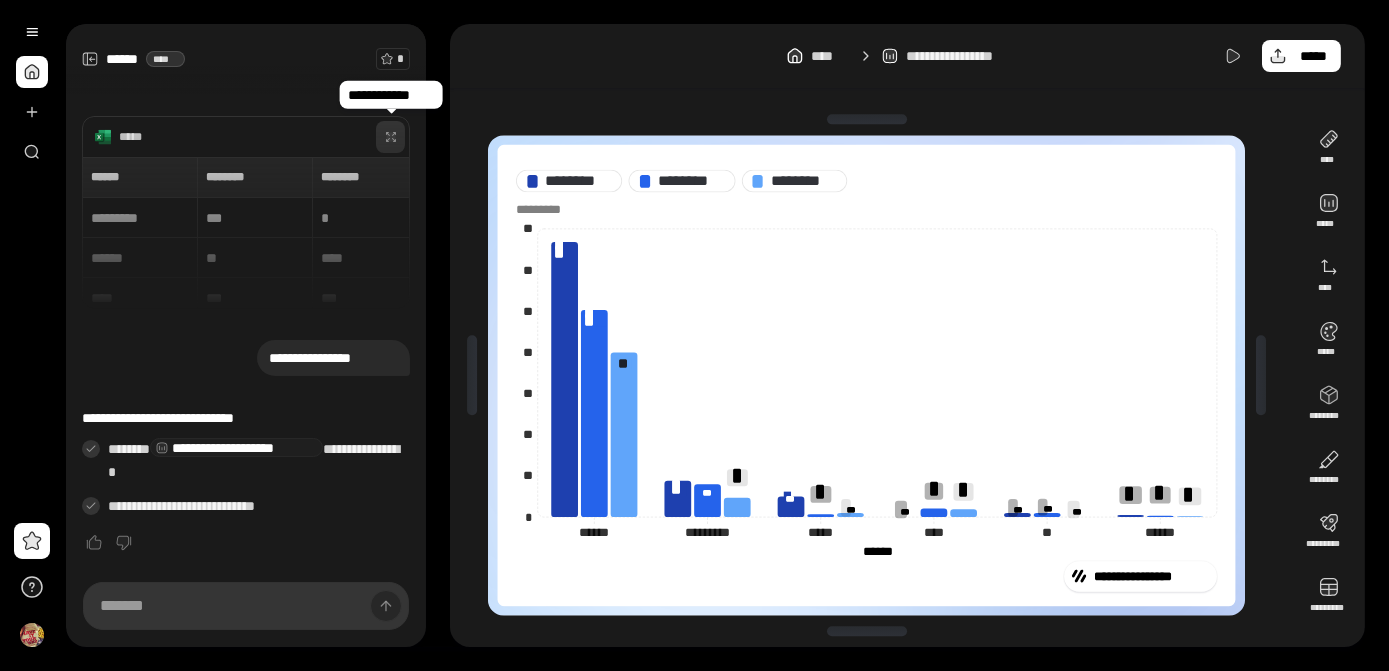 click 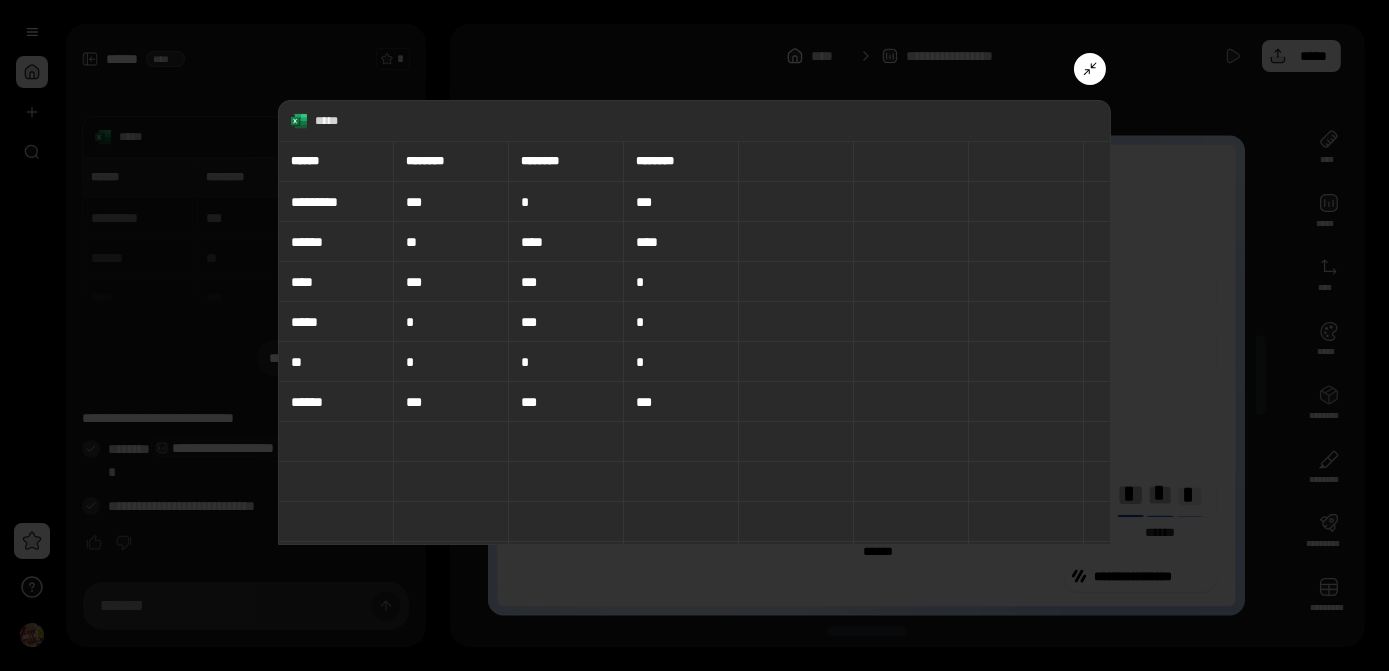 click 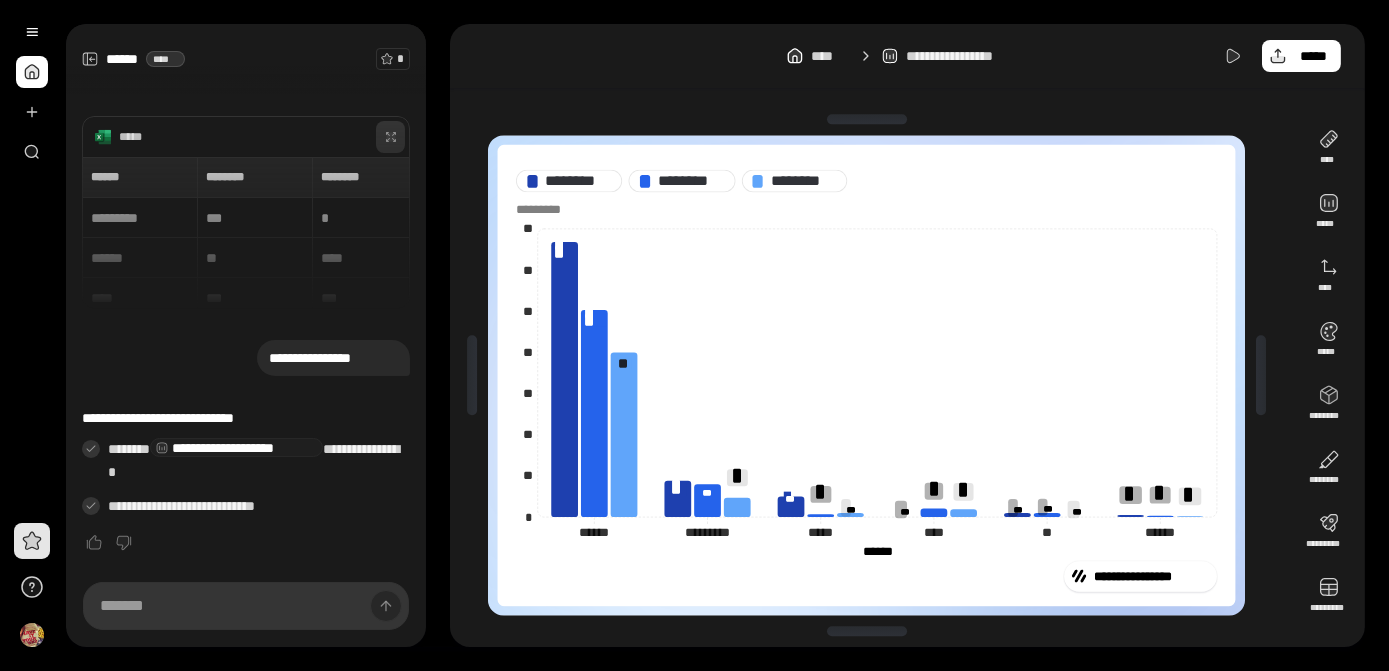 click at bounding box center [32, 541] 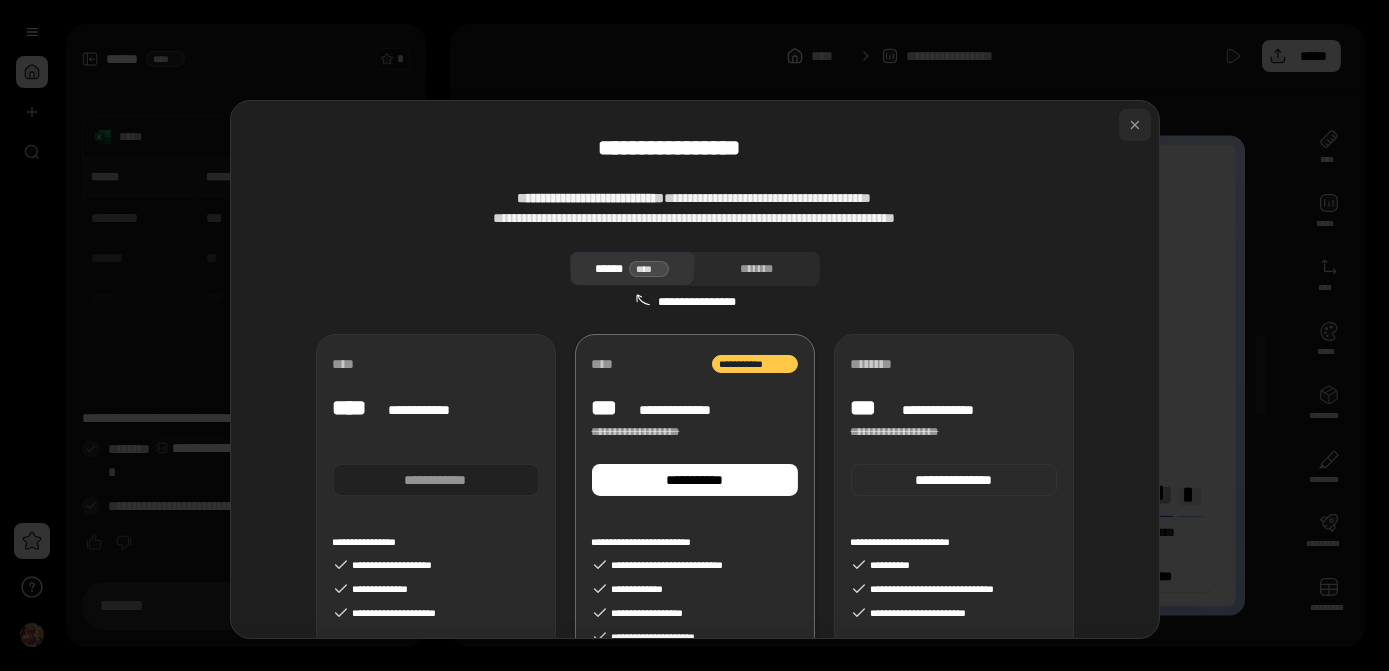 click at bounding box center [1135, 125] 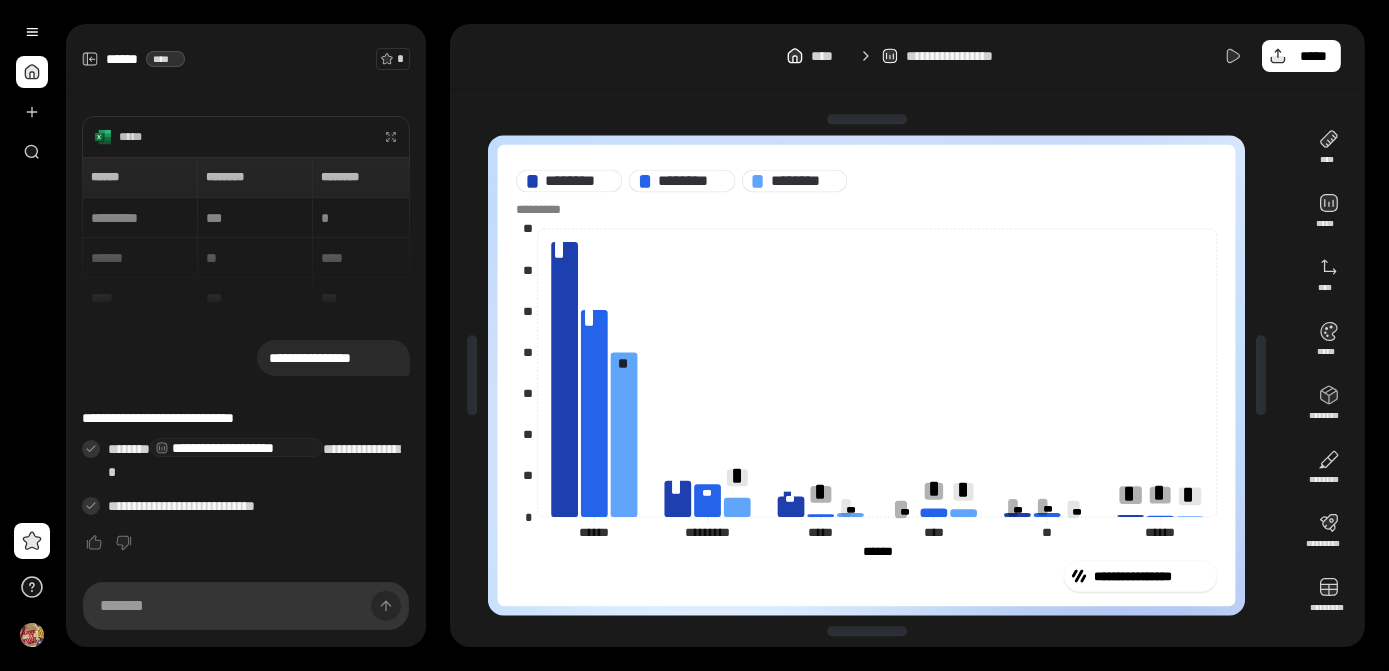 click at bounding box center [32, 72] 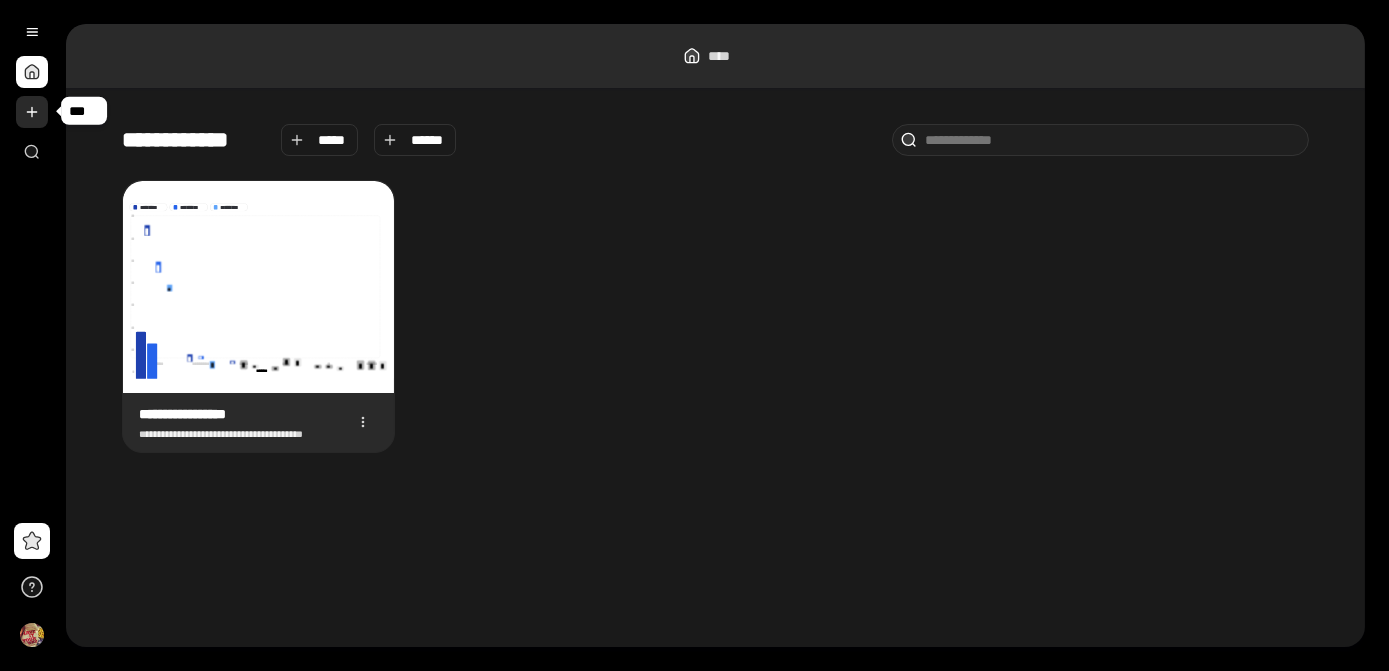 click at bounding box center [32, 112] 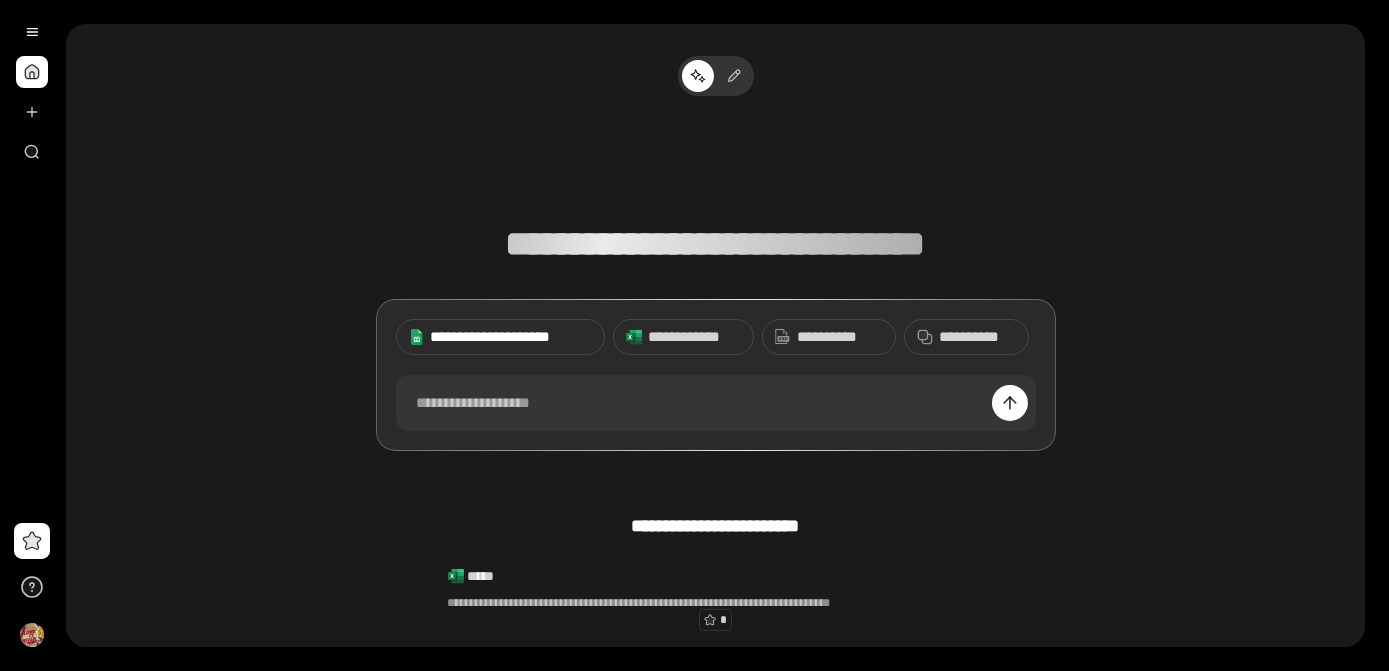 click on "**********" at bounding box center [512, 337] 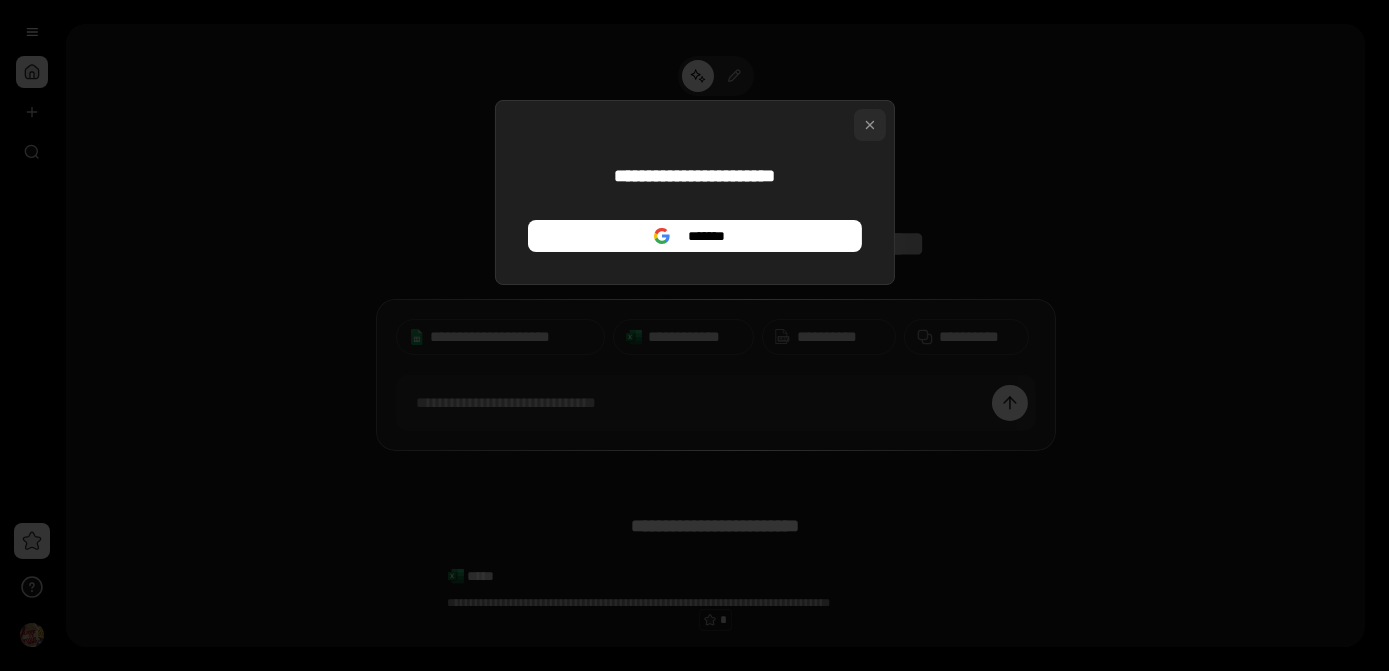 click at bounding box center (870, 125) 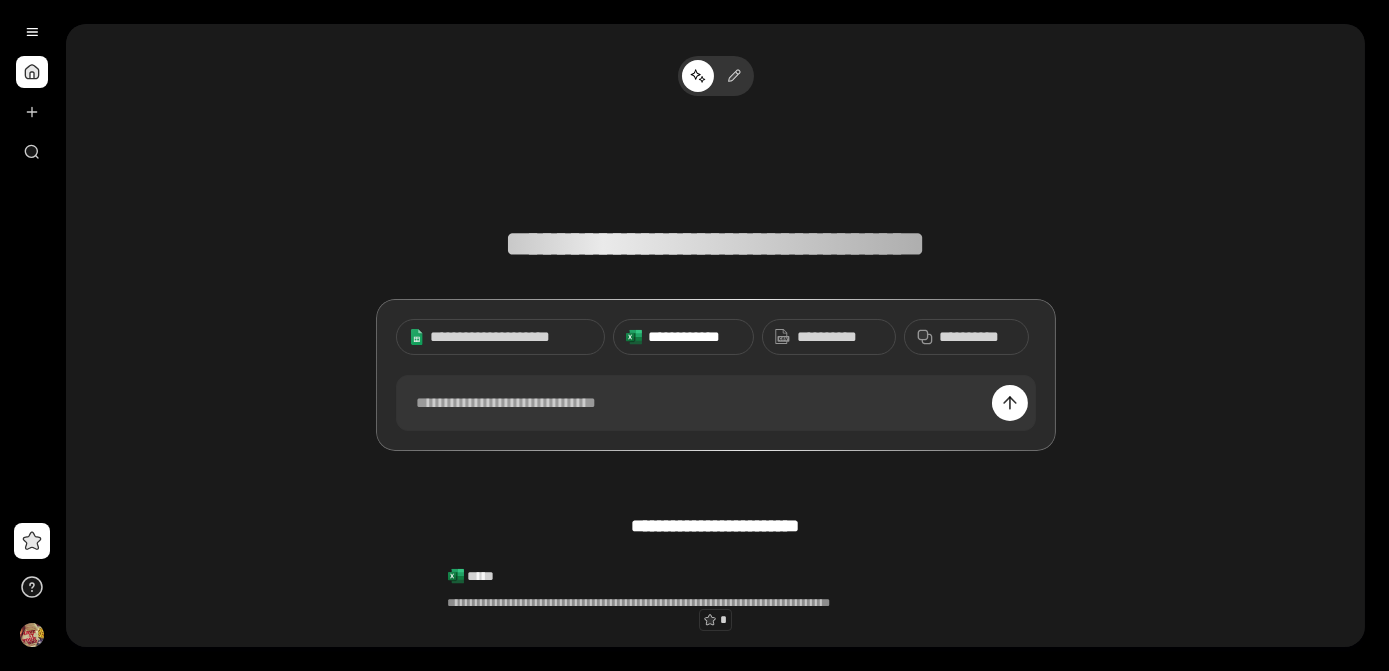 click on "**********" at bounding box center [716, 375] 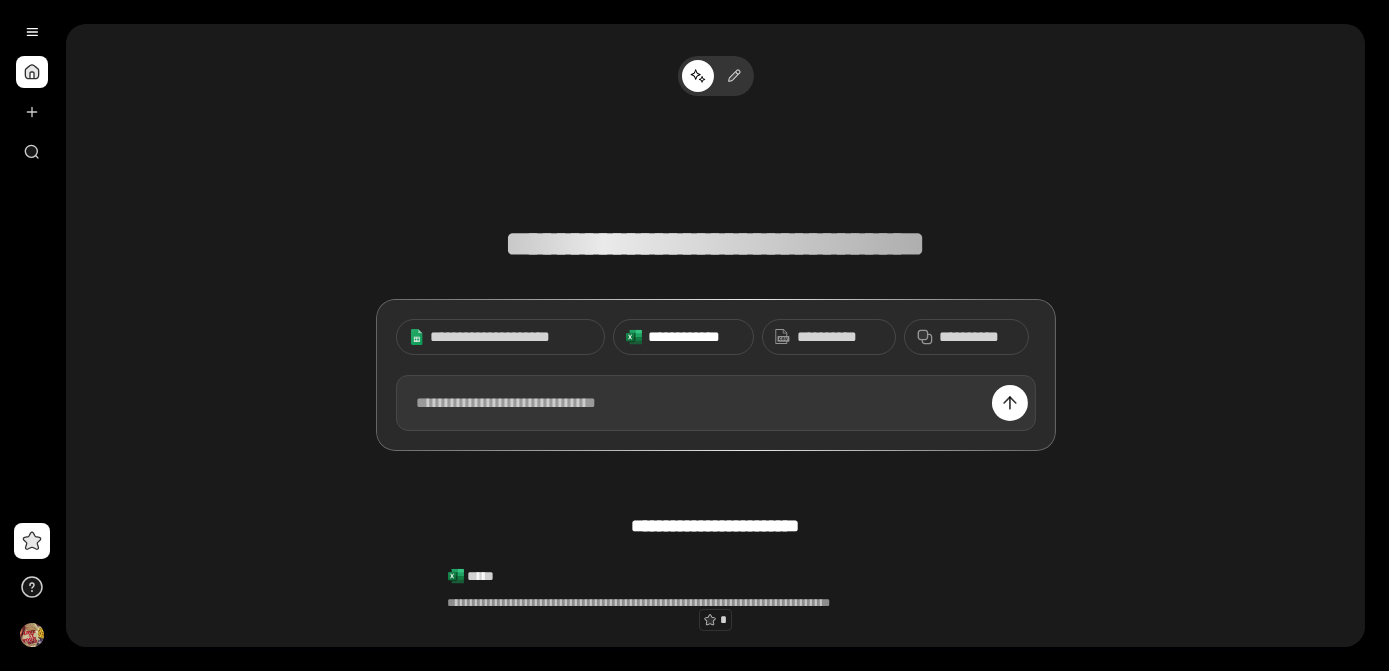 scroll, scrollTop: 14, scrollLeft: 0, axis: vertical 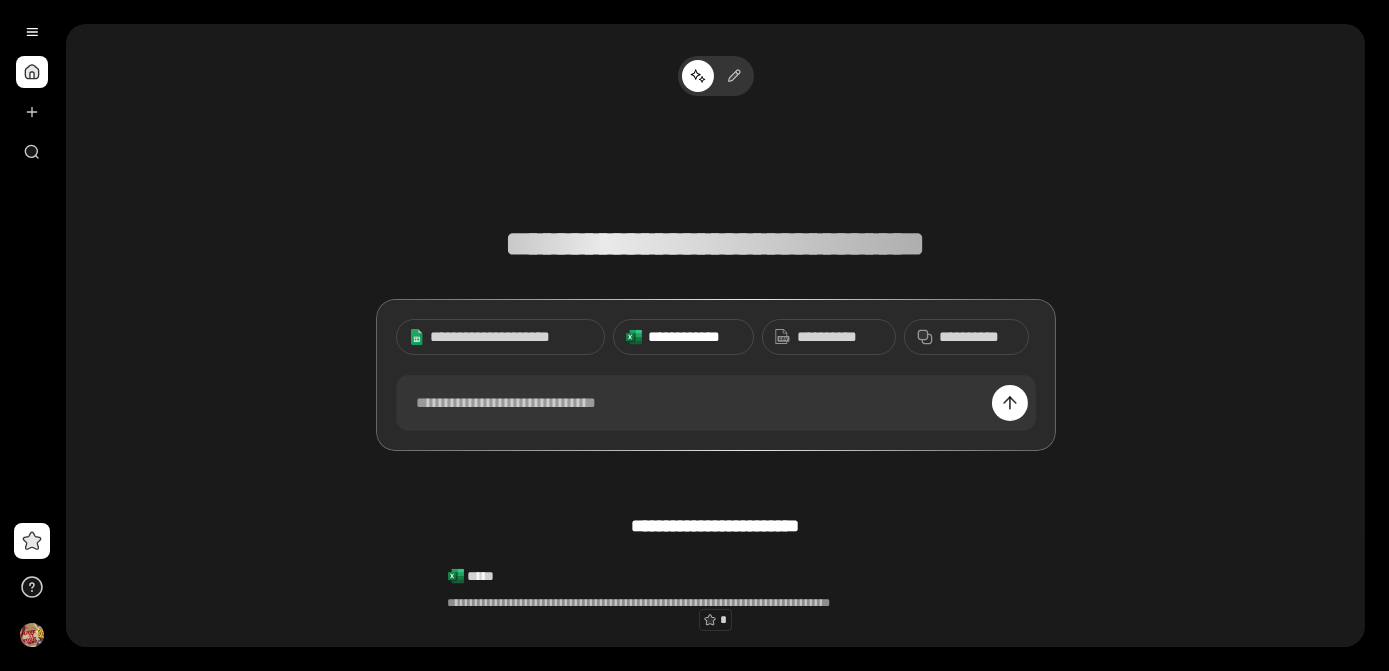 click on "**********" at bounding box center (694, 337) 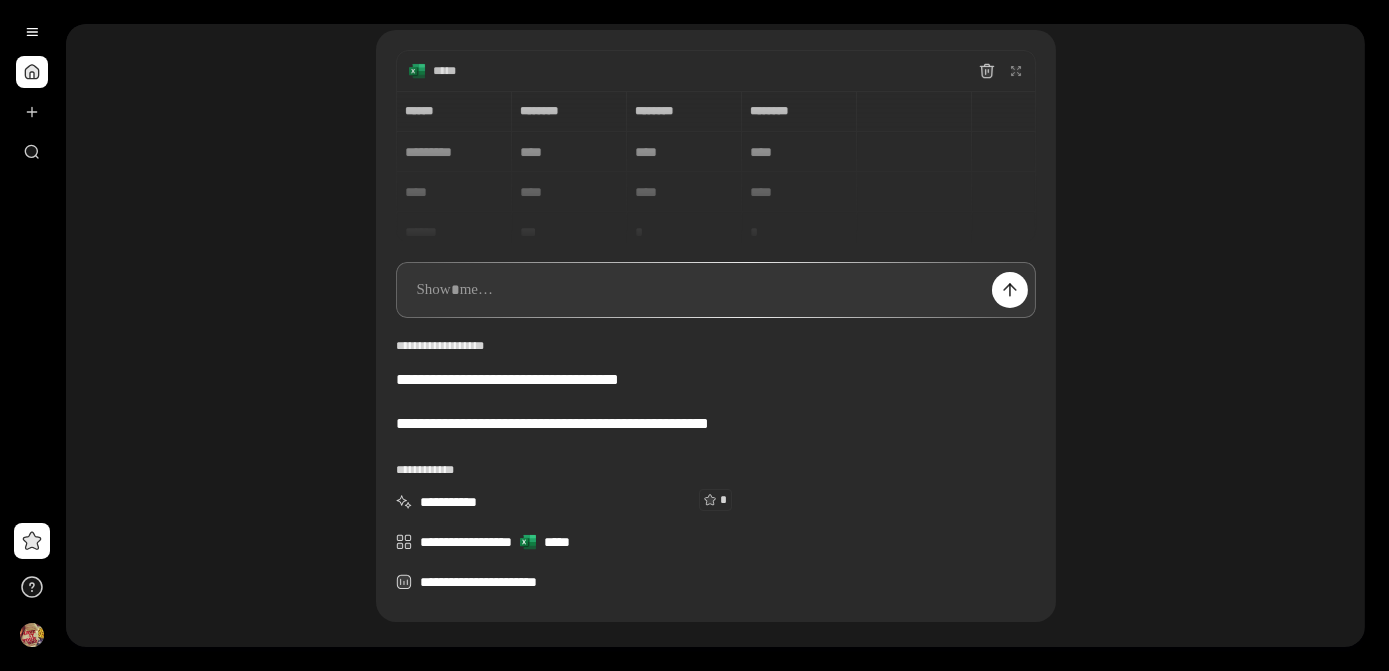 scroll, scrollTop: 0, scrollLeft: 0, axis: both 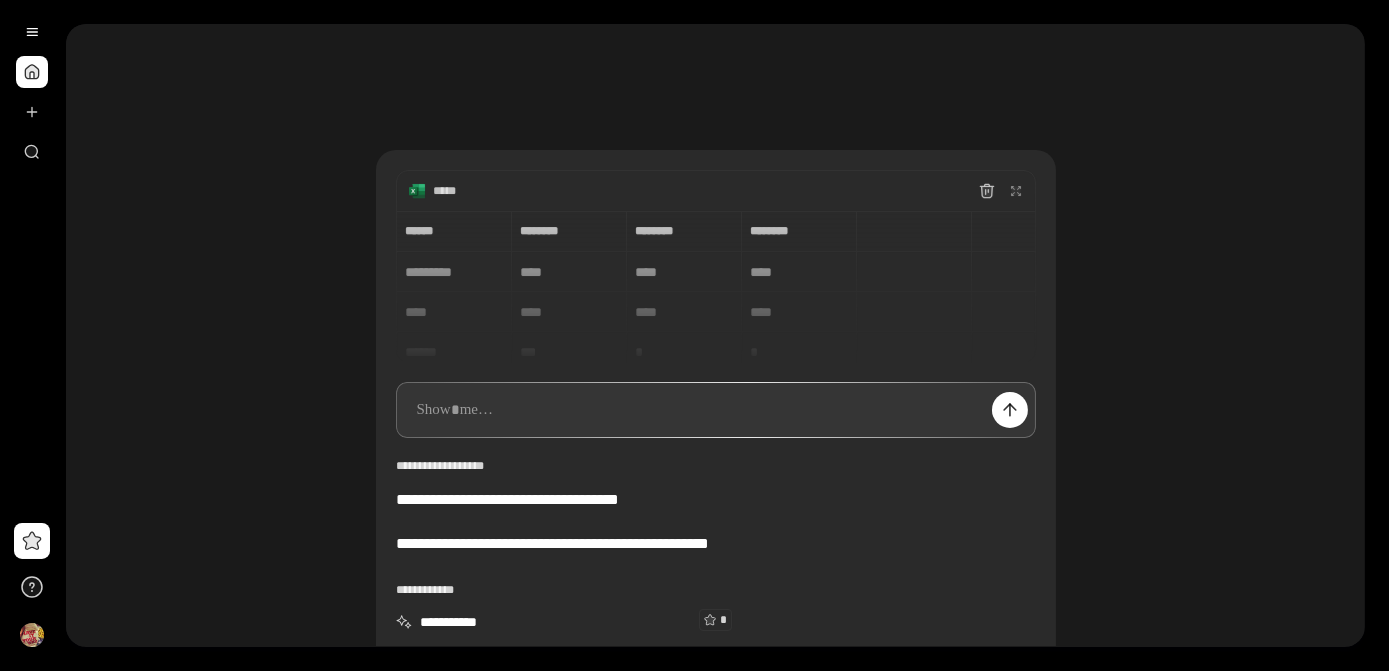 type 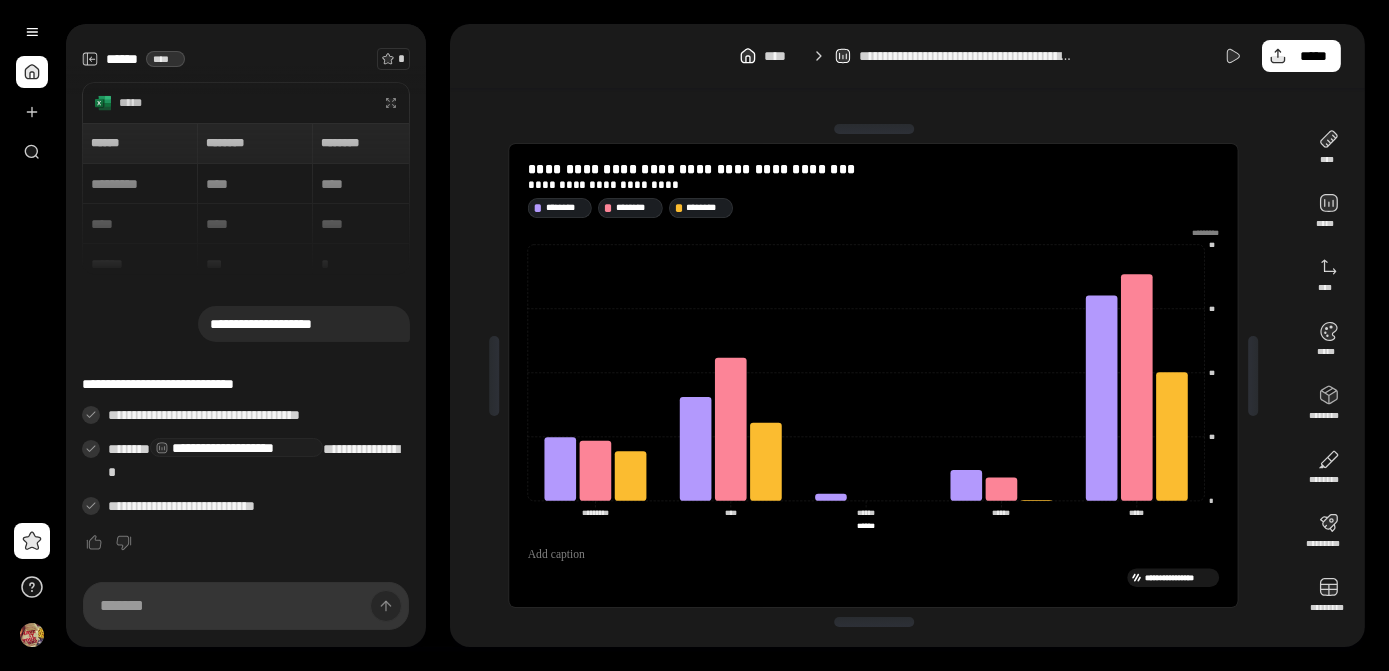 click on "**********" at bounding box center (873, 376) 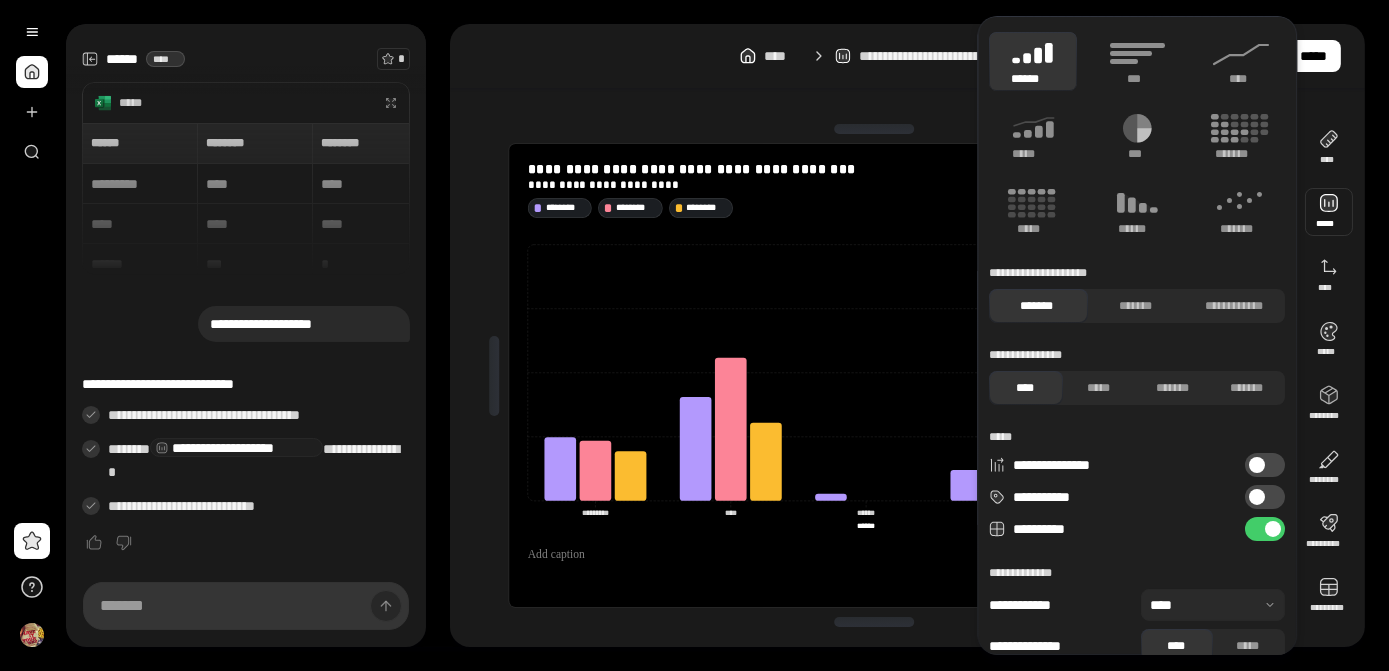 click at bounding box center [1329, 212] 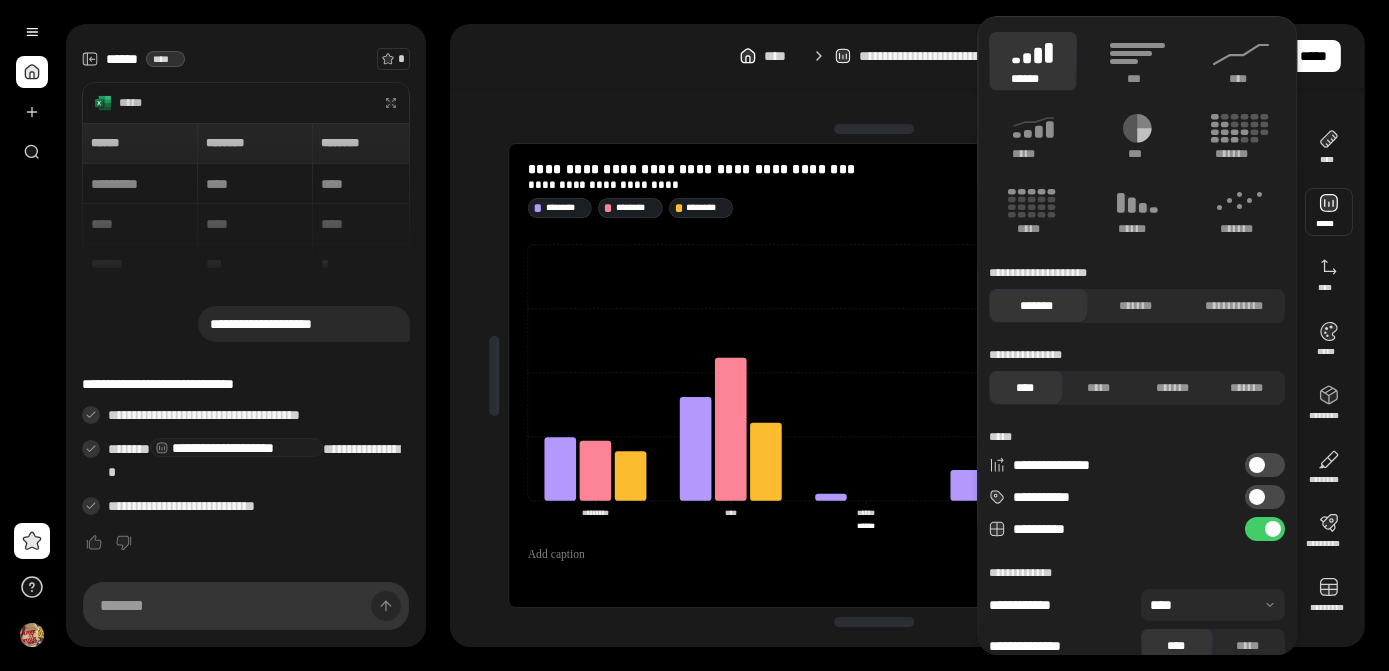click on "**********" at bounding box center (1265, 497) 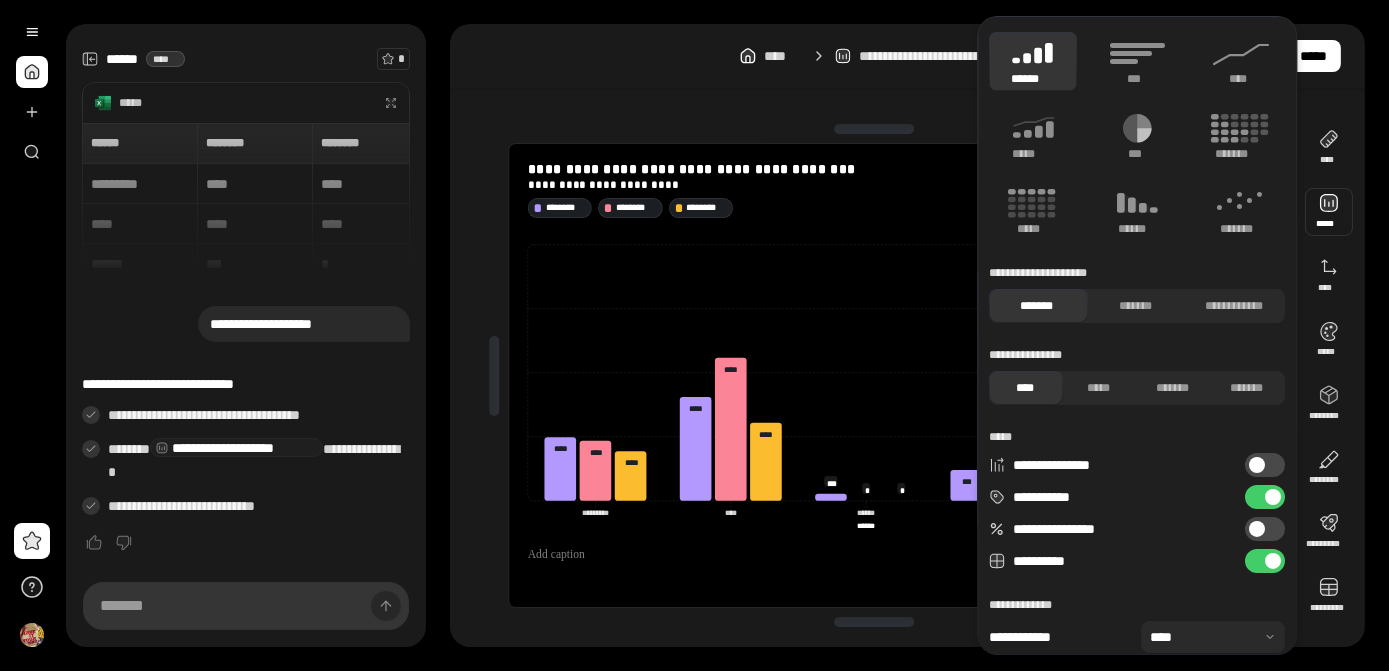 click at bounding box center (1257, 465) 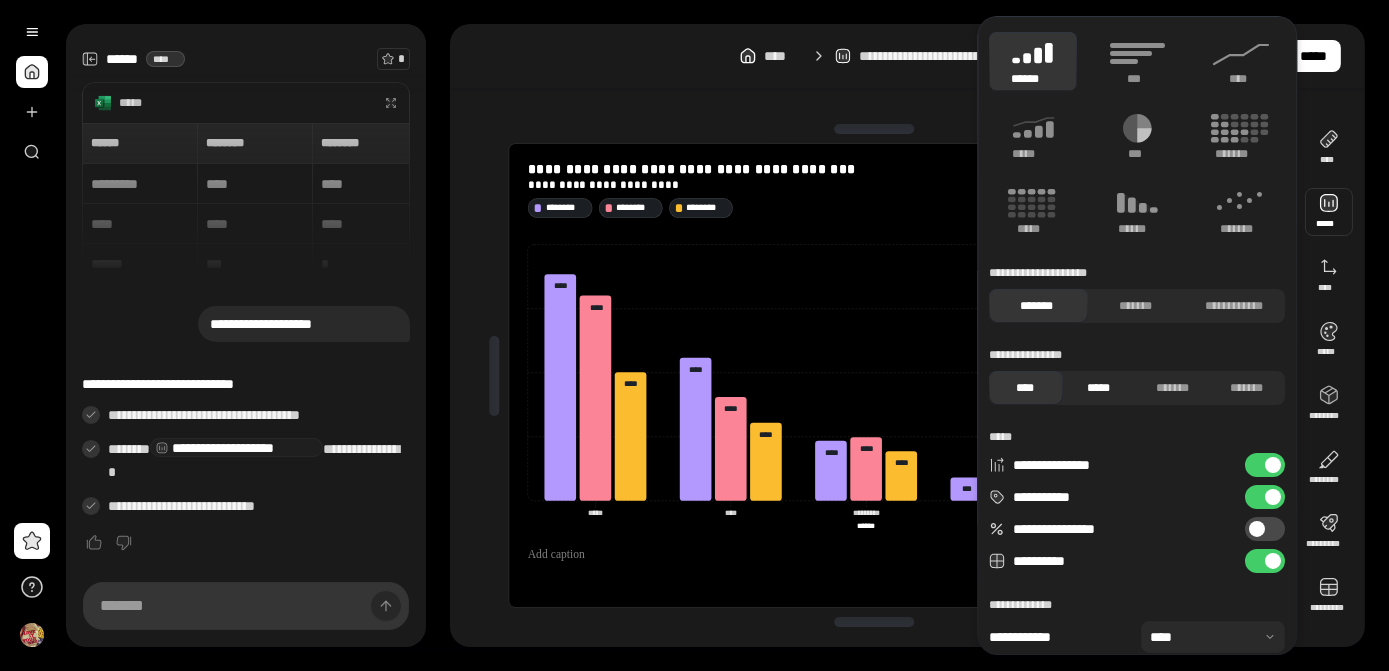 click on "*****" at bounding box center (1099, 388) 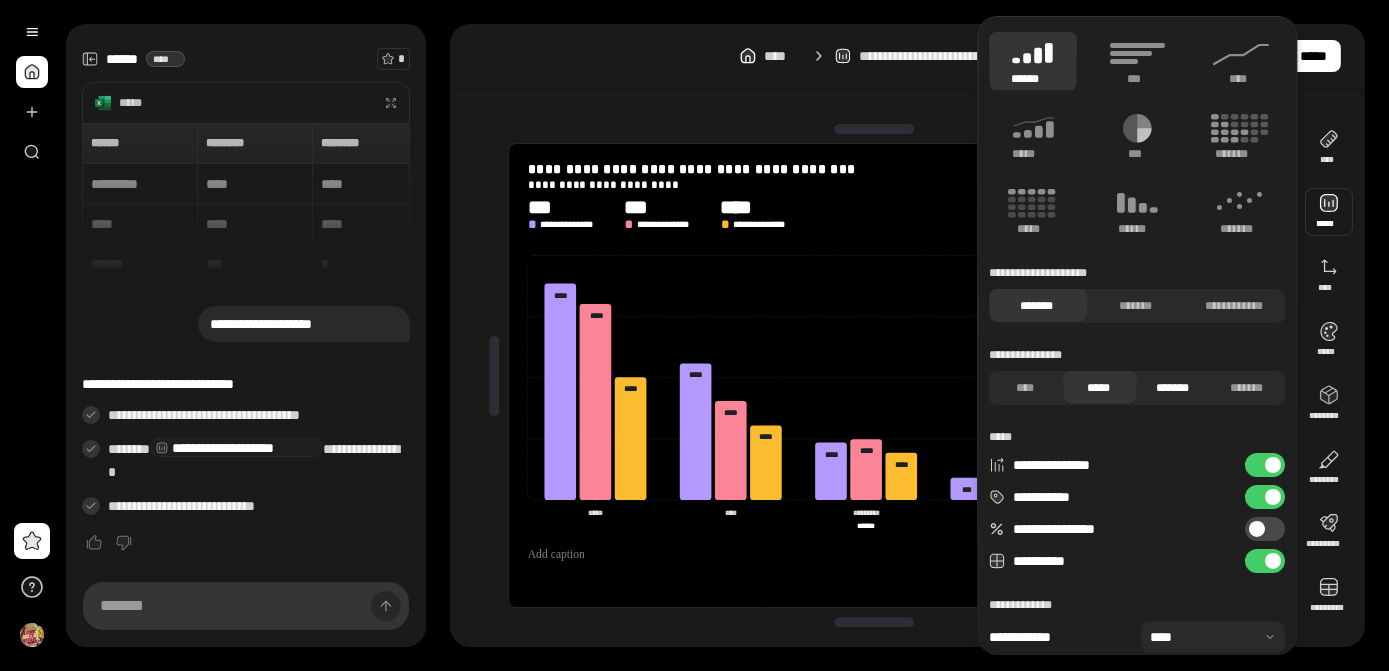 click on "*******" at bounding box center [1173, 388] 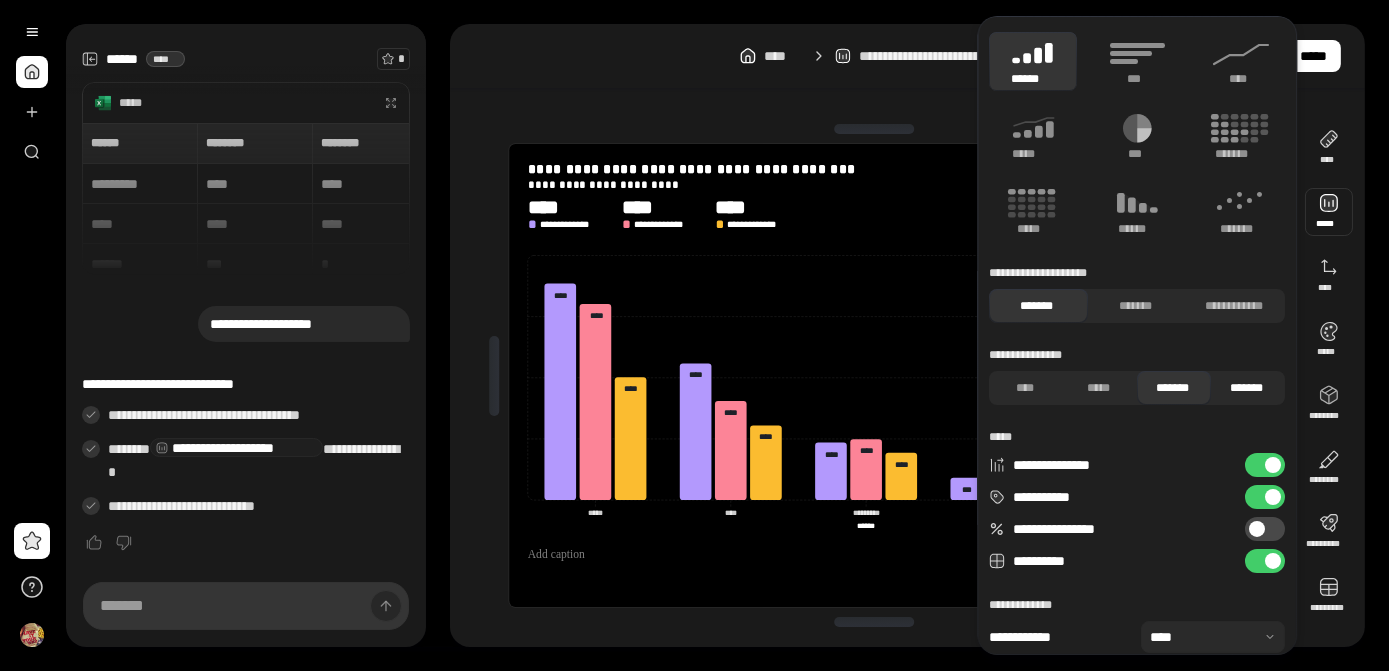 click on "*******" at bounding box center [1247, 388] 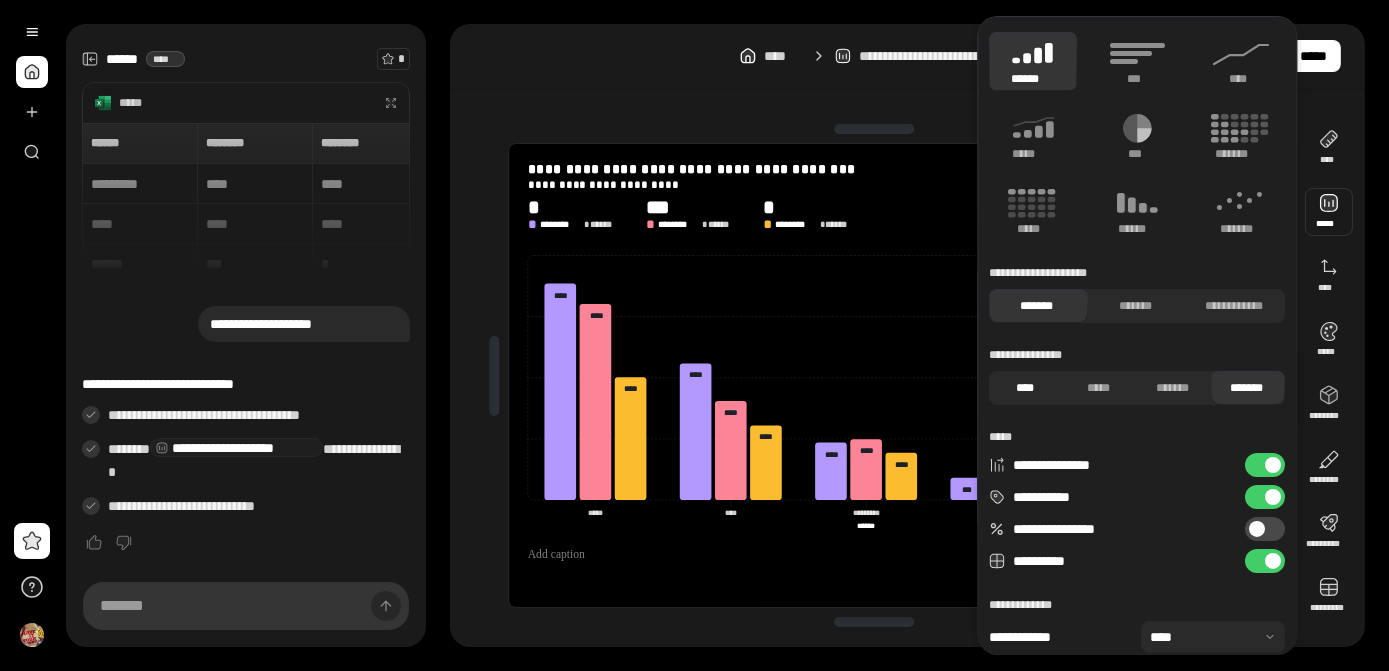 click on "****" at bounding box center [1025, 388] 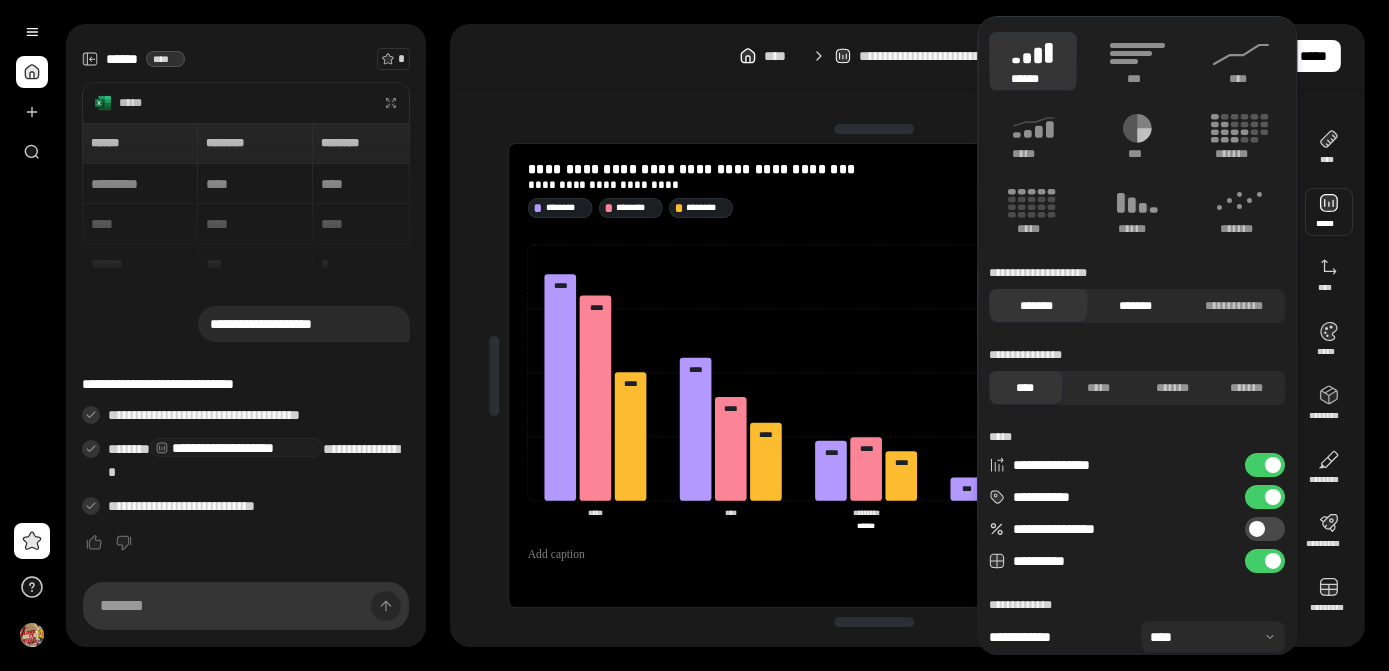 click on "*******" at bounding box center (1136, 306) 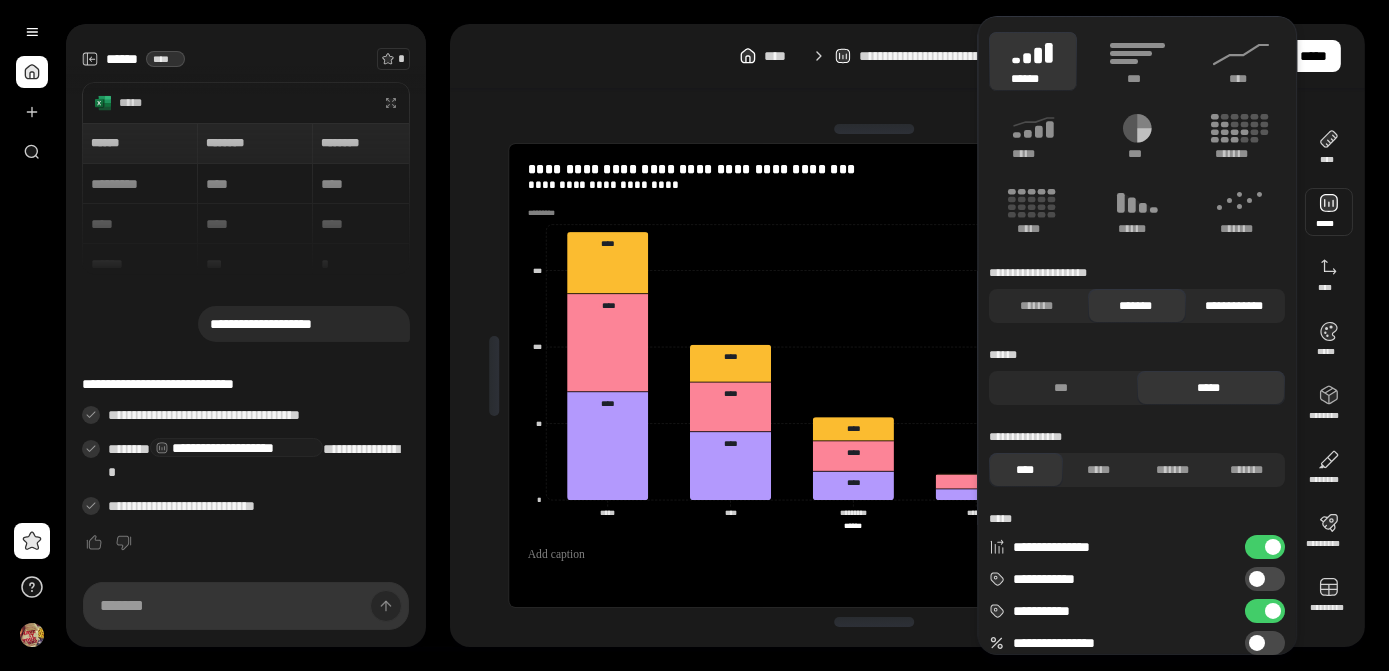 click on "**********" at bounding box center [1235, 306] 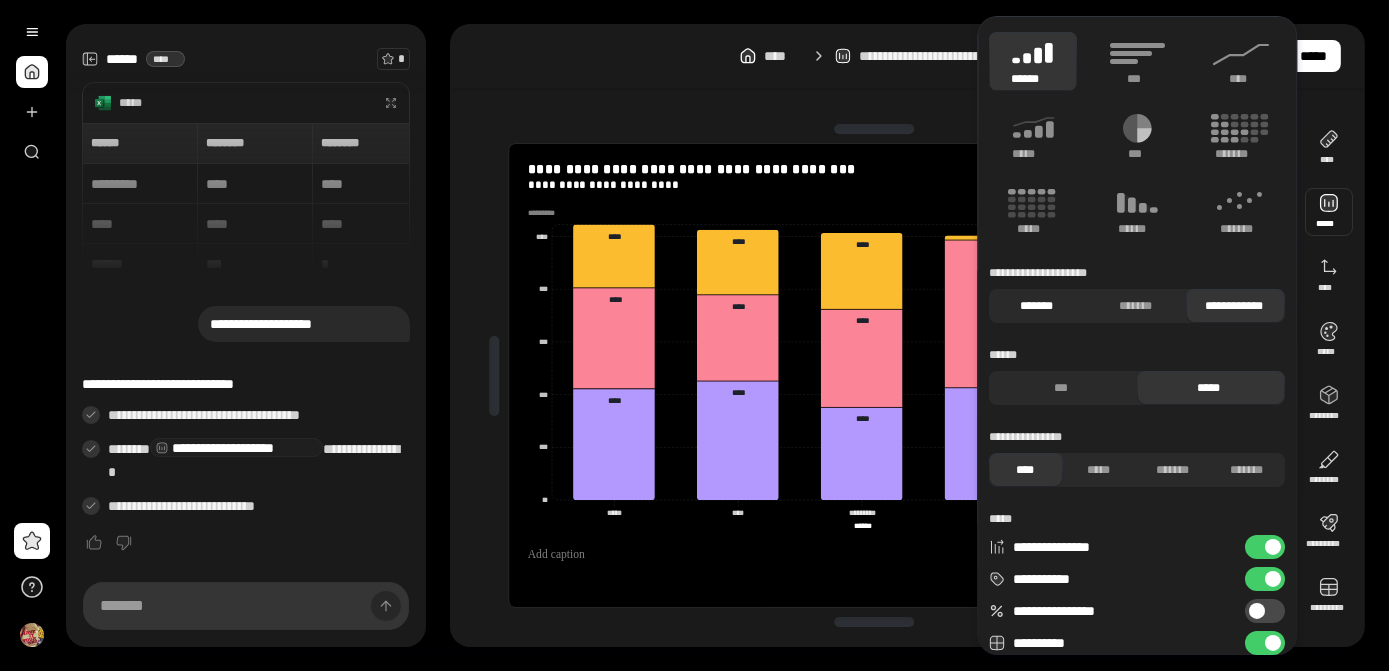 click on "*******" at bounding box center (1037, 306) 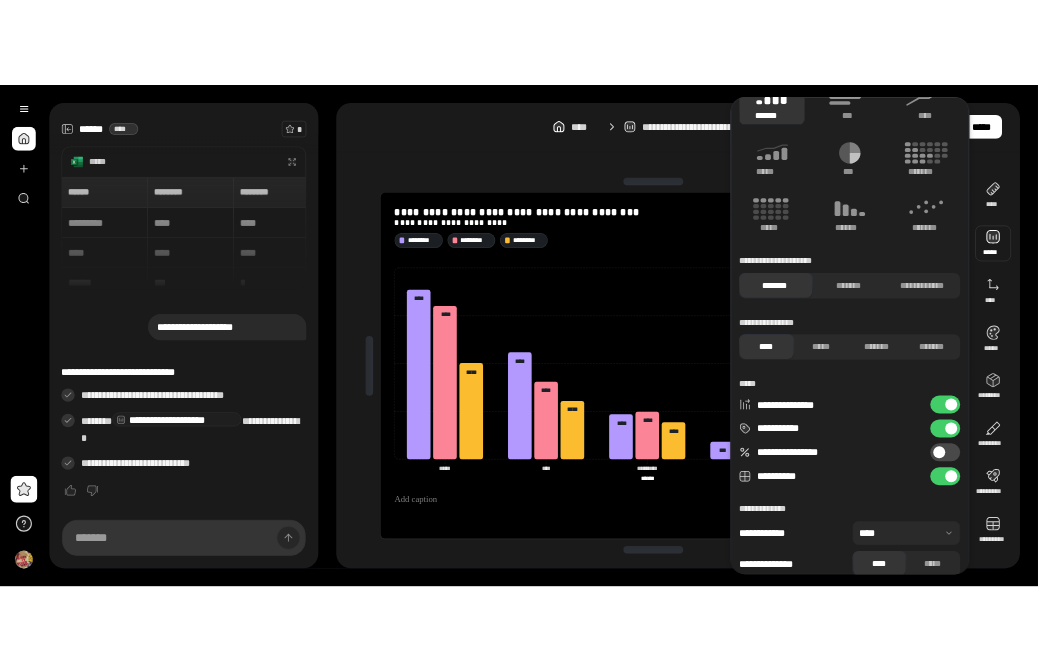 scroll, scrollTop: 56, scrollLeft: 0, axis: vertical 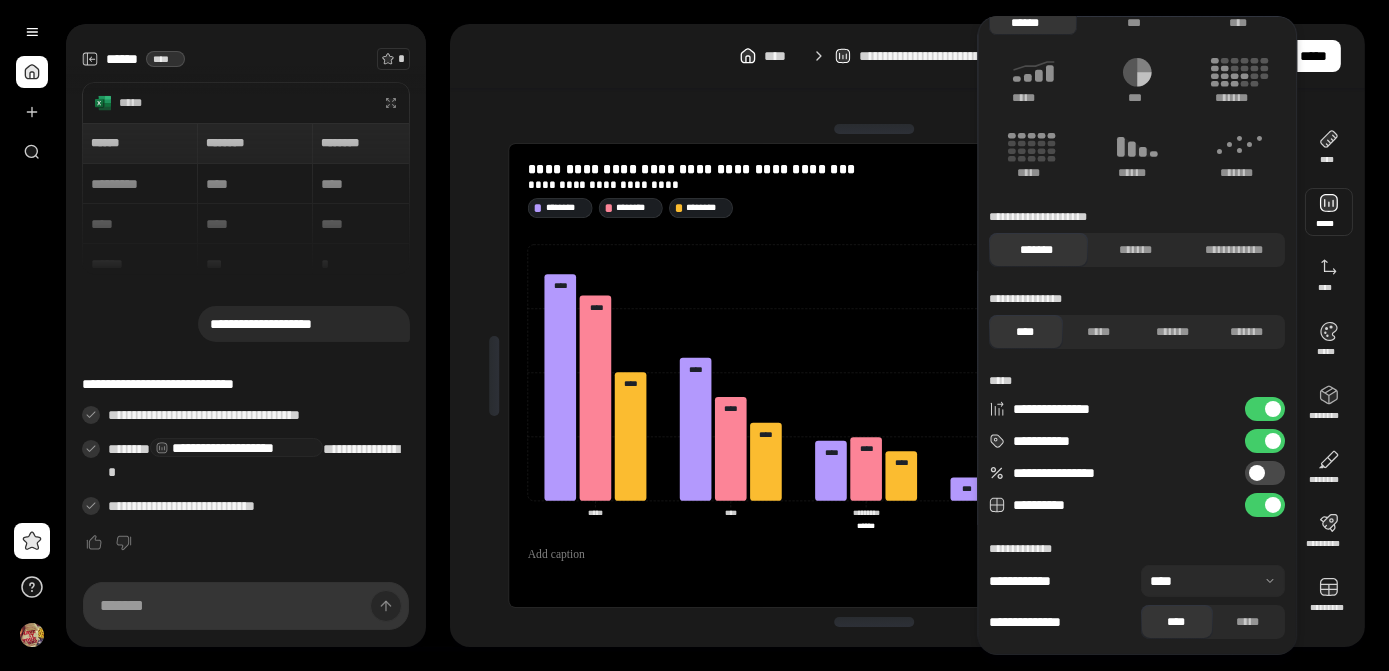 click at bounding box center [1213, 581] 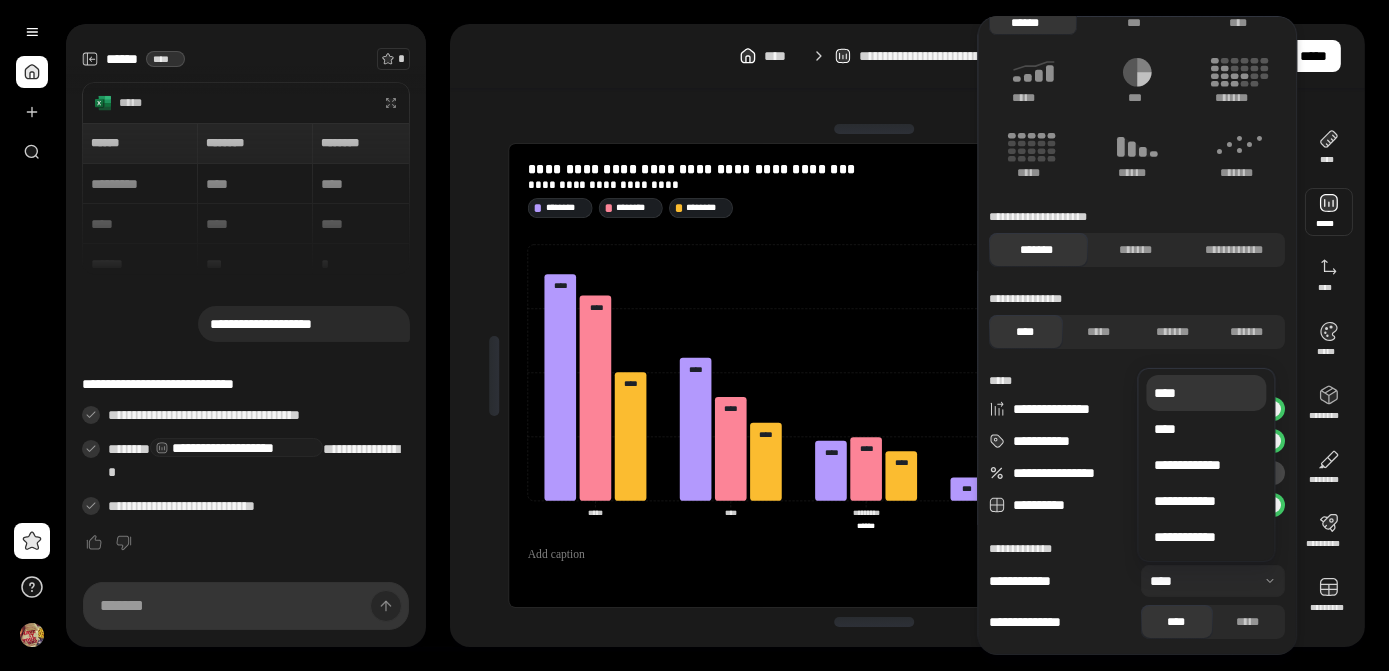 click at bounding box center [1213, 581] 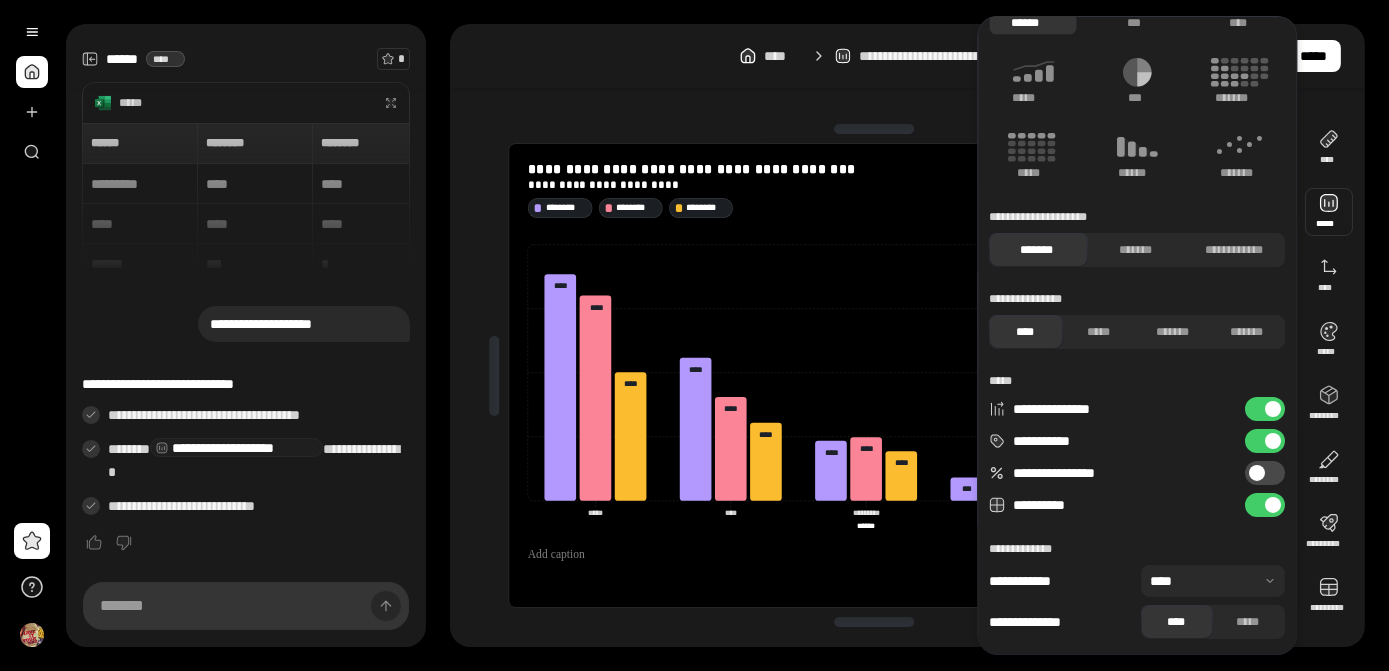 click on "**********" at bounding box center (694, 335) 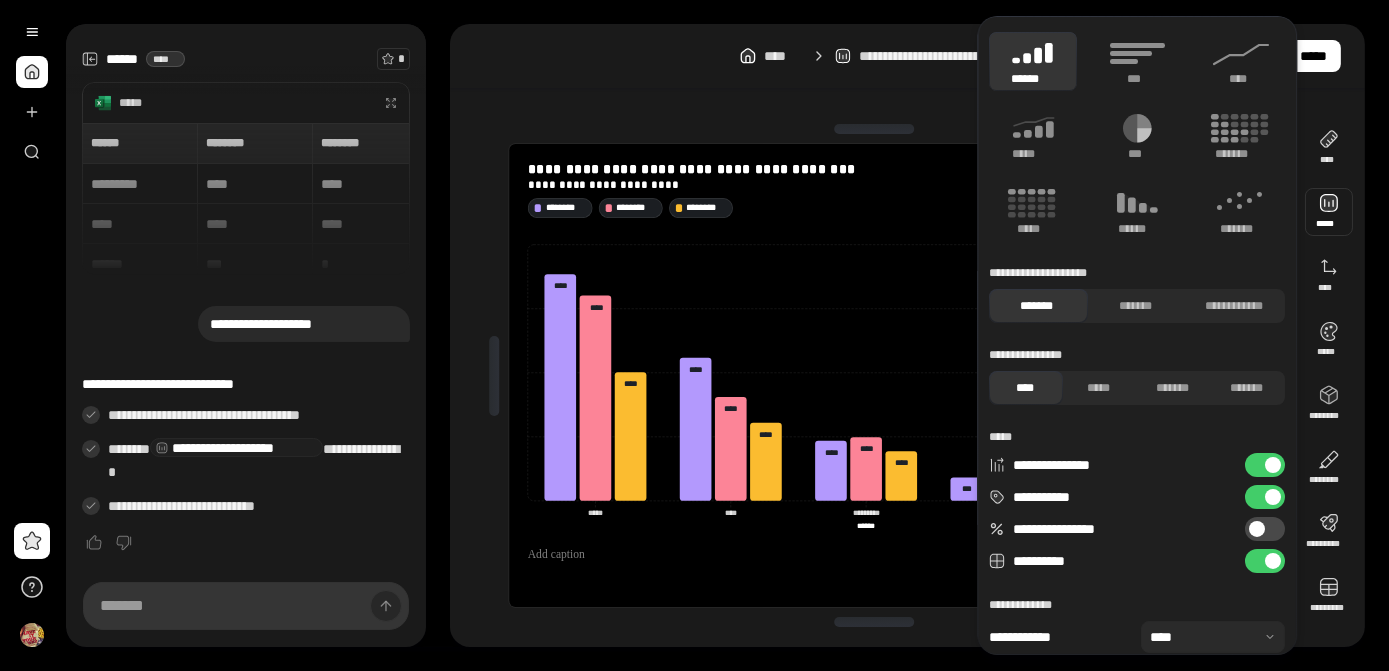 click at bounding box center [1329, 212] 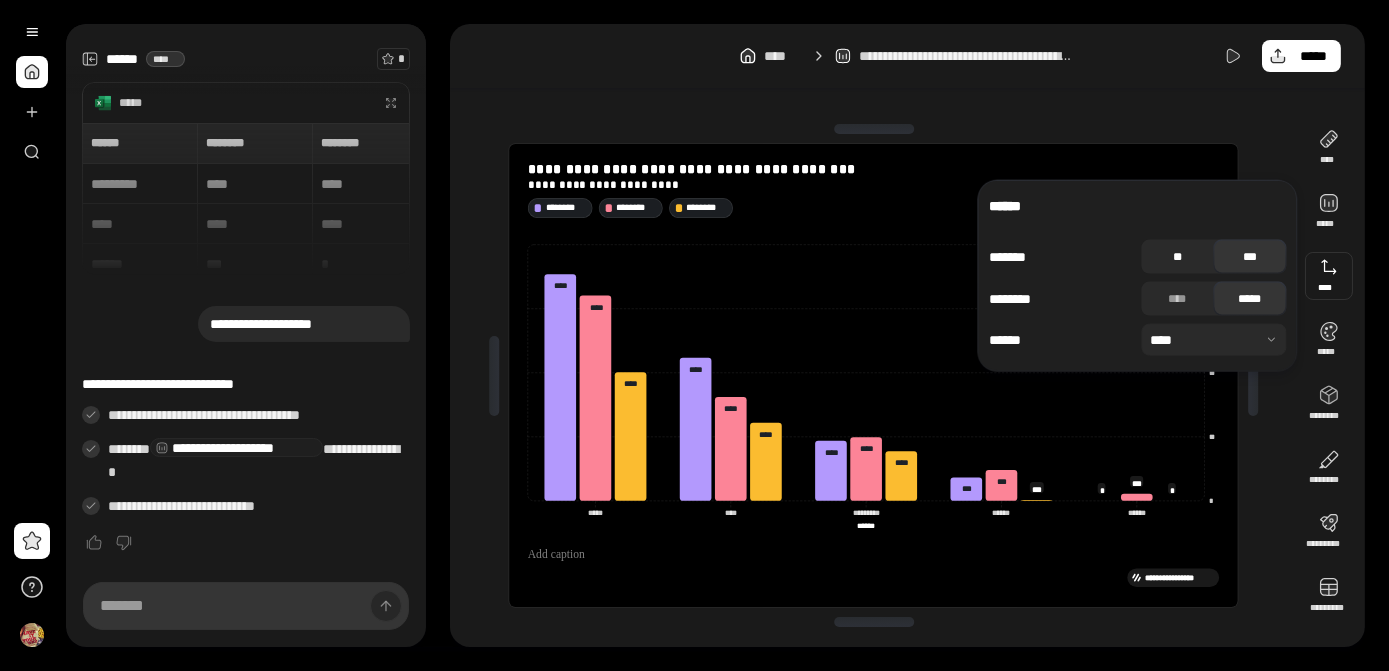click on "**" at bounding box center [1177, 257] 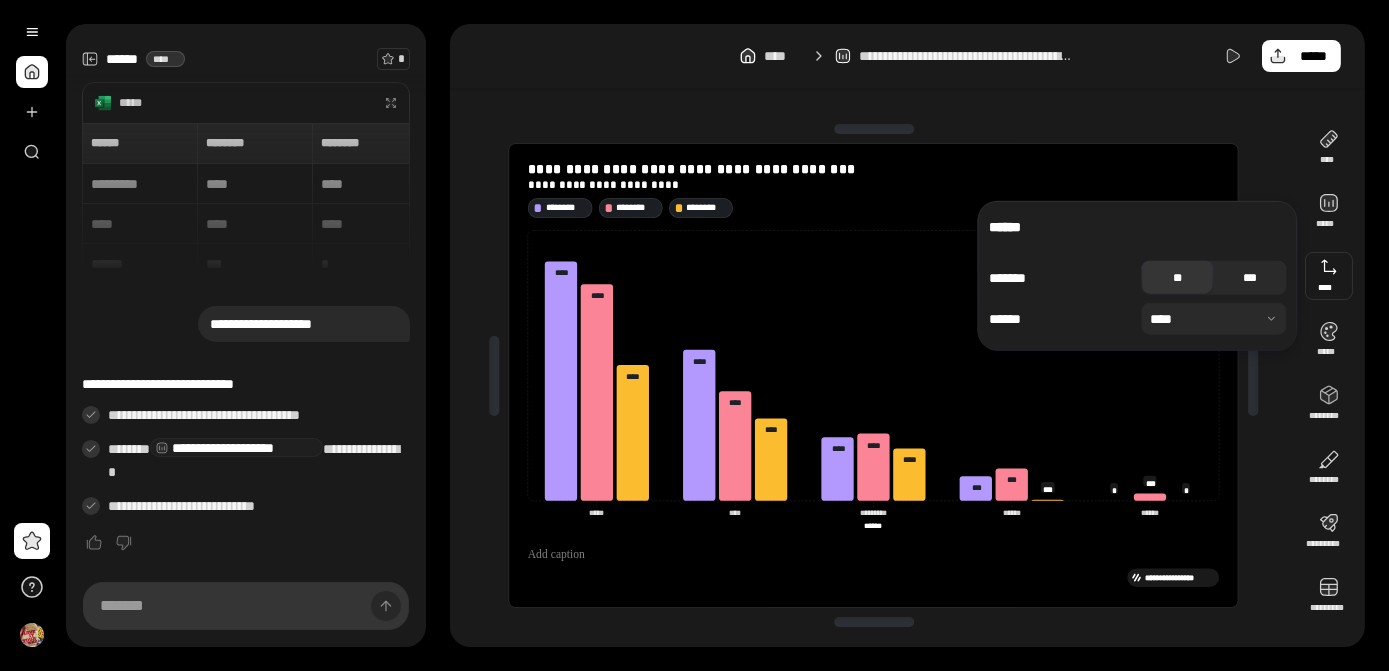 click on "***" at bounding box center [1250, 278] 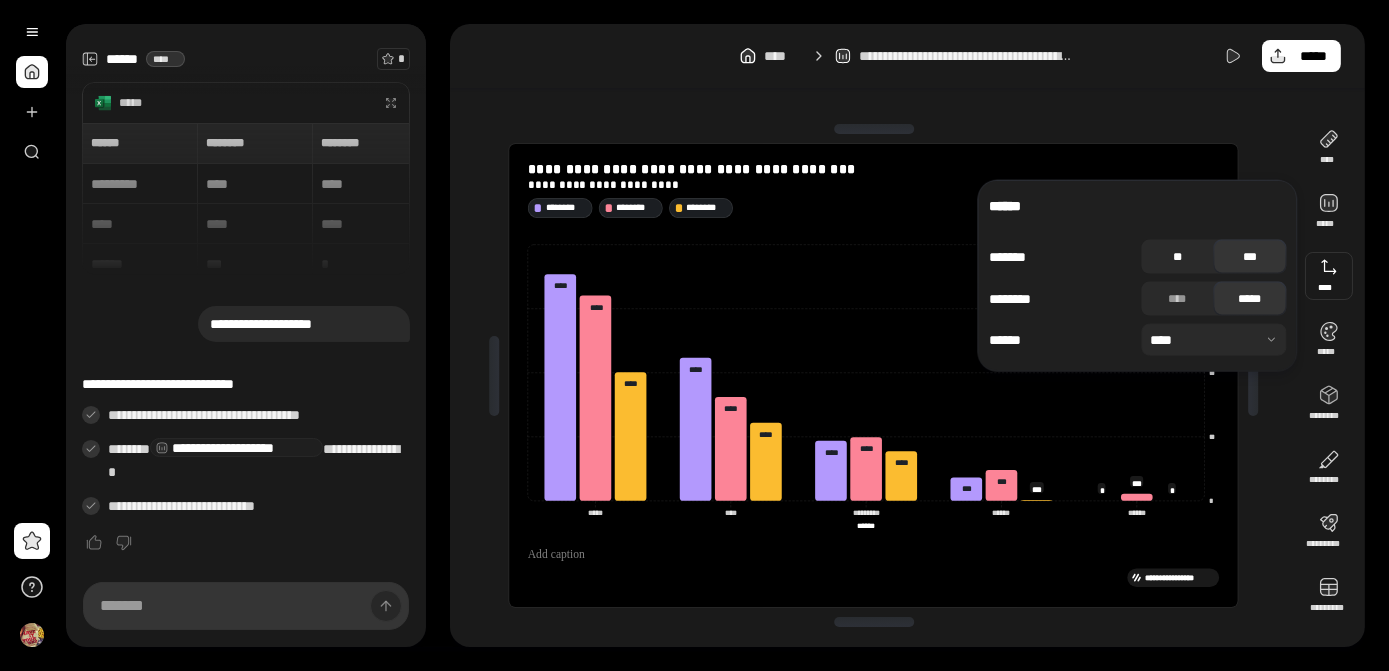 click on "**" at bounding box center [1177, 257] 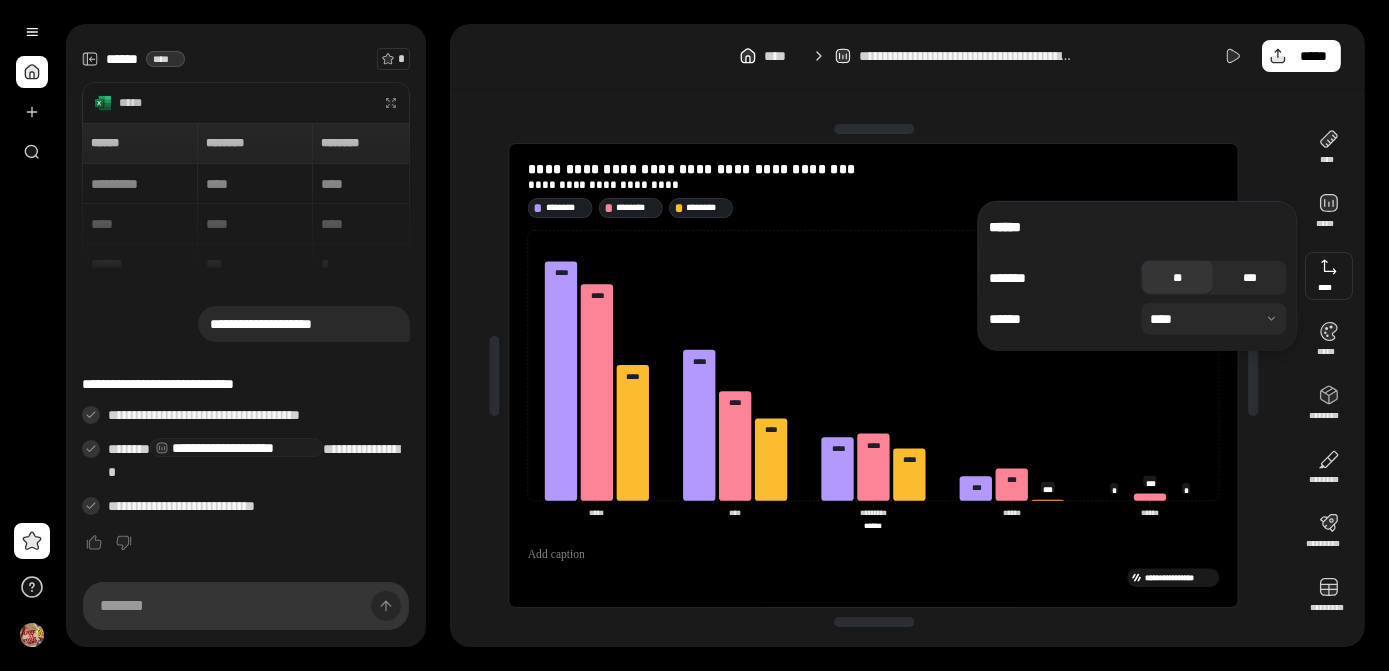 click on "***" at bounding box center (1250, 278) 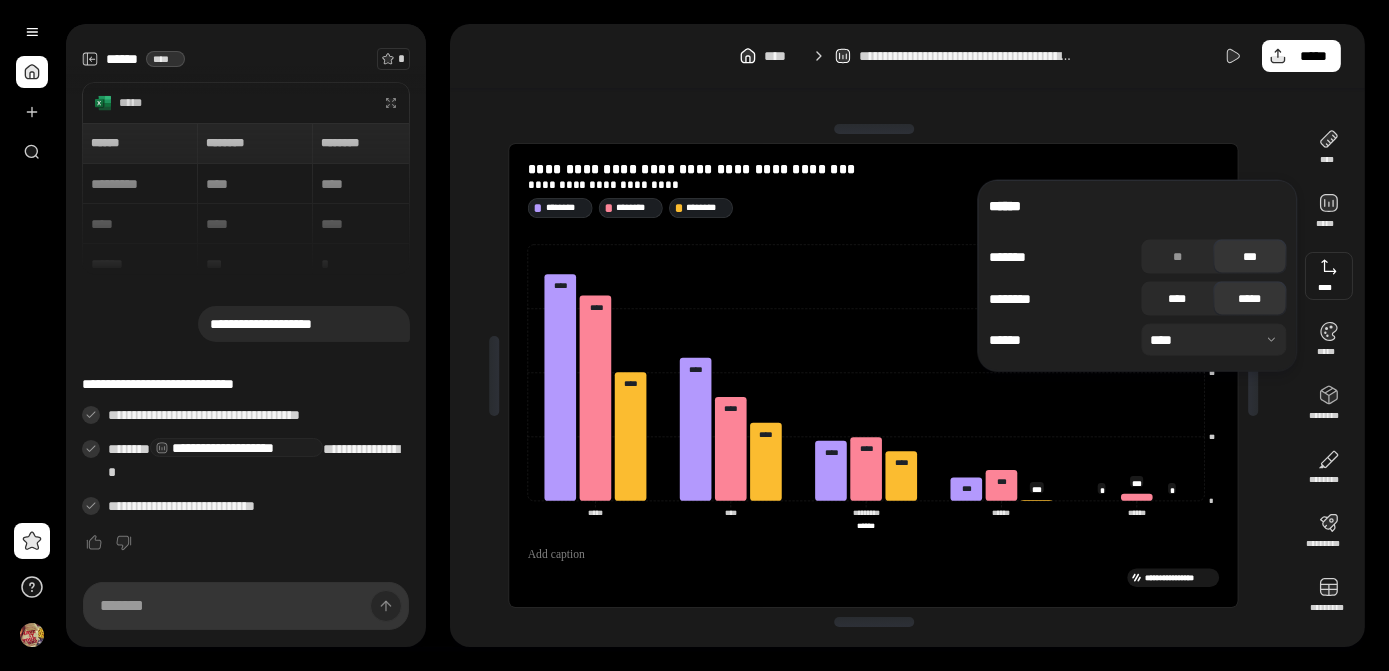 click on "****" at bounding box center (1177, 299) 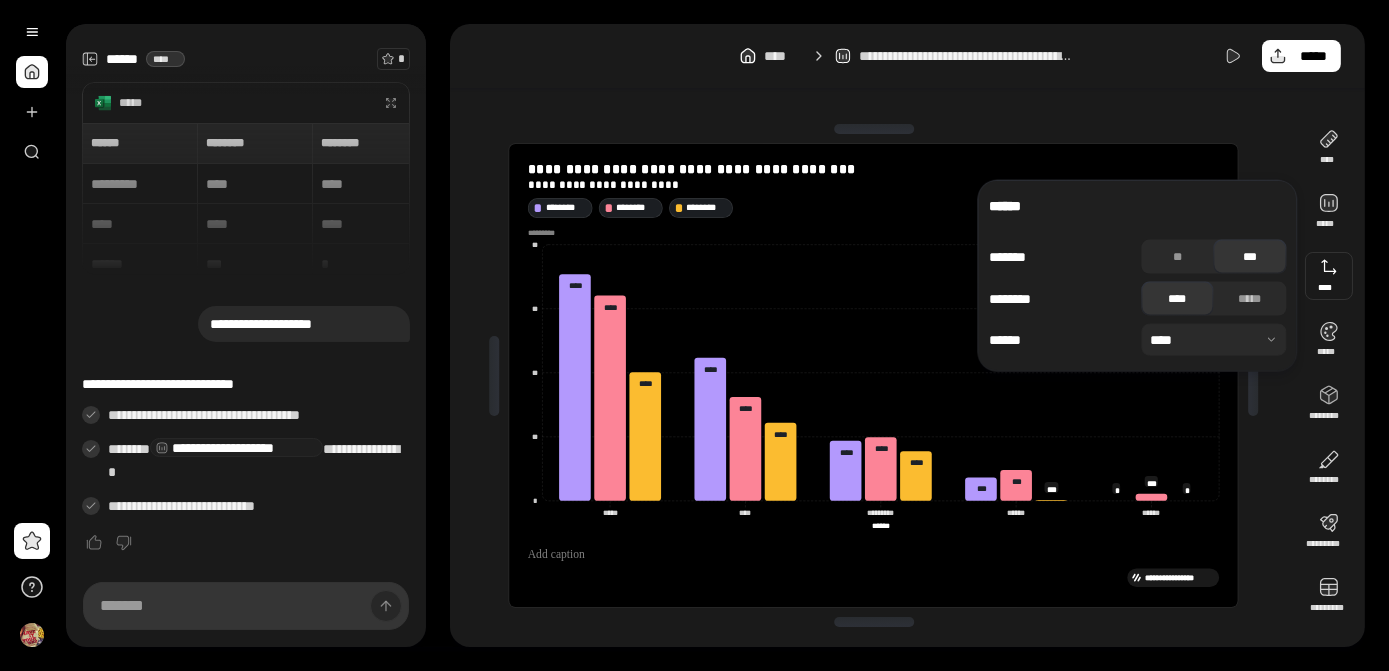 click at bounding box center [1213, 340] 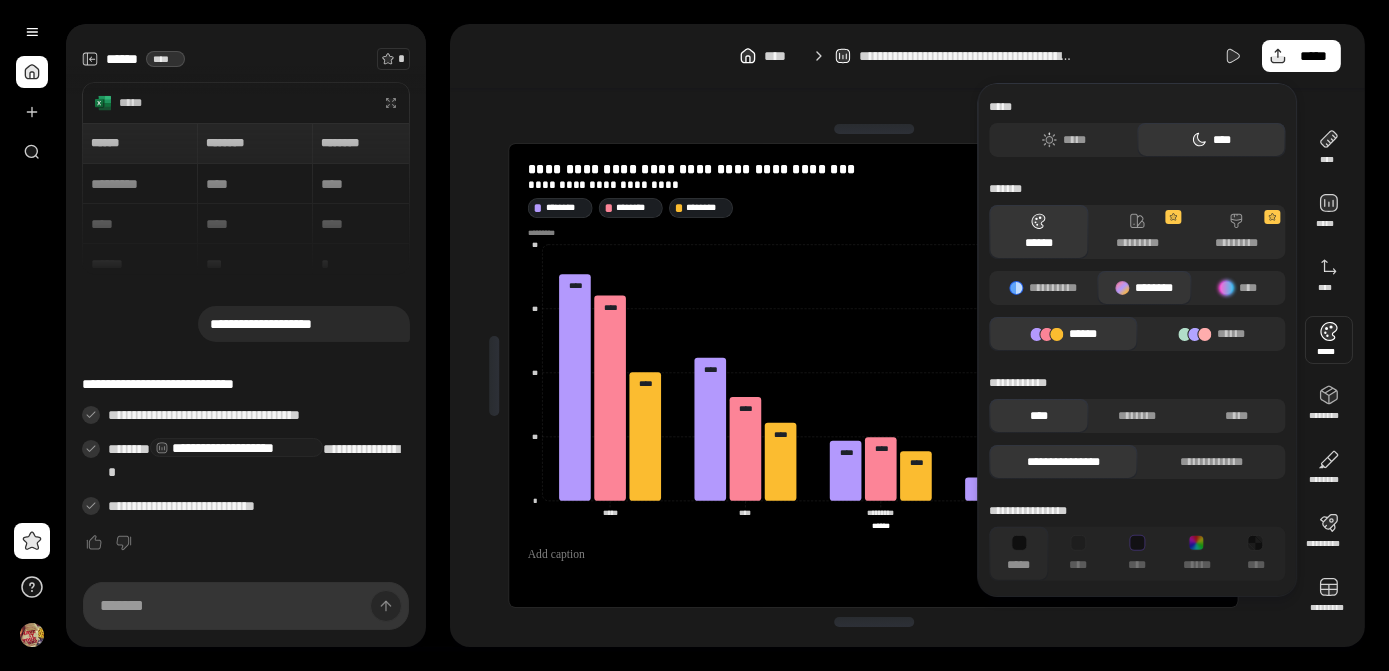 click at bounding box center (1329, 340) 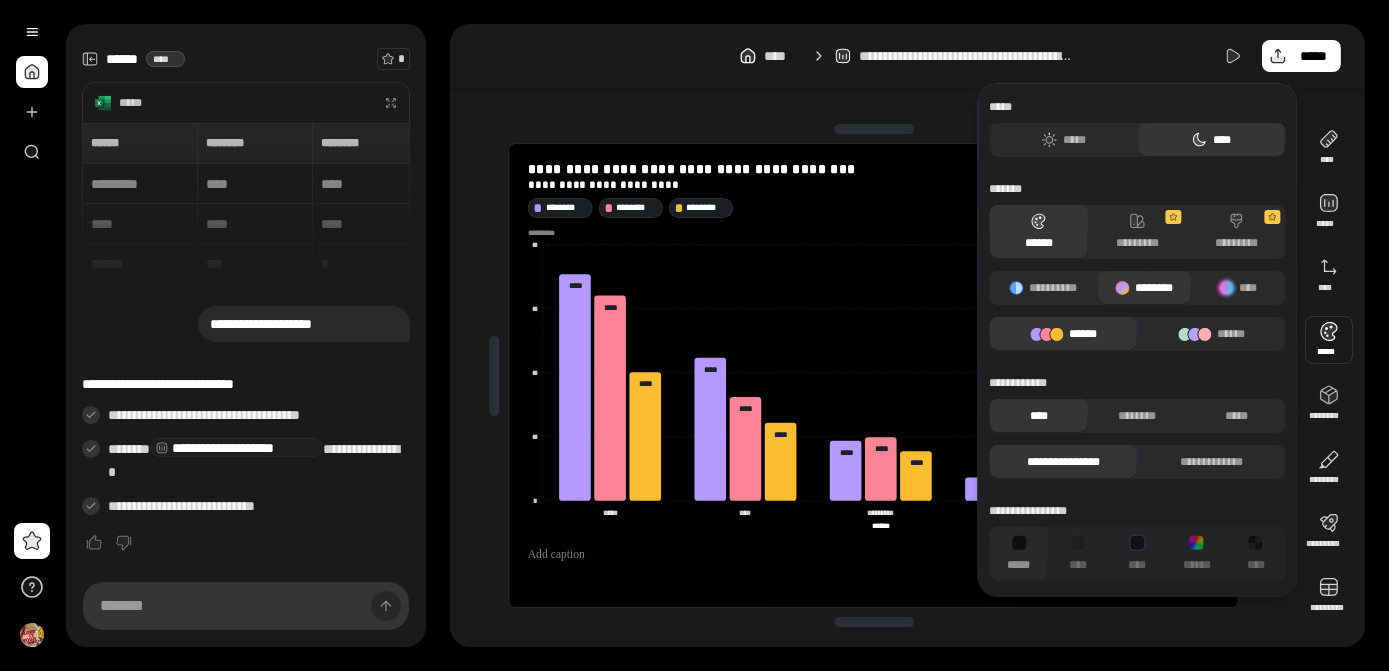 click on "******" at bounding box center [1063, 334] 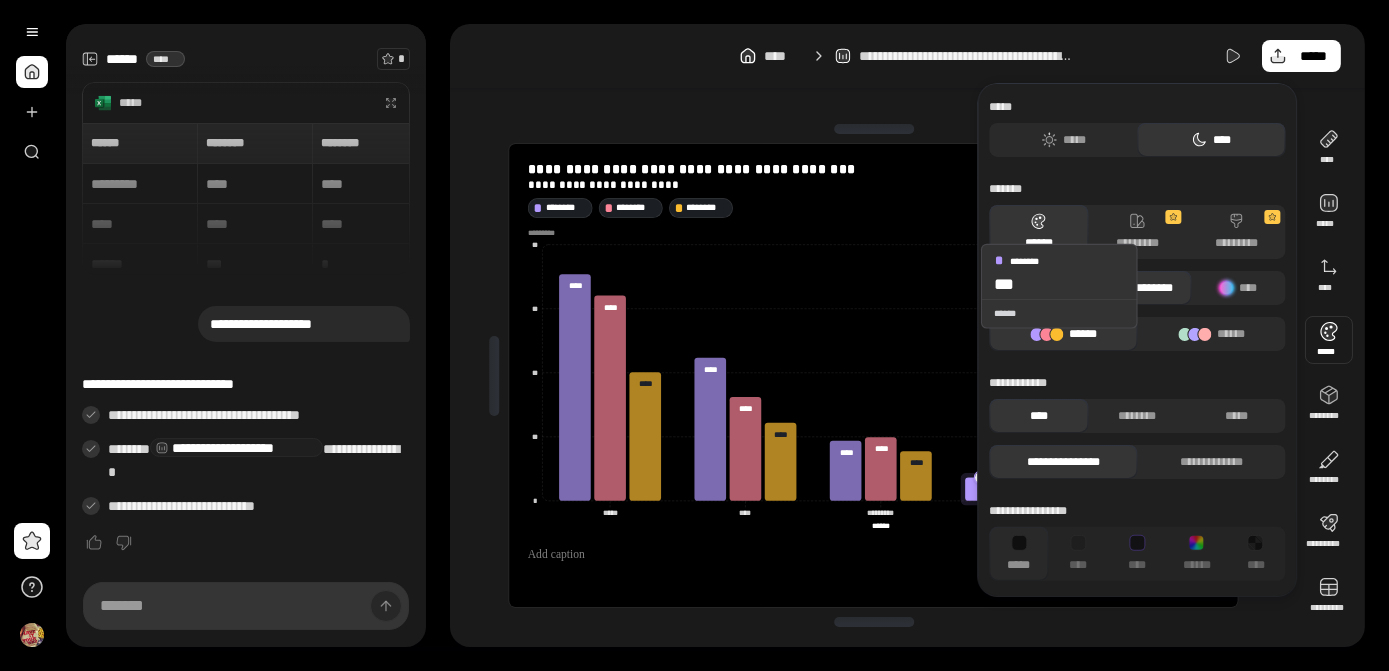 drag, startPoint x: 1205, startPoint y: 345, endPoint x: 986, endPoint y: 290, distance: 225.8008 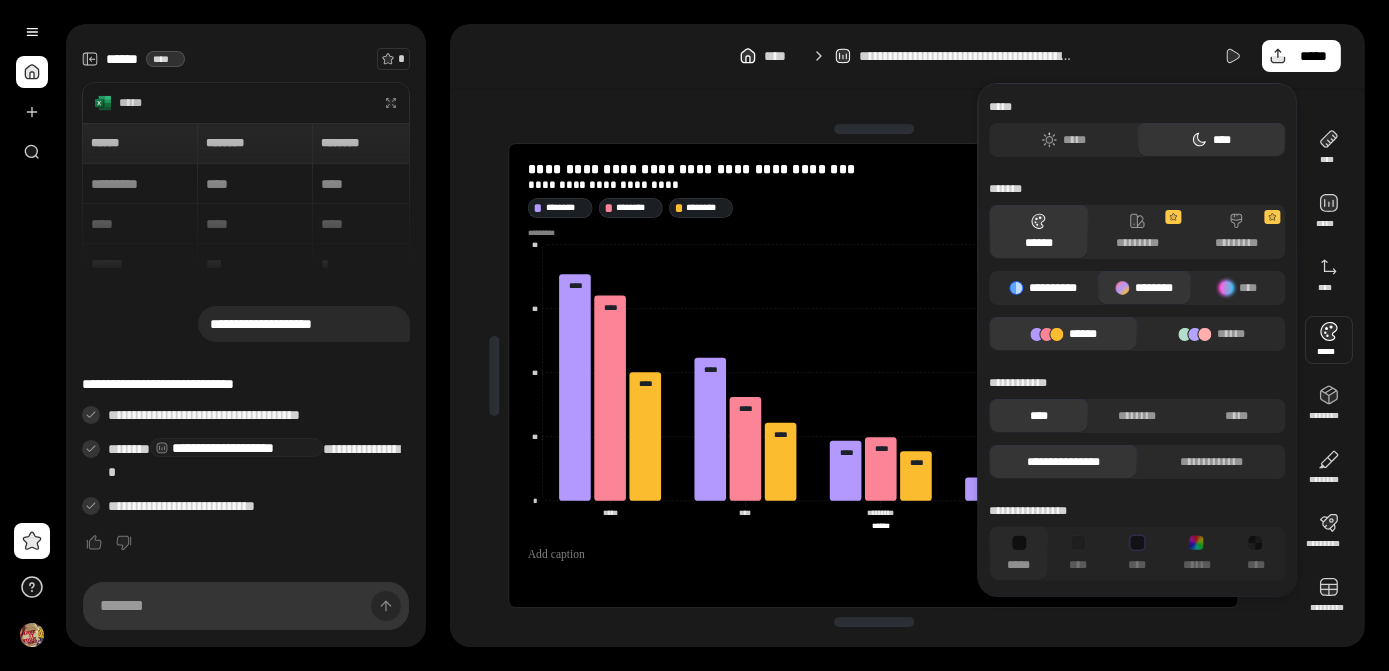 click on "**********" at bounding box center (1043, 288) 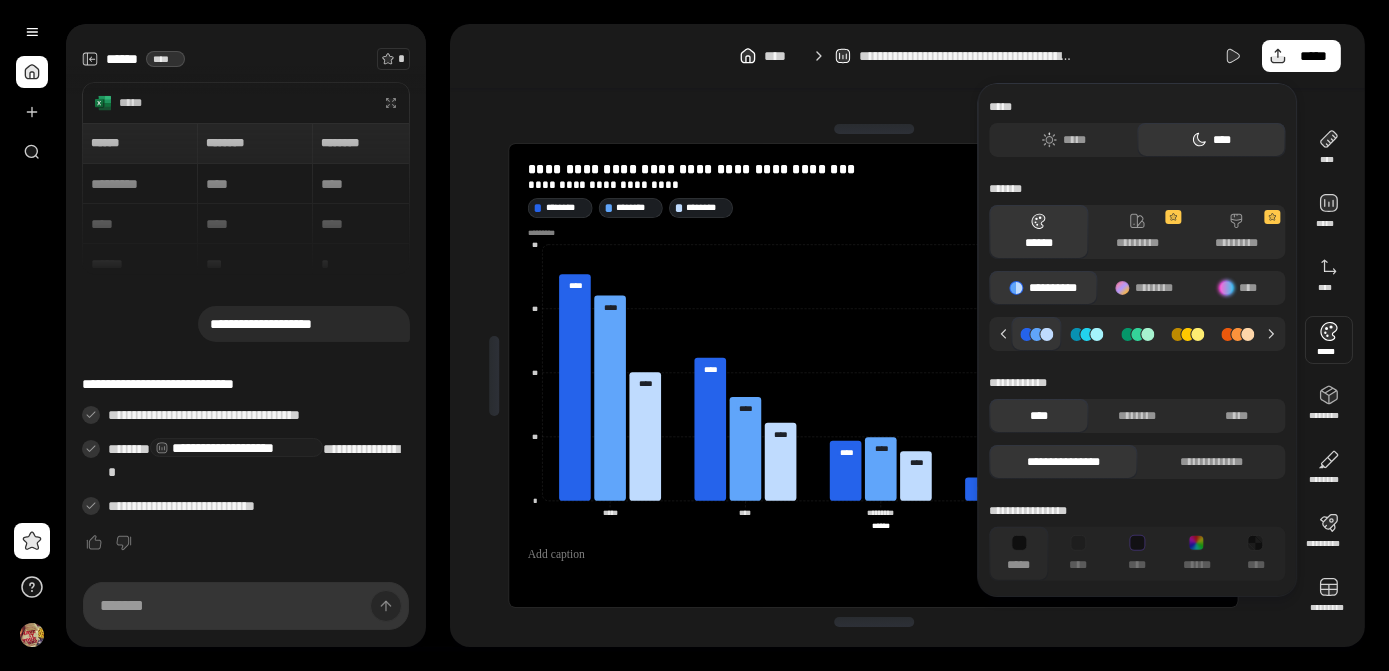click on "****" at bounding box center [1038, 416] 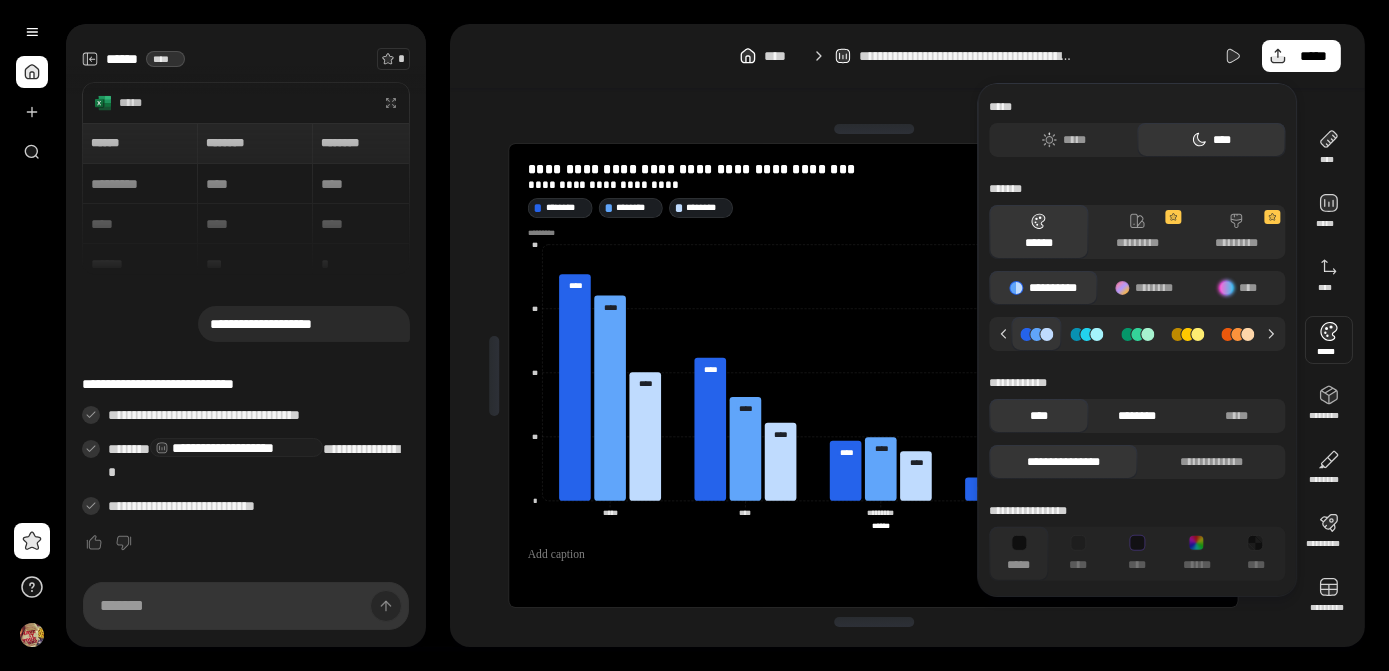 click on "********" at bounding box center (1137, 416) 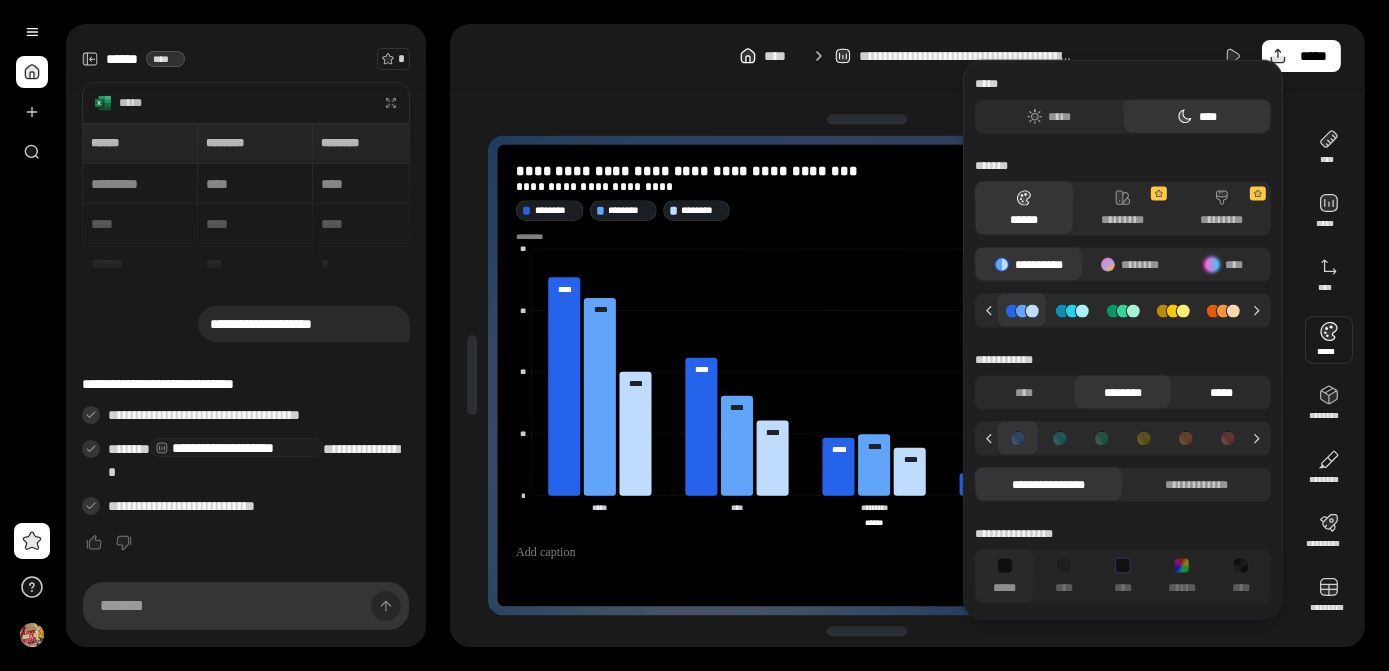 click on "*****" at bounding box center [1221, 393] 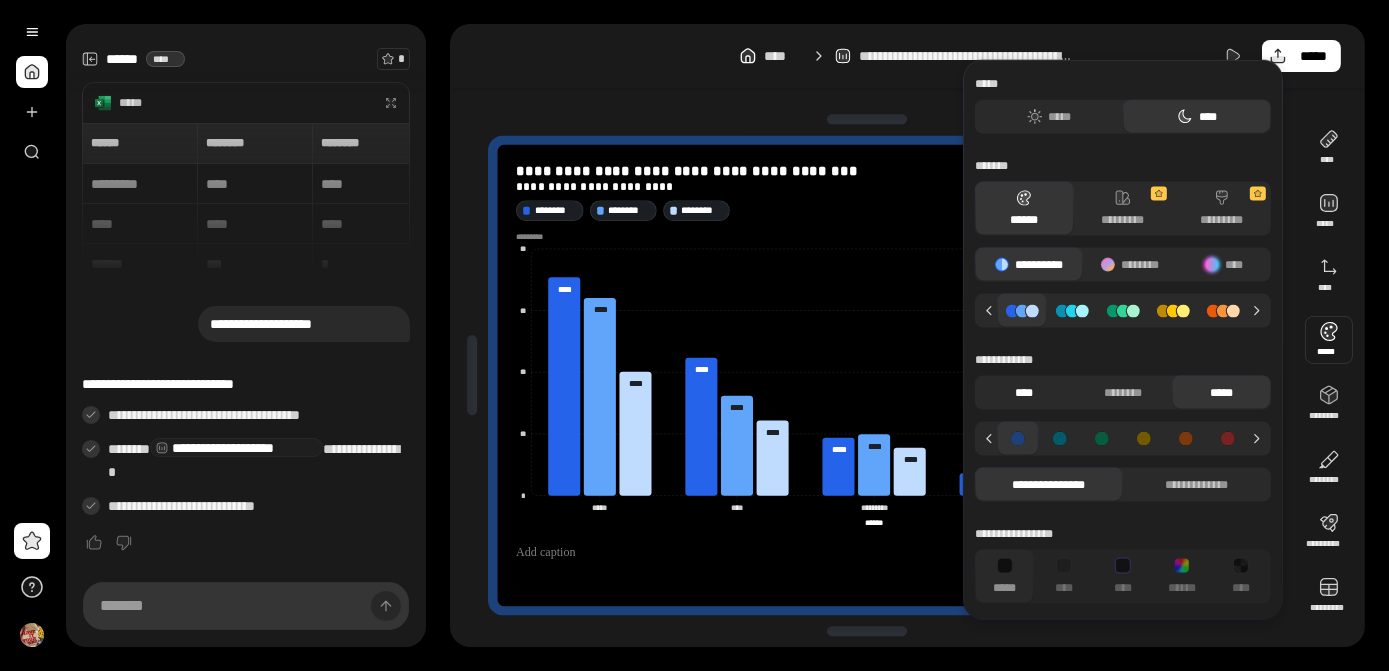 click on "****" at bounding box center (1024, 393) 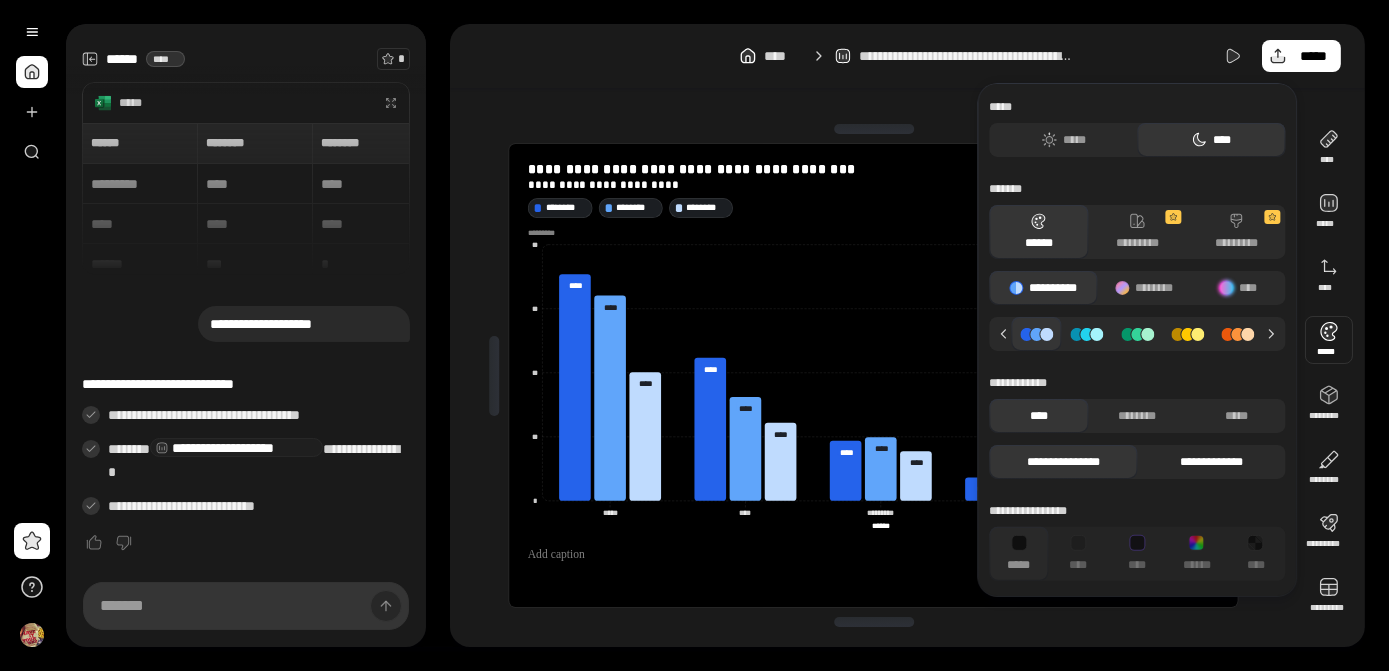 click on "**********" at bounding box center (1211, 462) 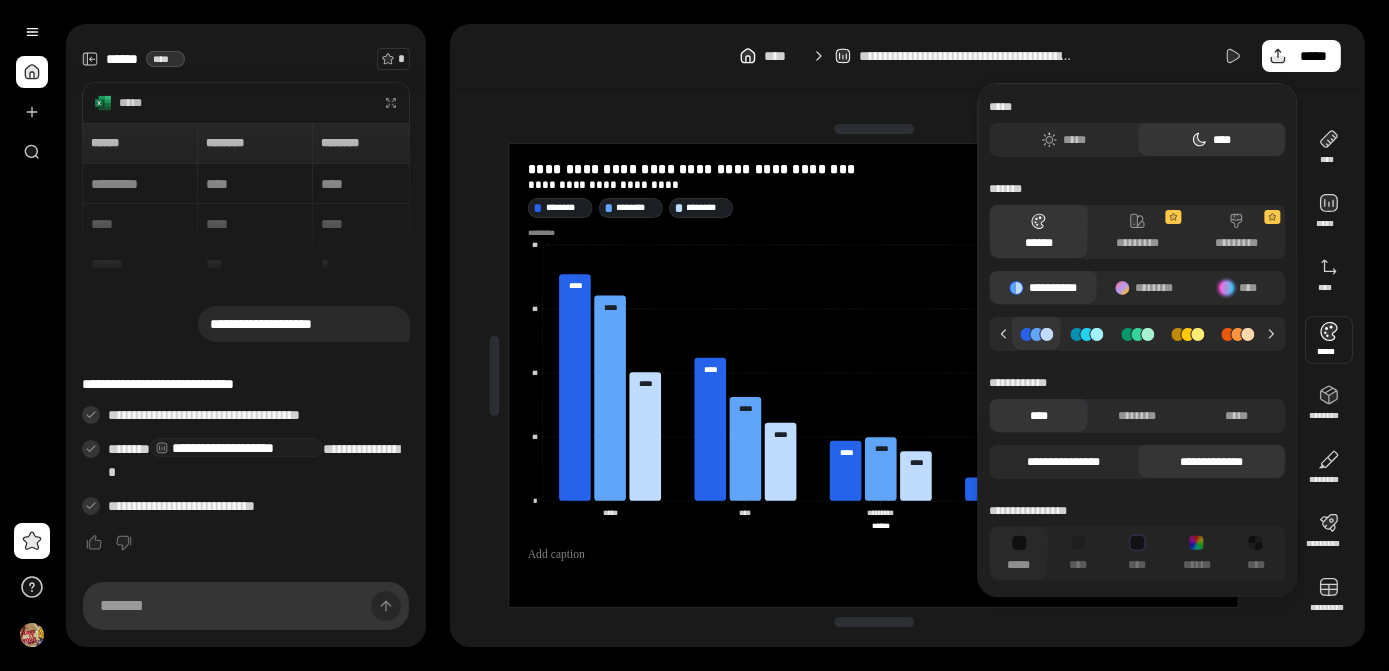 click on "**********" at bounding box center (1063, 462) 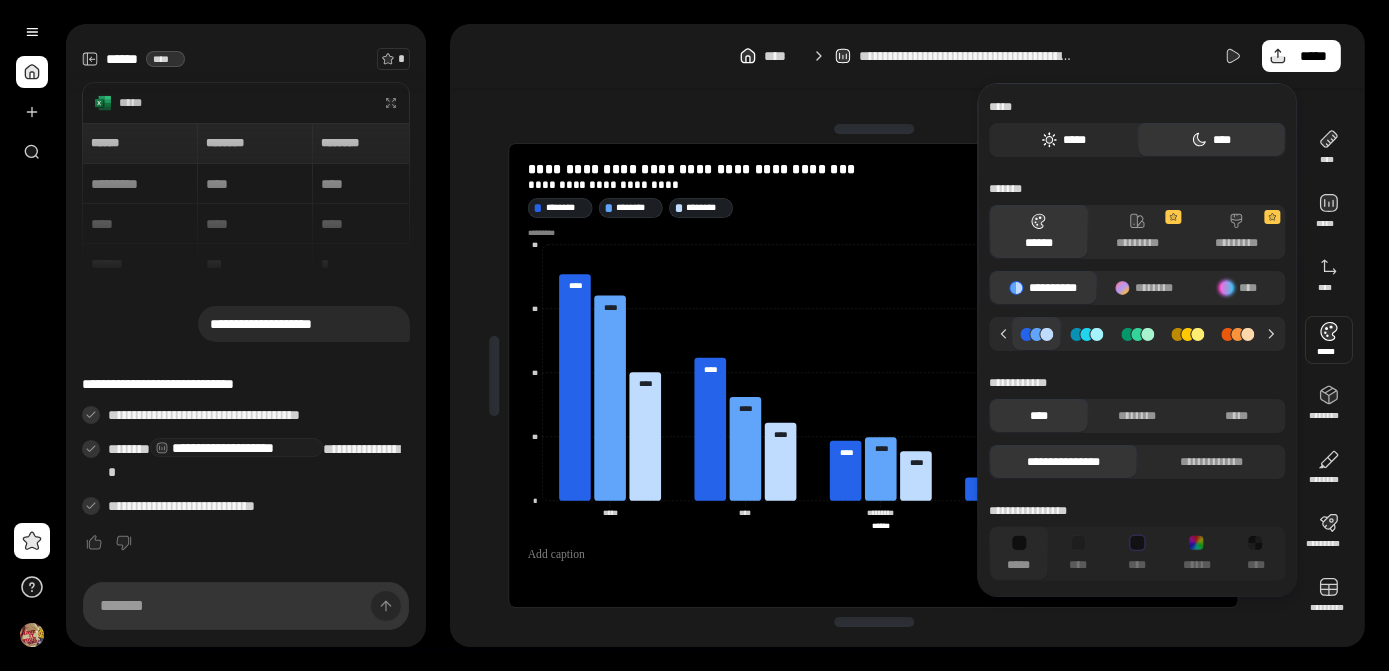 click on "*****" at bounding box center [1063, 140] 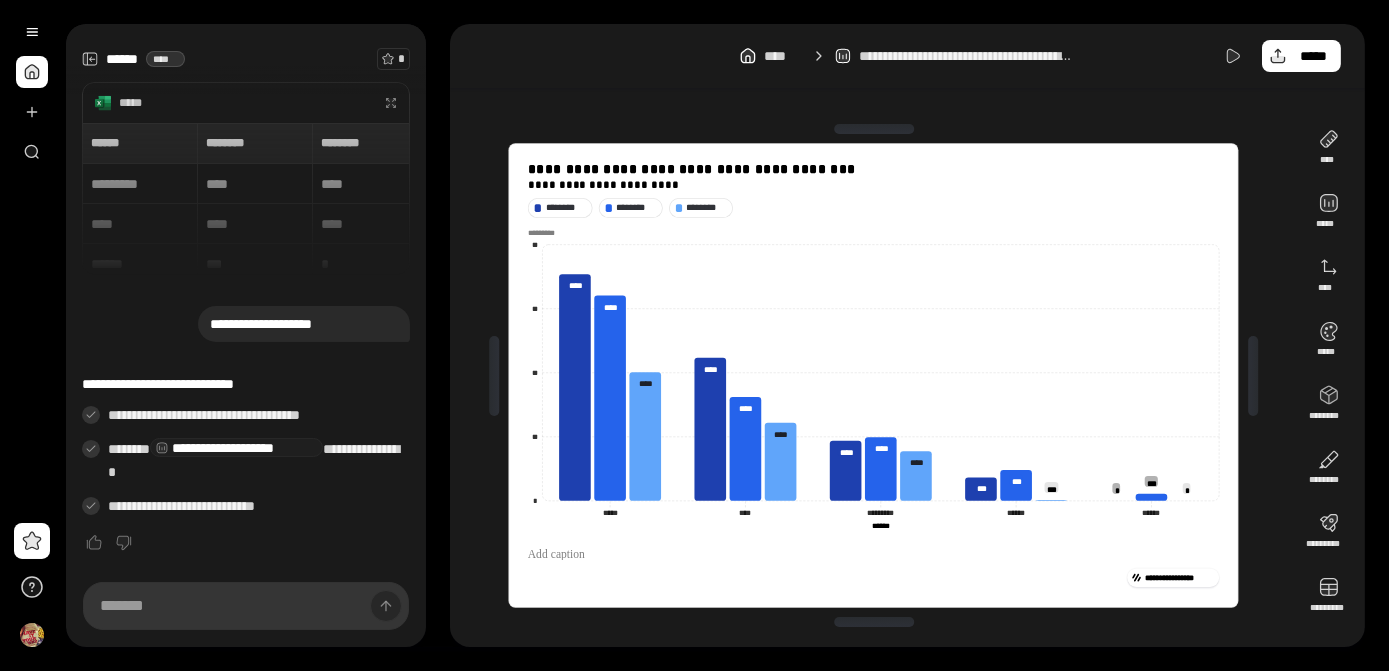 click on "**********" at bounding box center [694, 335] 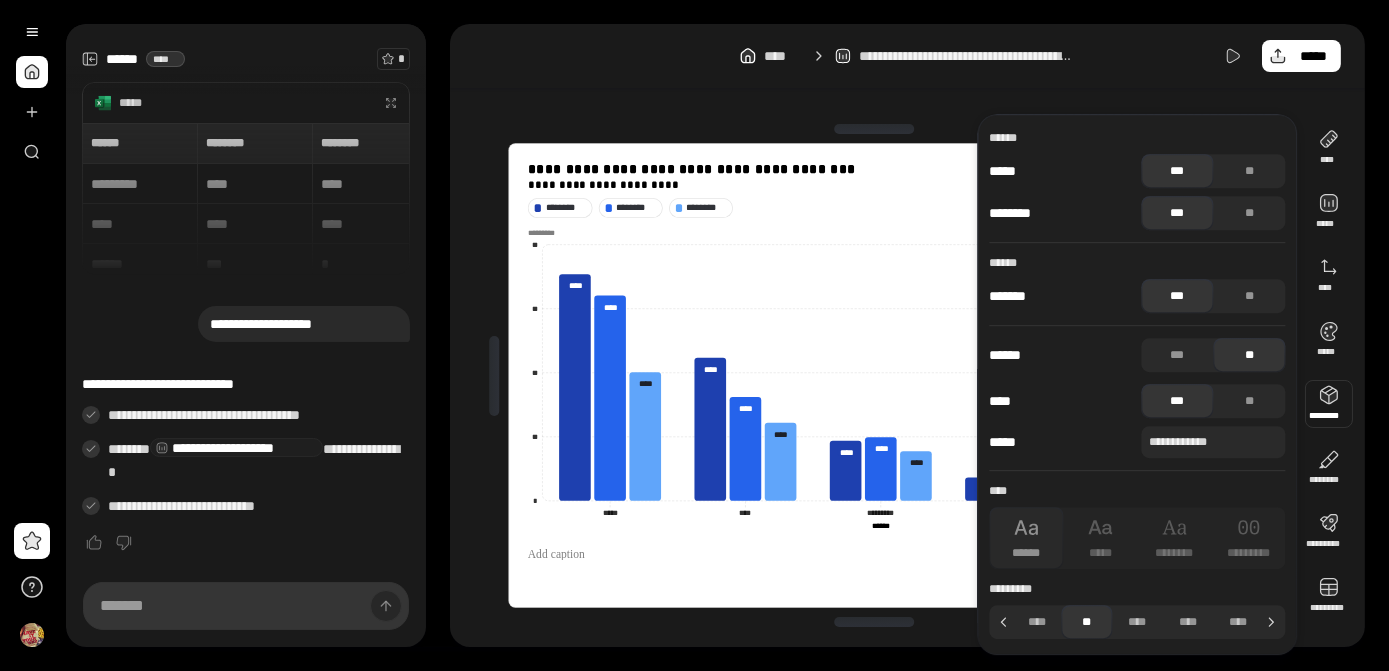 click at bounding box center (1329, 404) 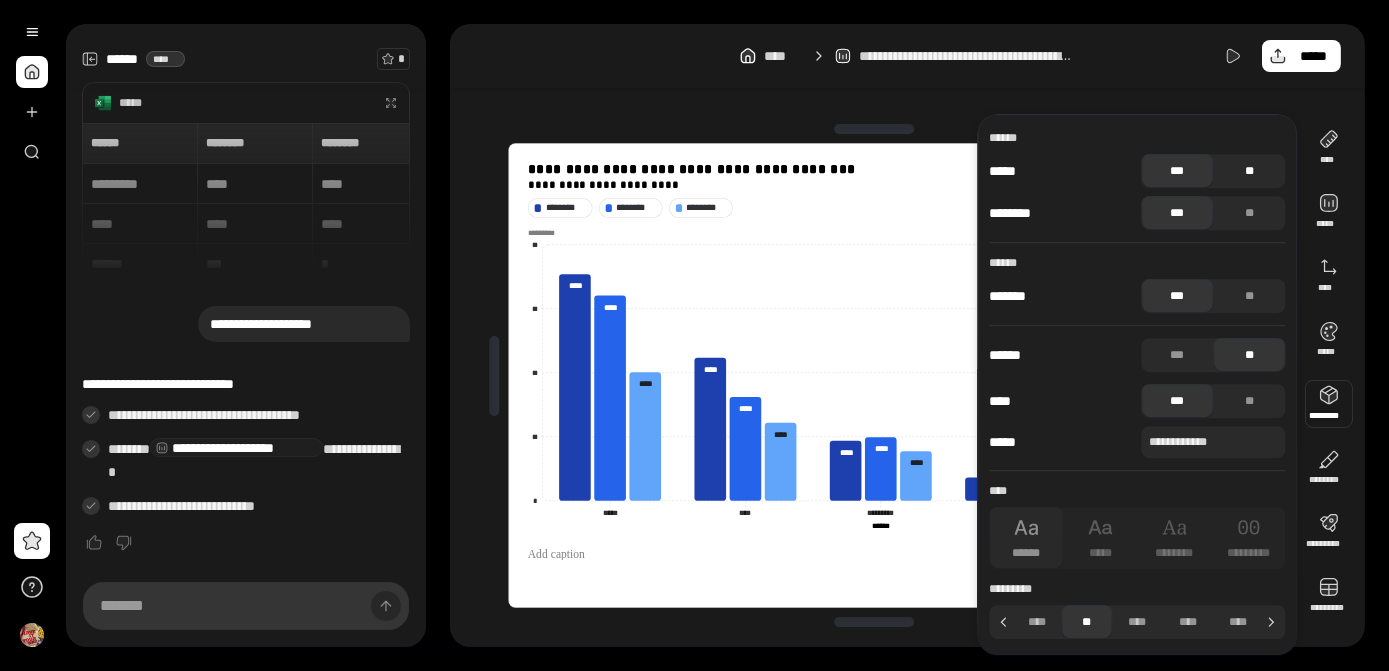click on "**" at bounding box center (1249, 171) 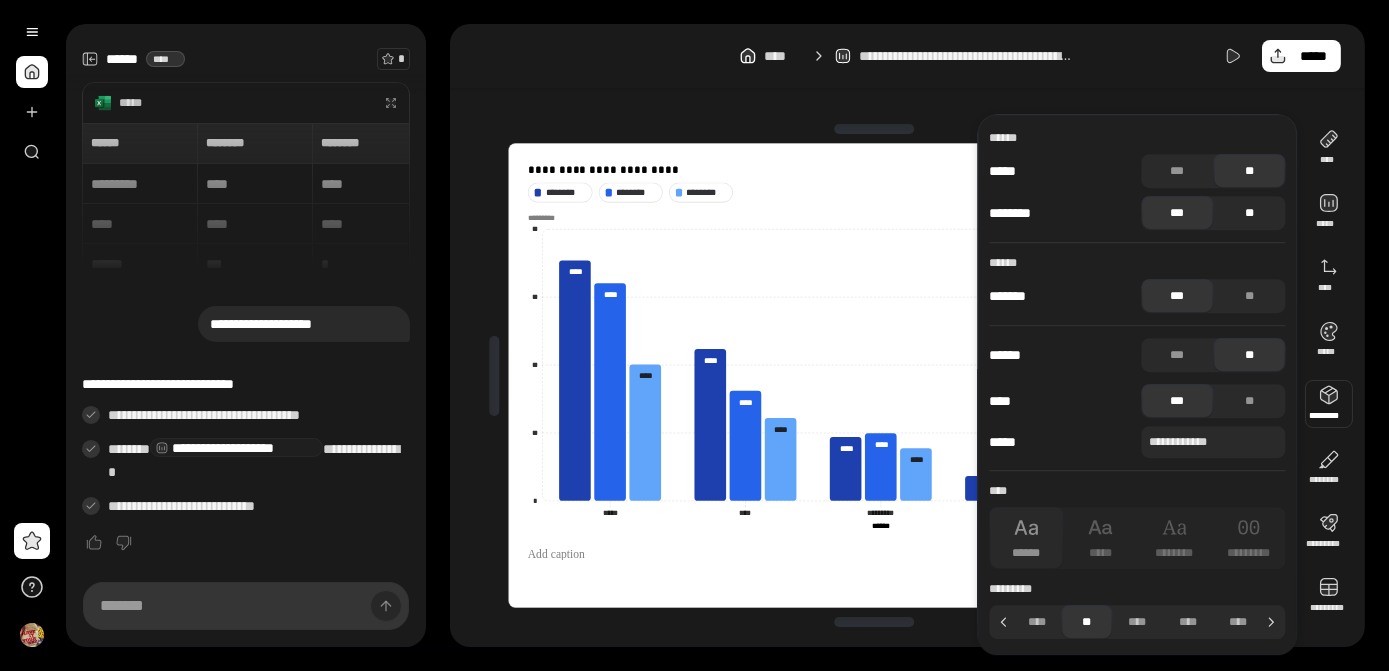 click on "**" at bounding box center (1249, 213) 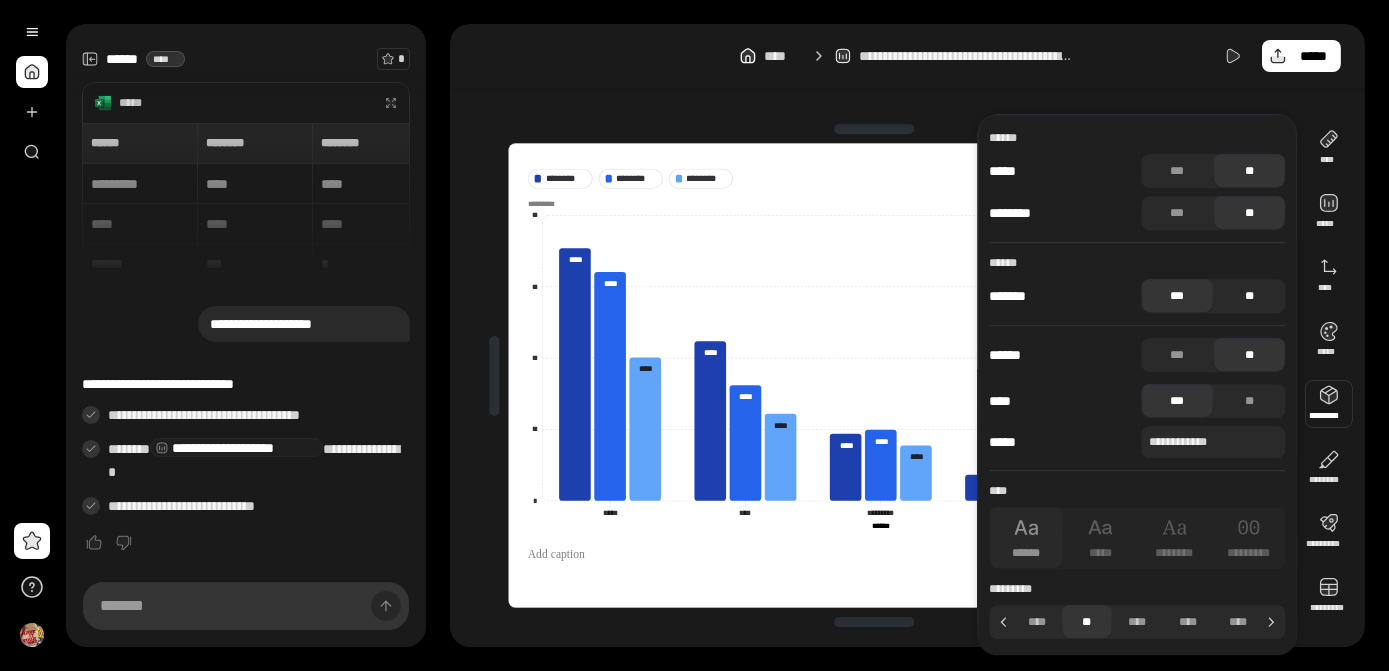 click on "**" at bounding box center [1249, 296] 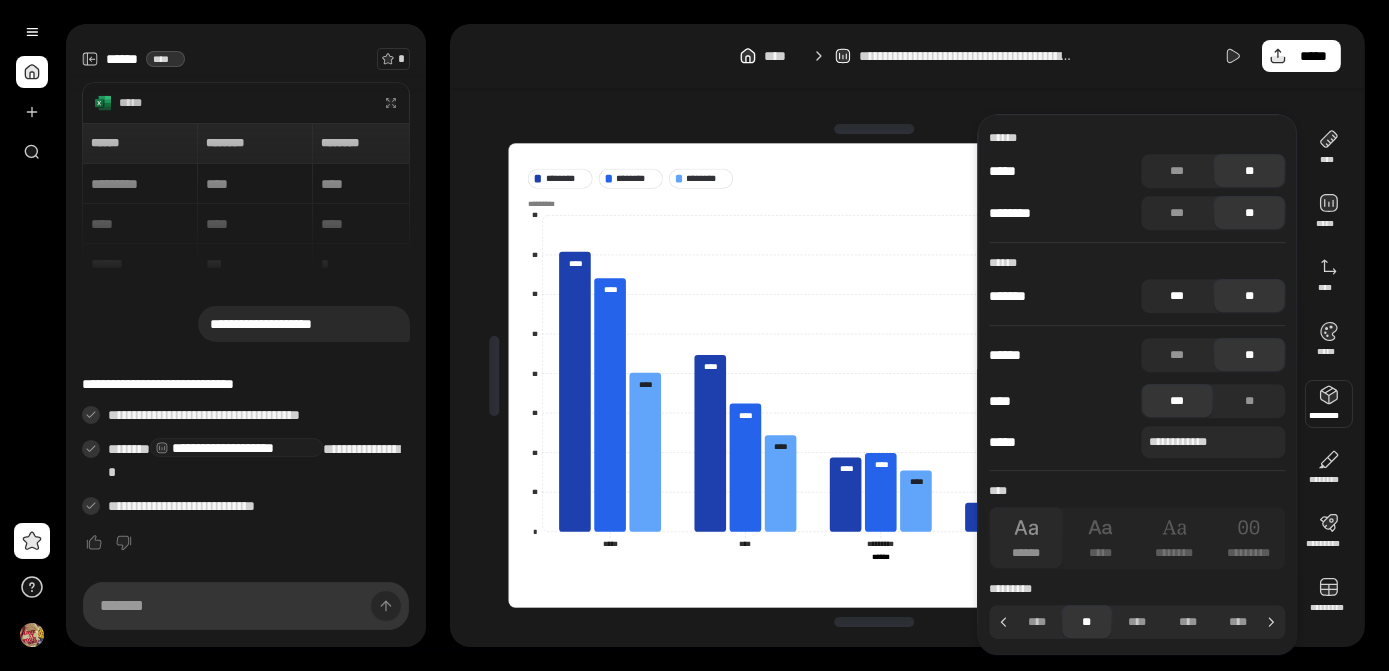 click on "***" at bounding box center [1177, 296] 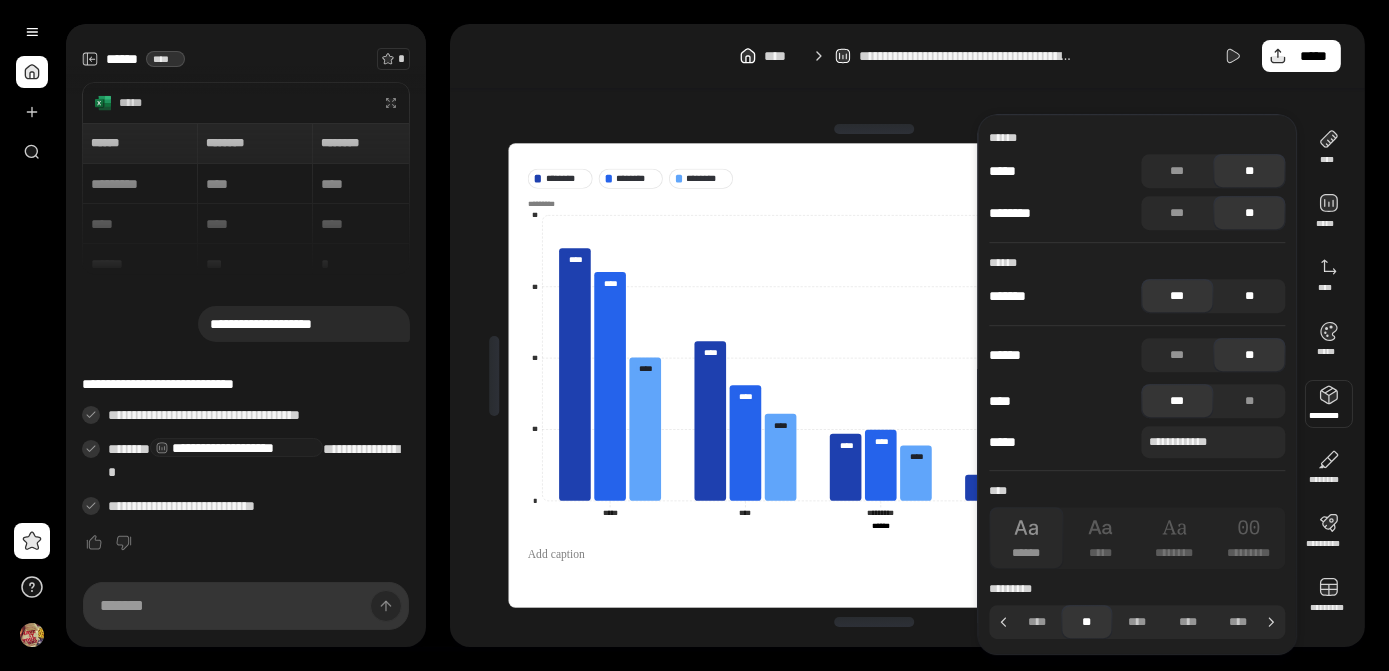 click on "**" at bounding box center [1249, 296] 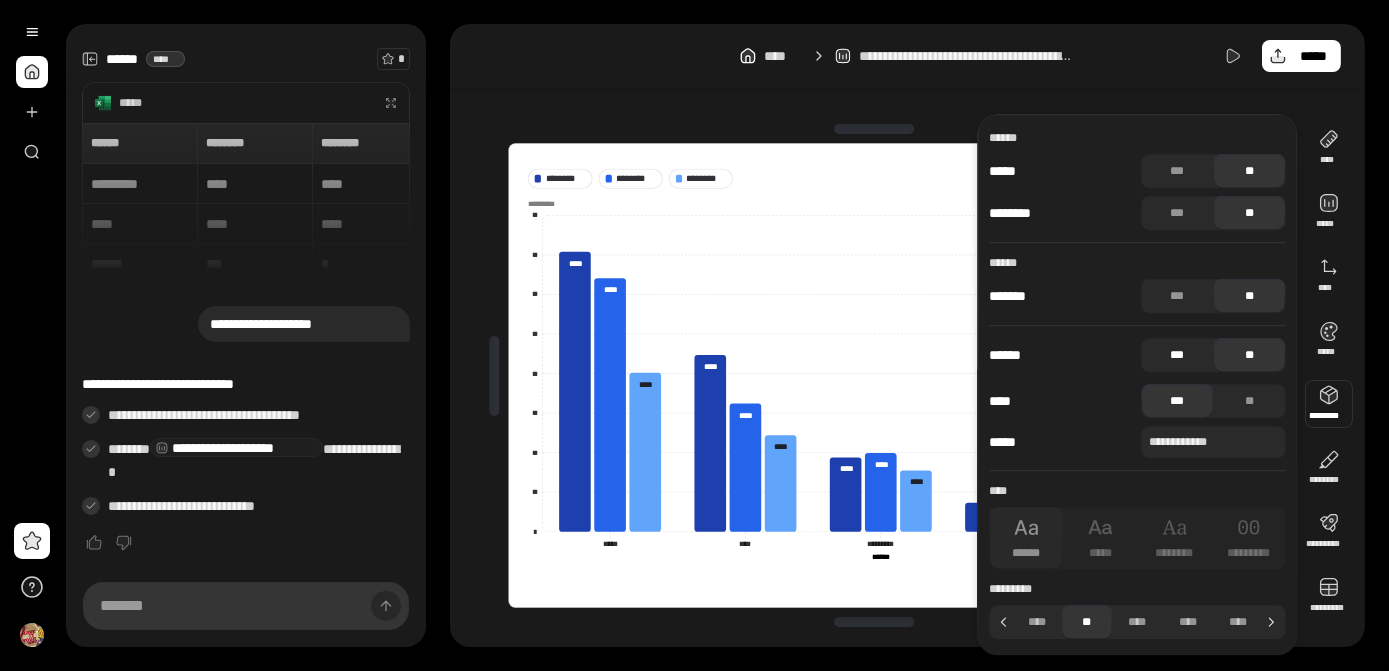click on "***" at bounding box center (1177, 355) 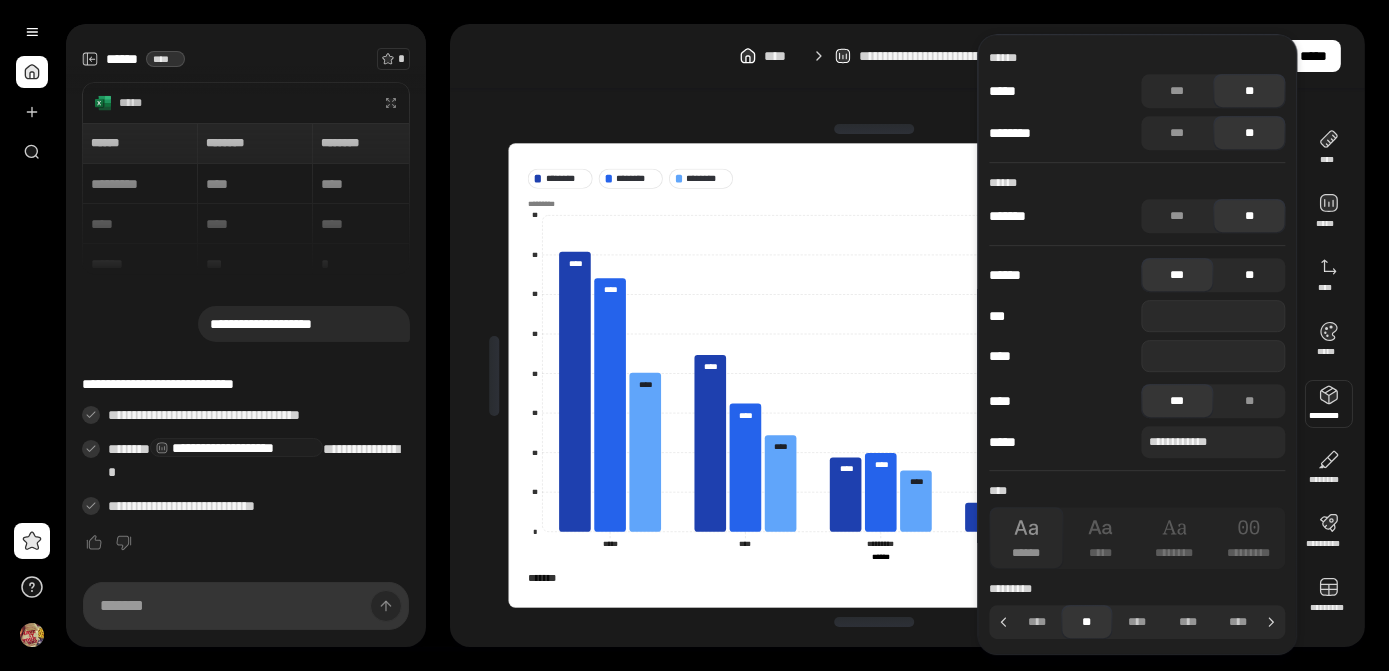 click on "**" at bounding box center (1249, 275) 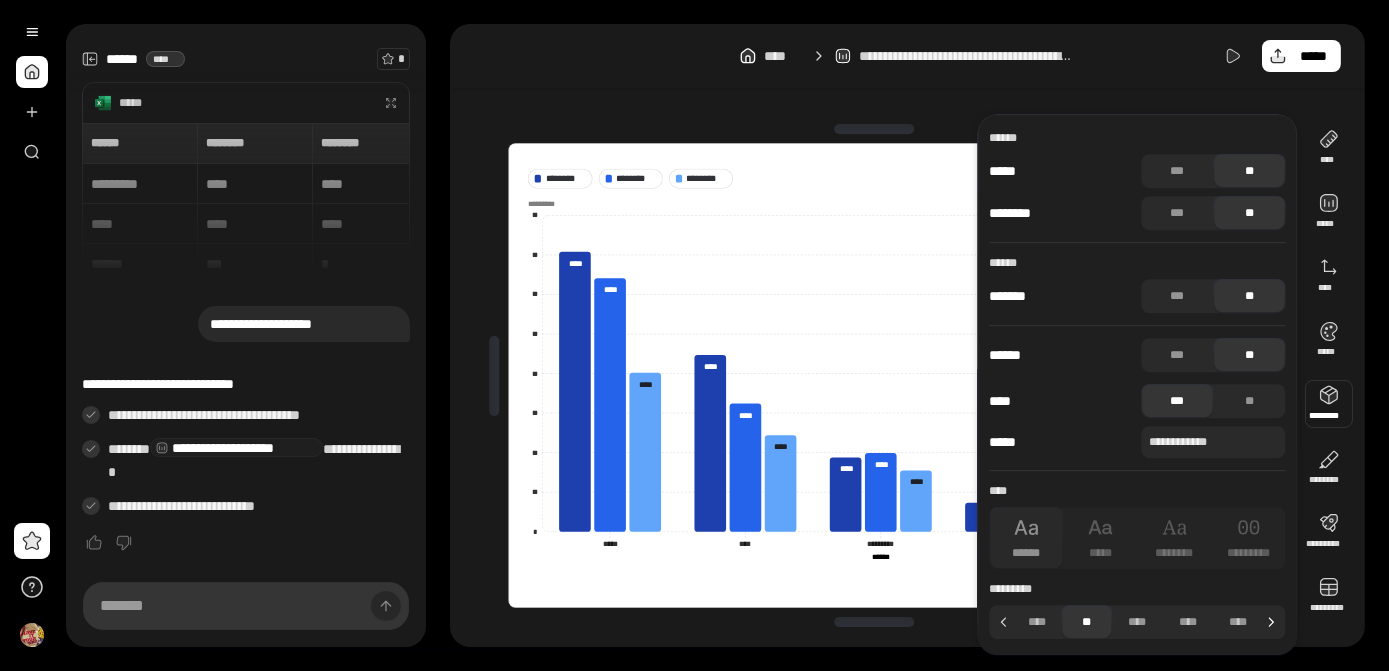 click 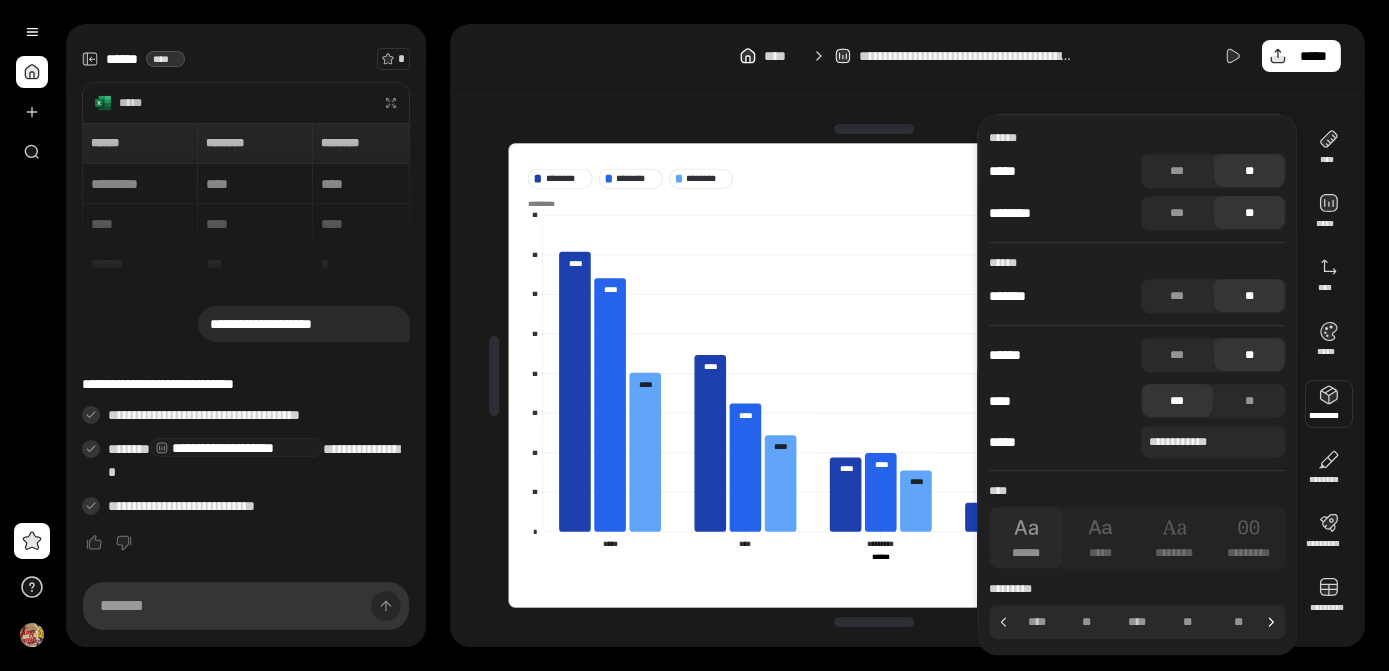 click 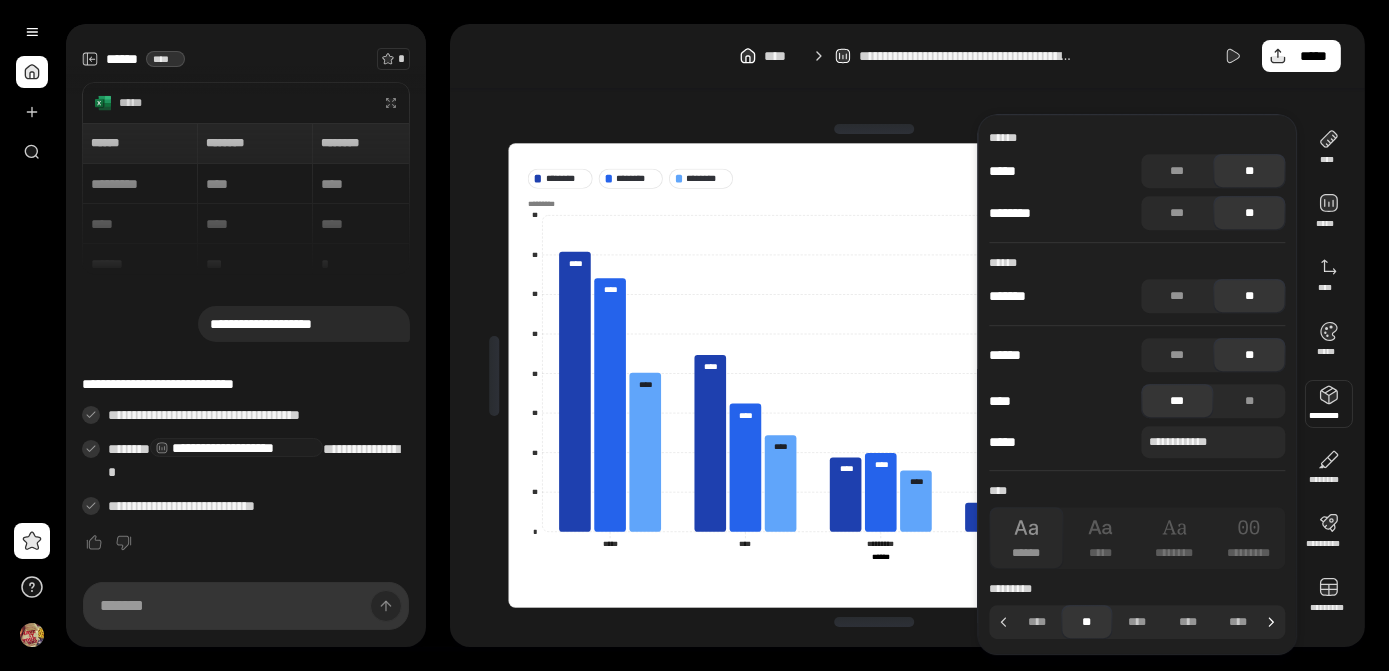 click 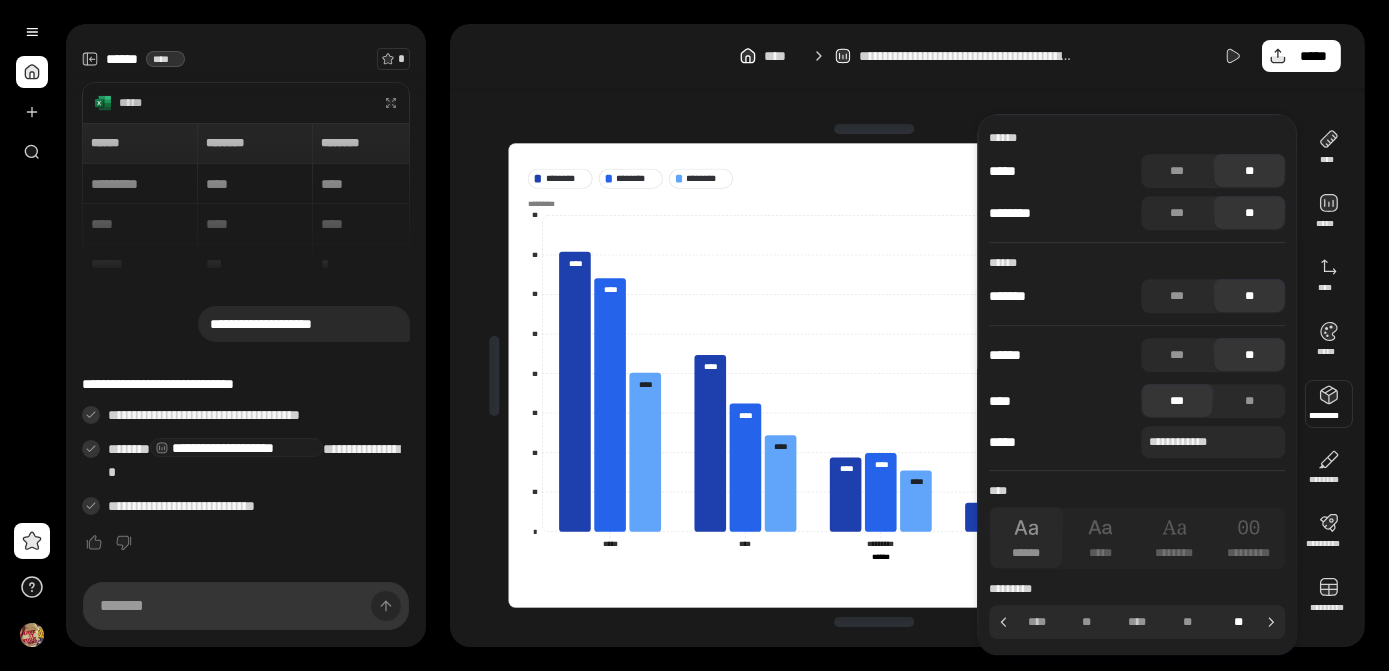 click on "**" at bounding box center [1238, 622] 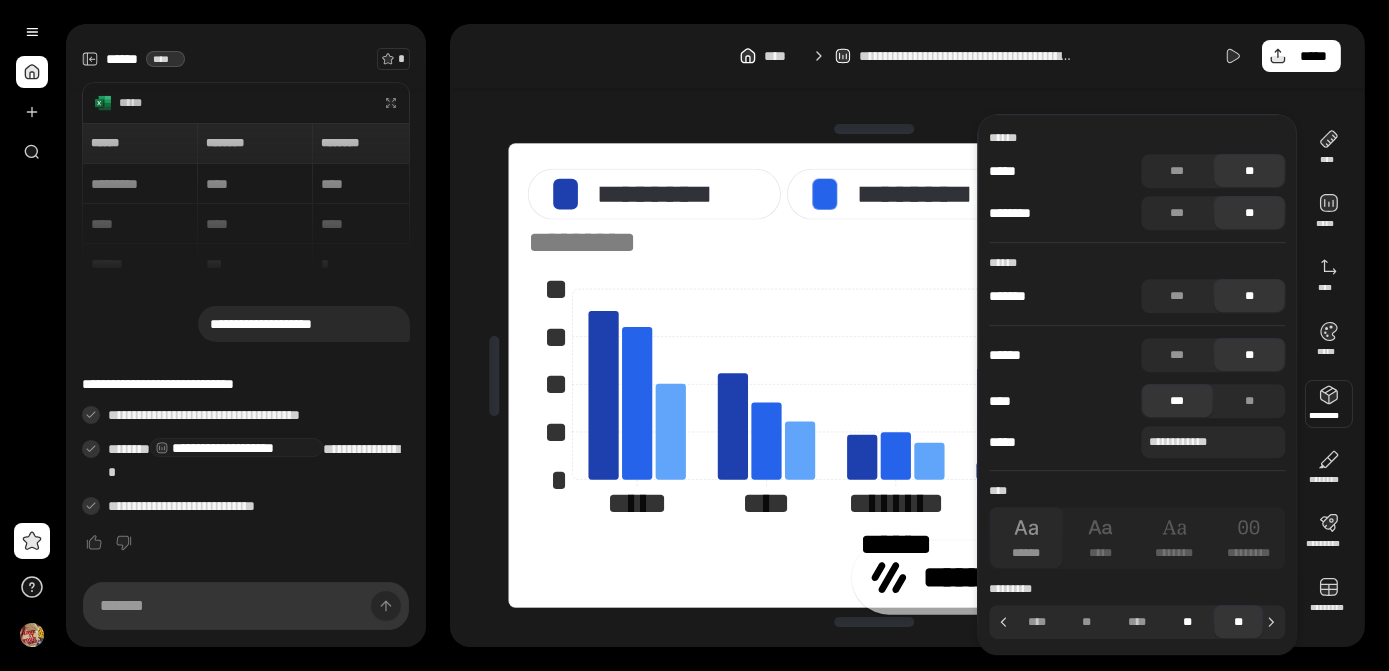 click on "**" at bounding box center [1188, 622] 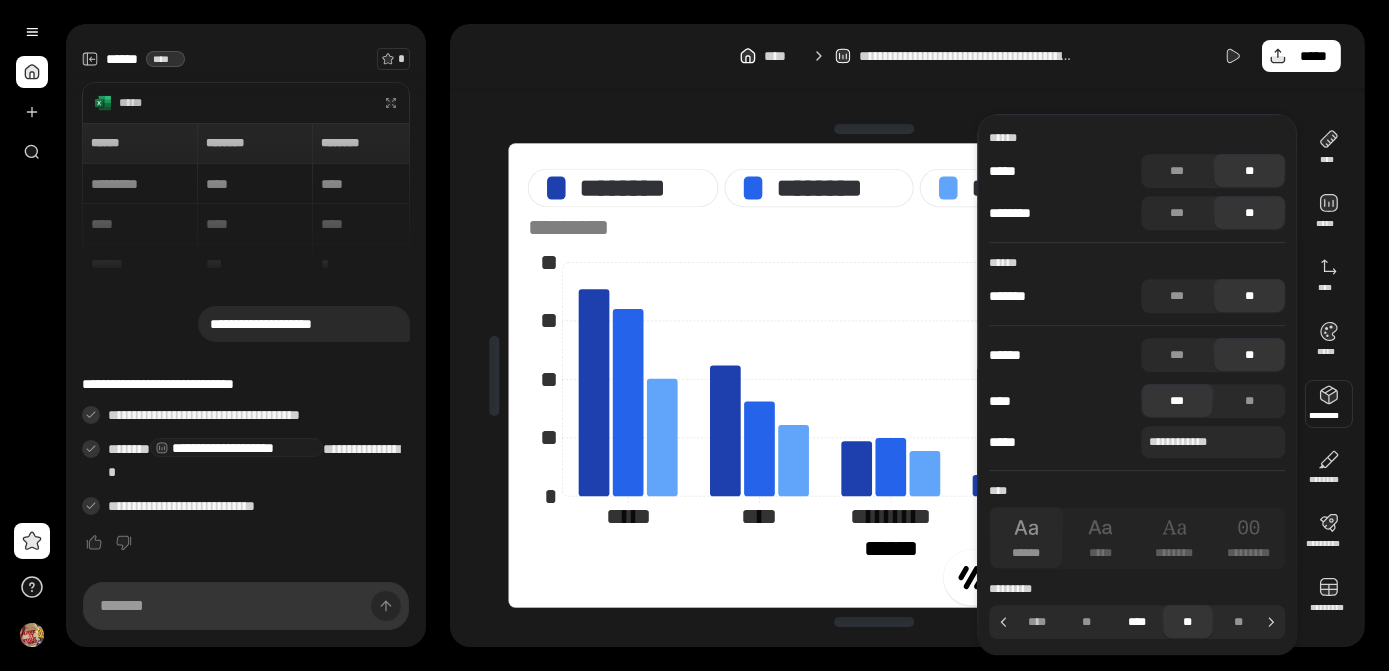 click on "****" at bounding box center [1137, 622] 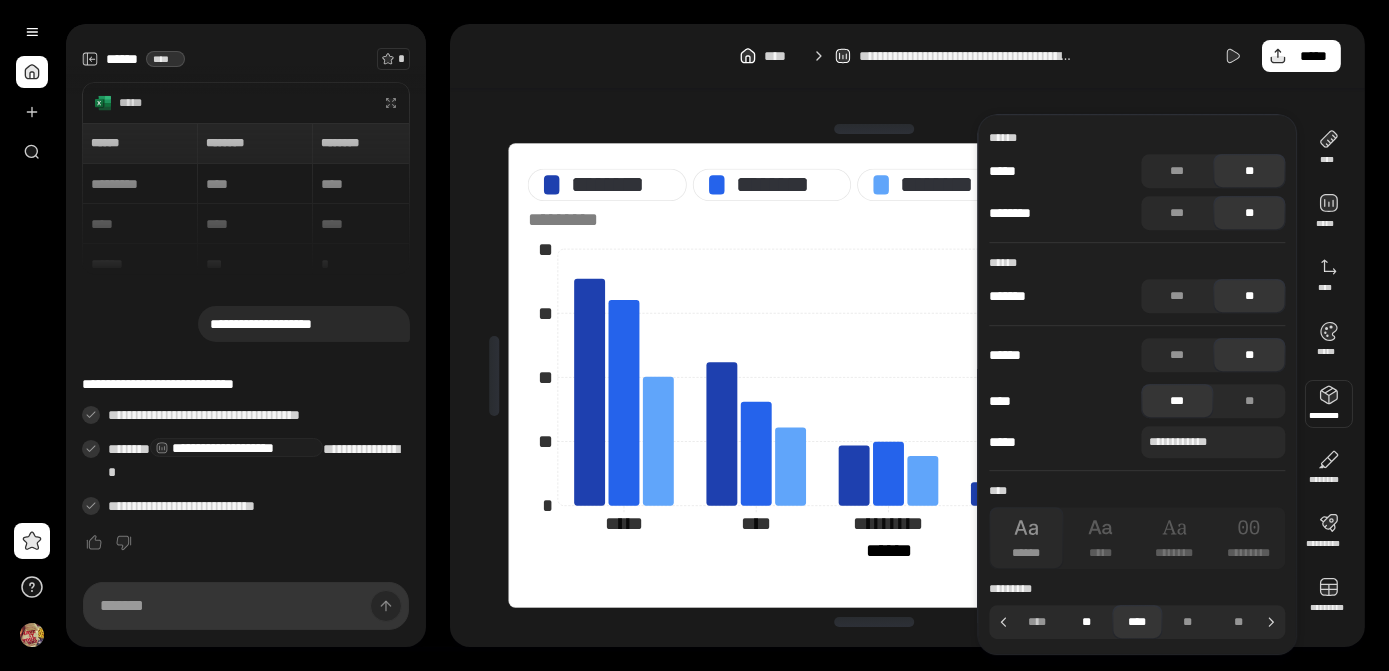 click on "**" at bounding box center (1087, 622) 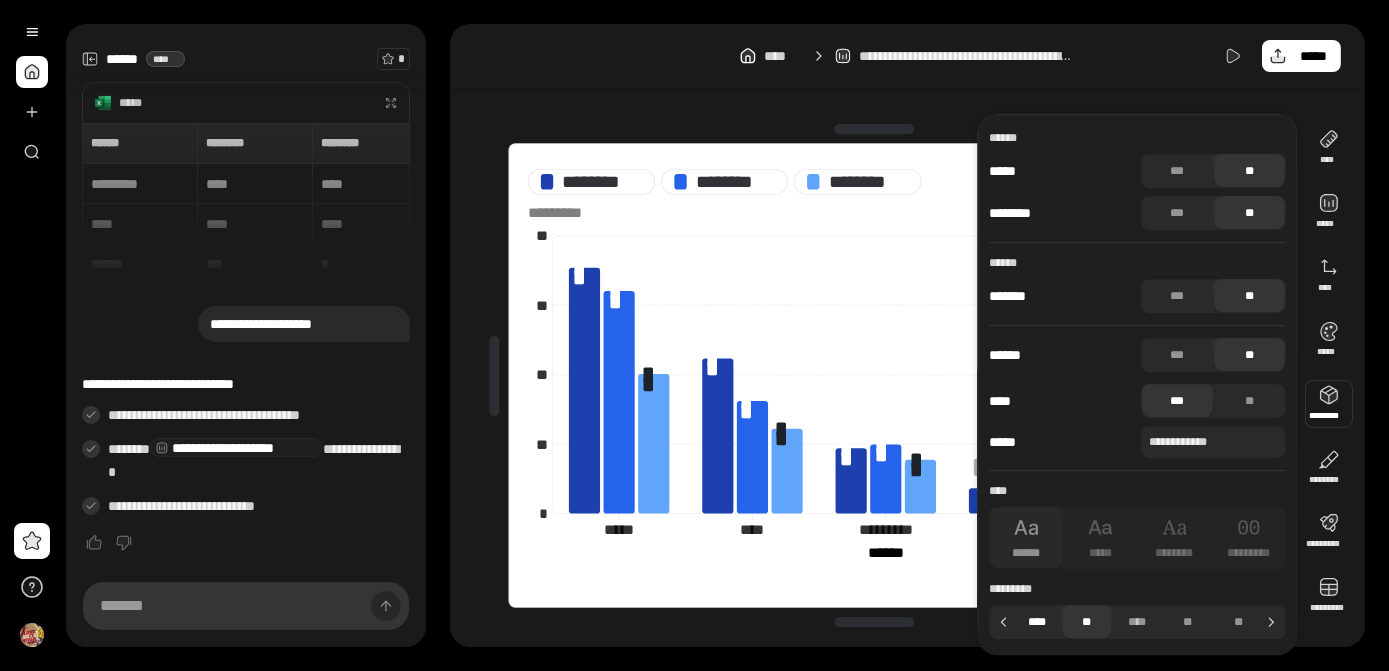 click on "****" at bounding box center (1036, 622) 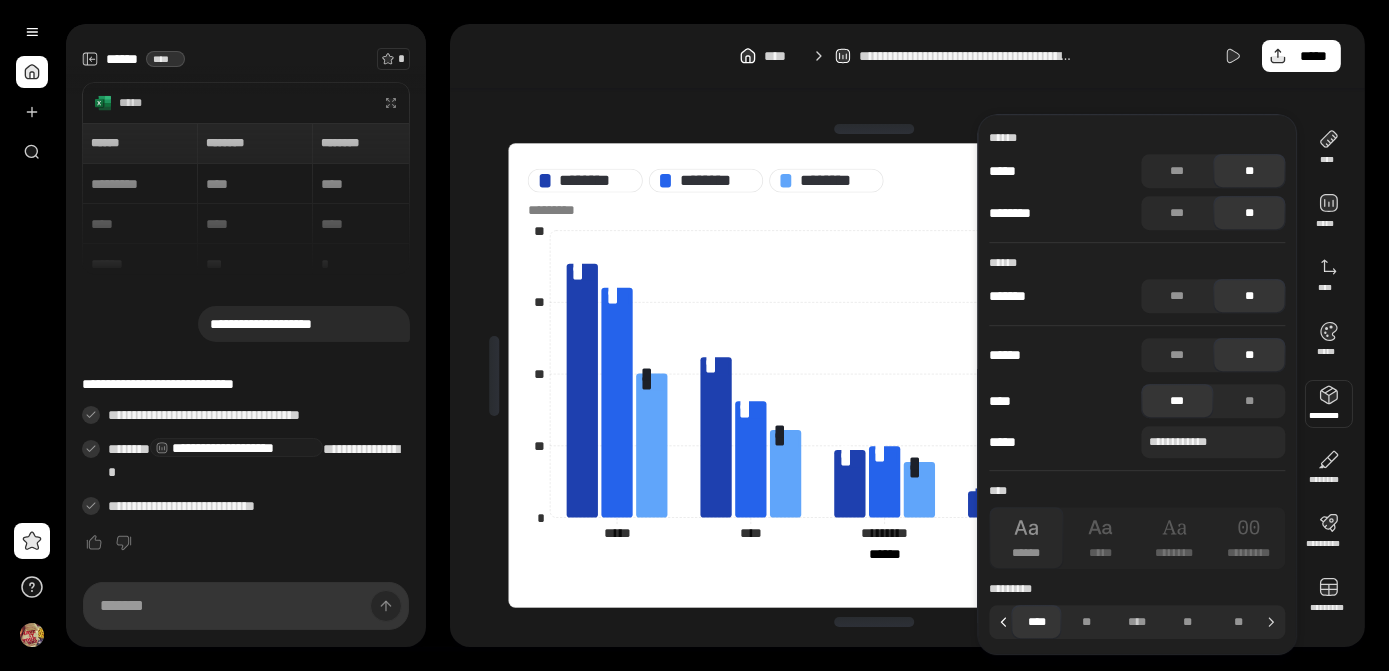 click 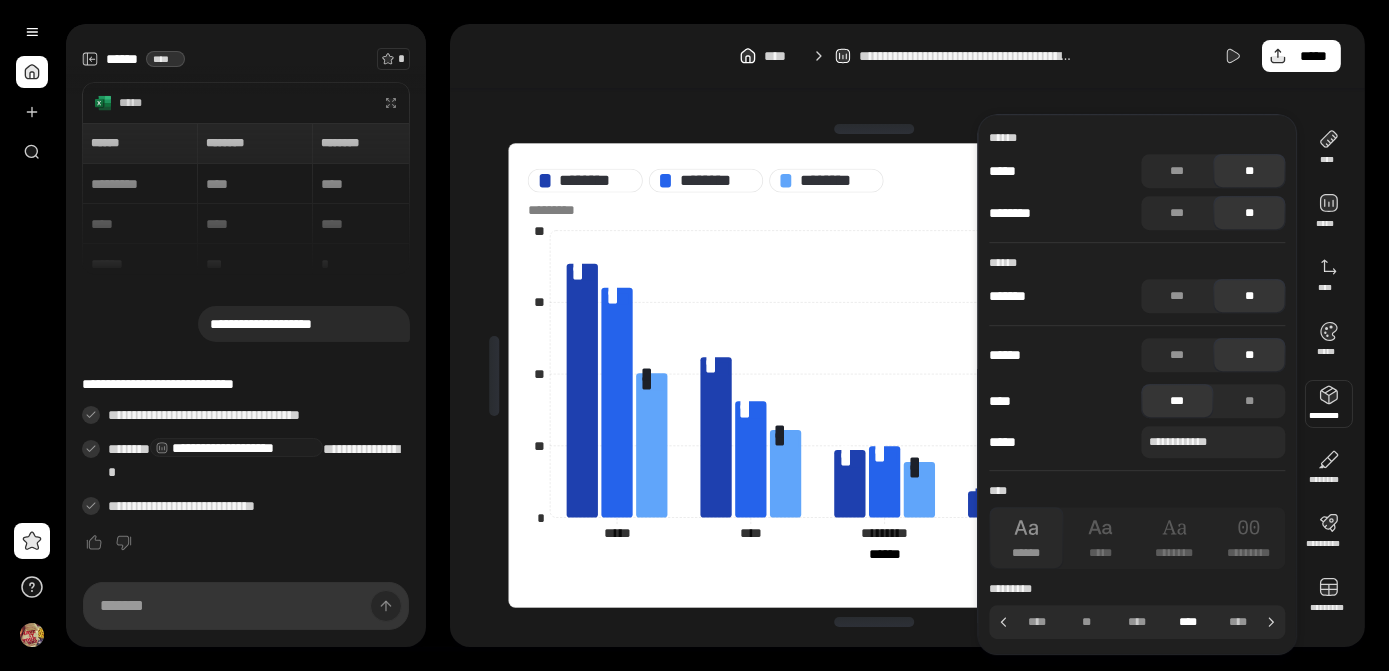 click on "****" at bounding box center (1188, 622) 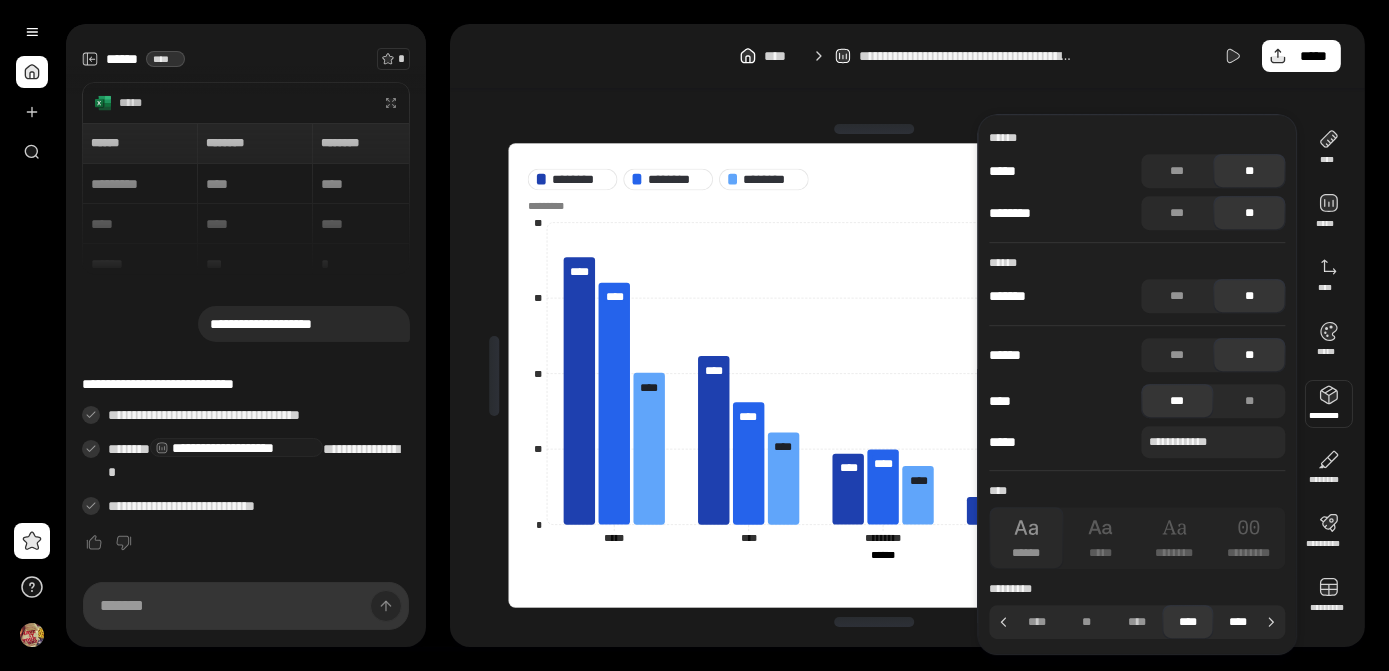 click on "****" at bounding box center (1238, 622) 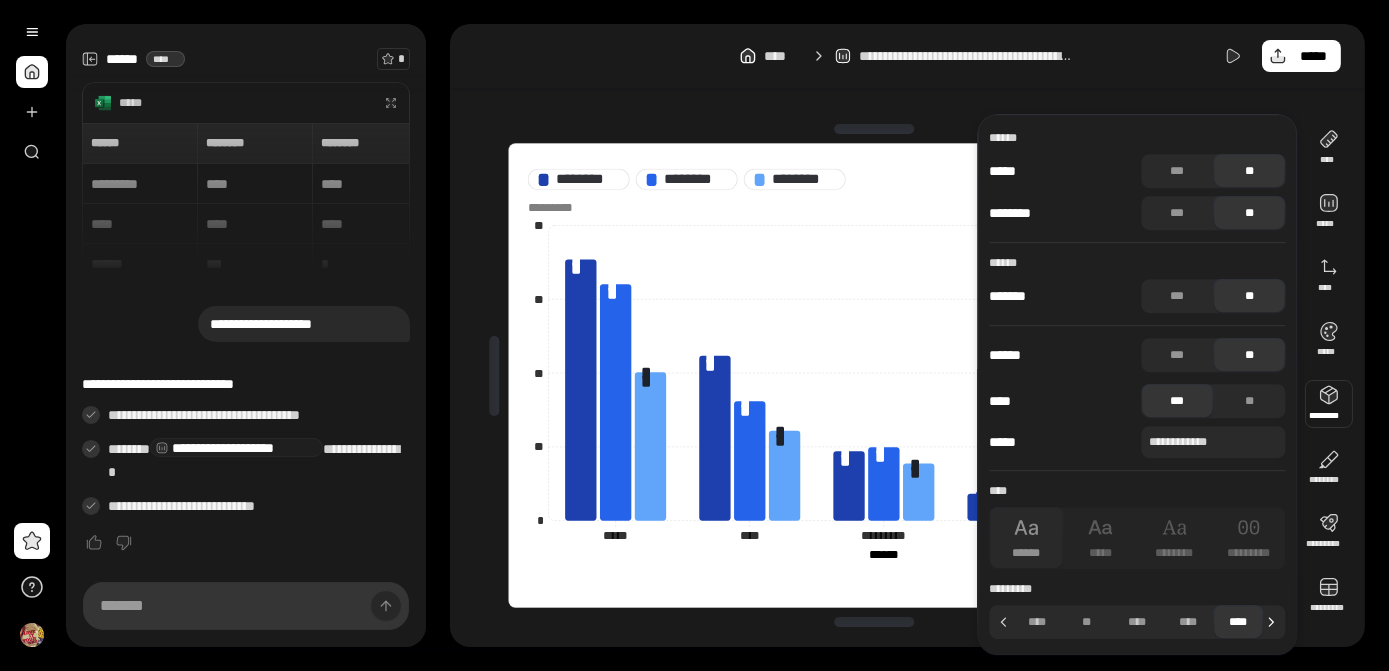 click 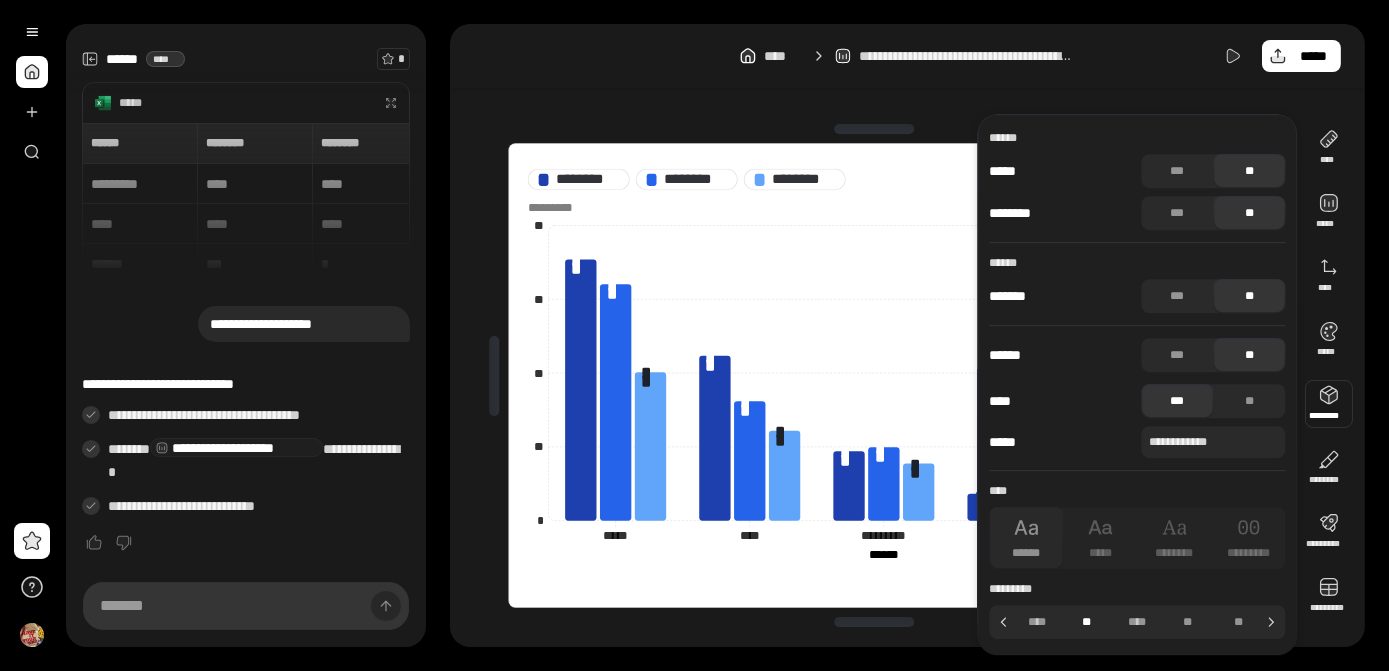 click on "**" at bounding box center [1087, 622] 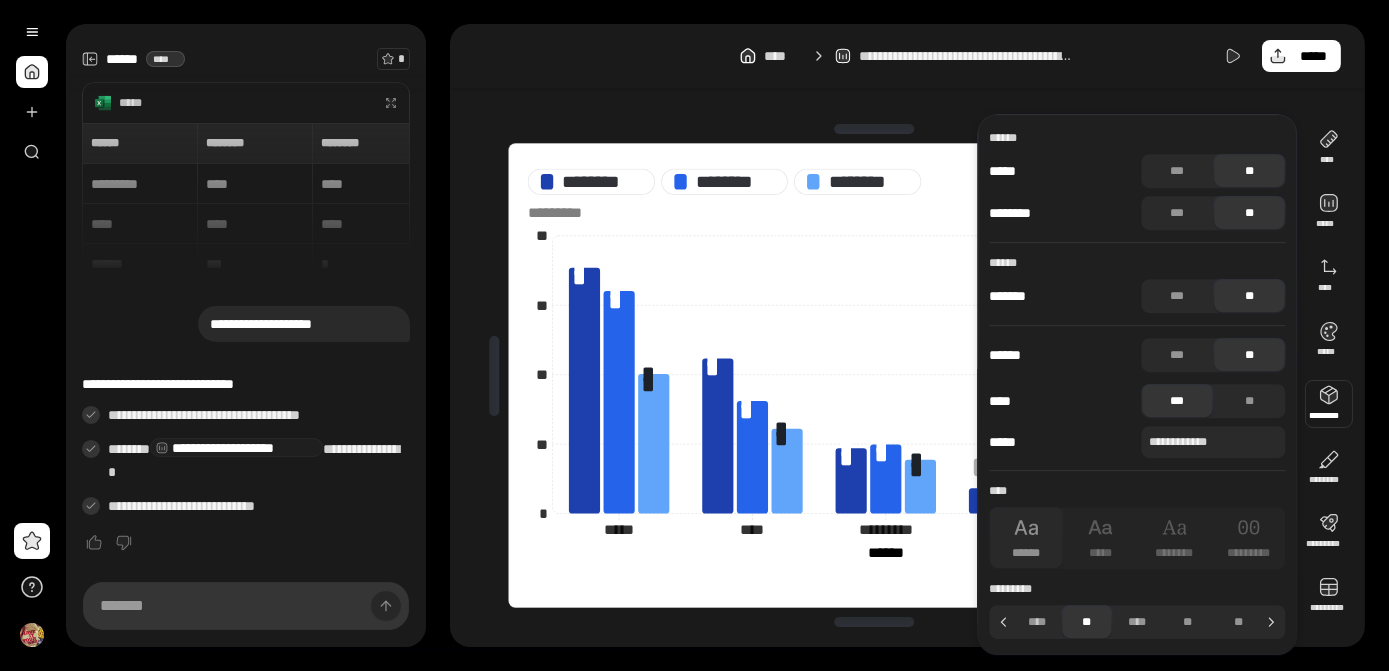 click on "**********" at bounding box center (907, 335) 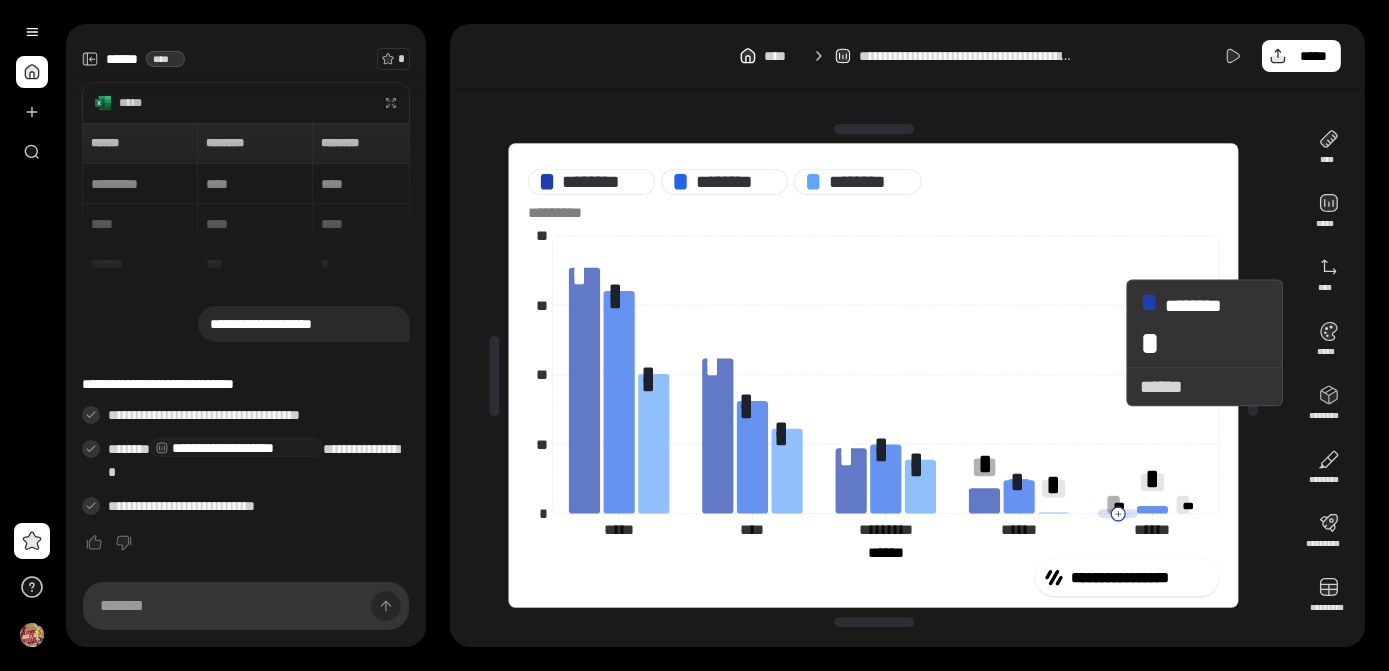 click 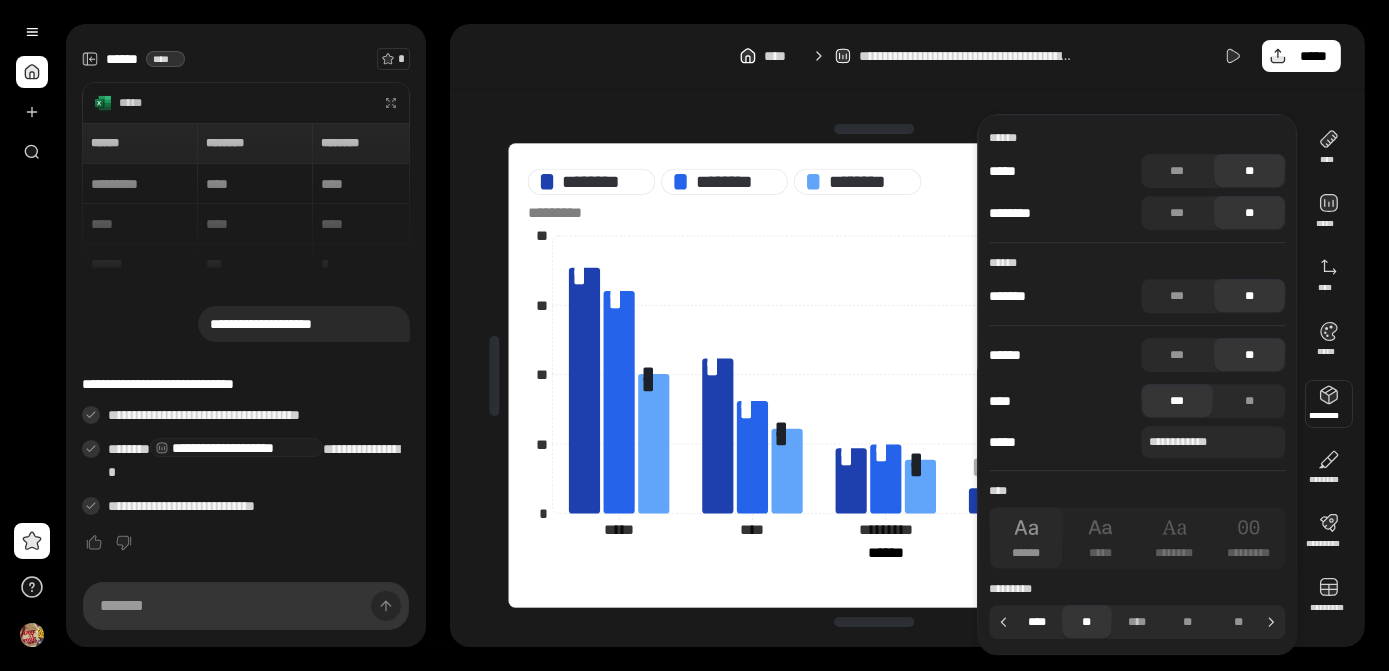 click on "****" at bounding box center (1036, 622) 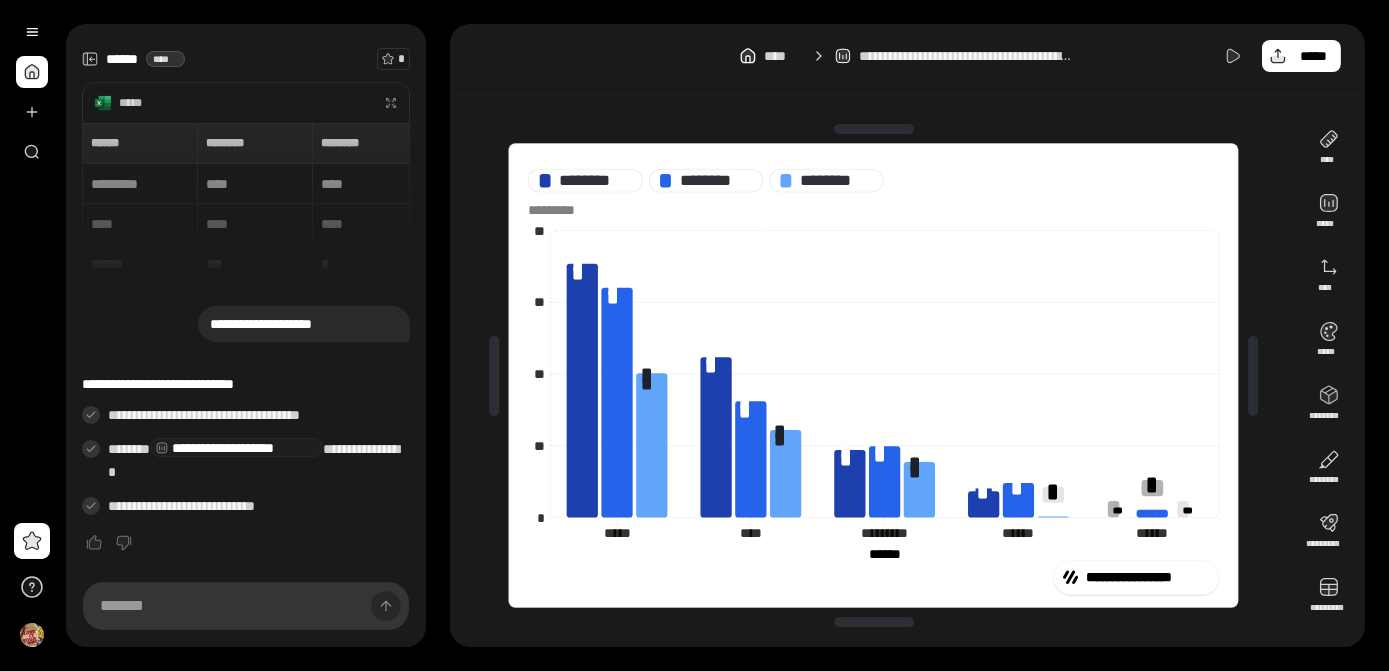 click on "**********" at bounding box center [873, 375] 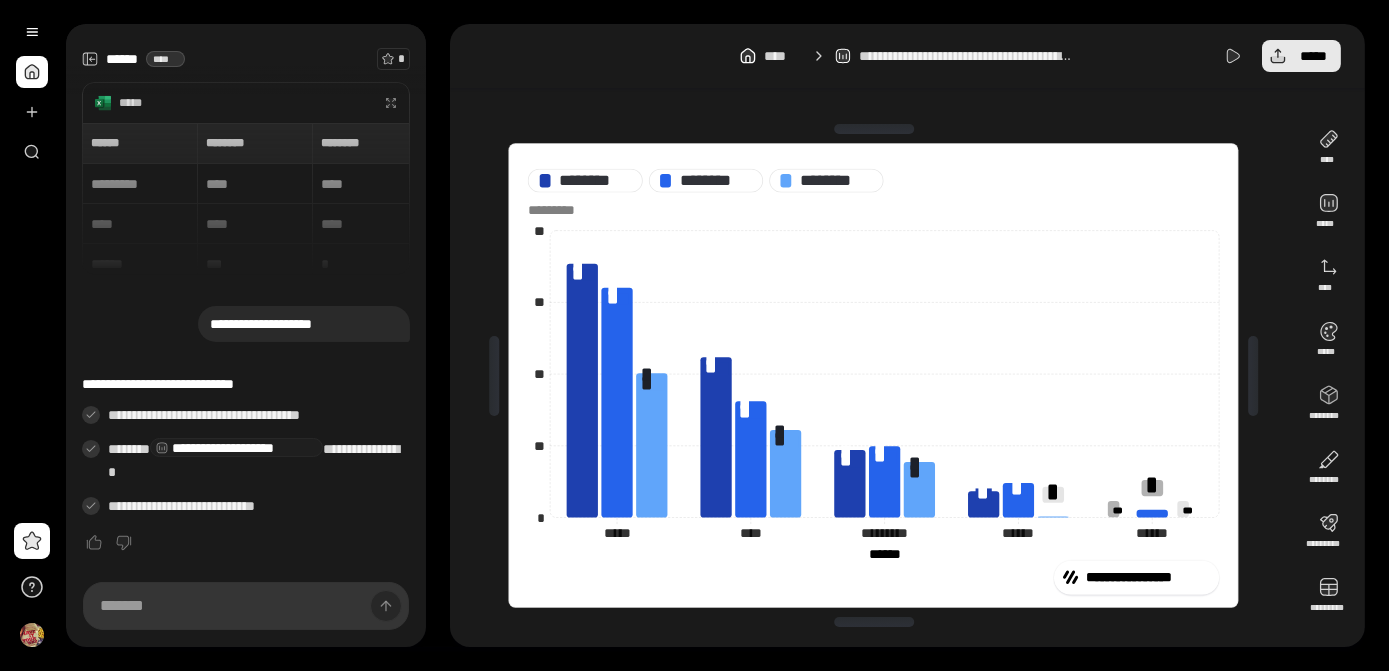 click on "*****" at bounding box center (1313, 56) 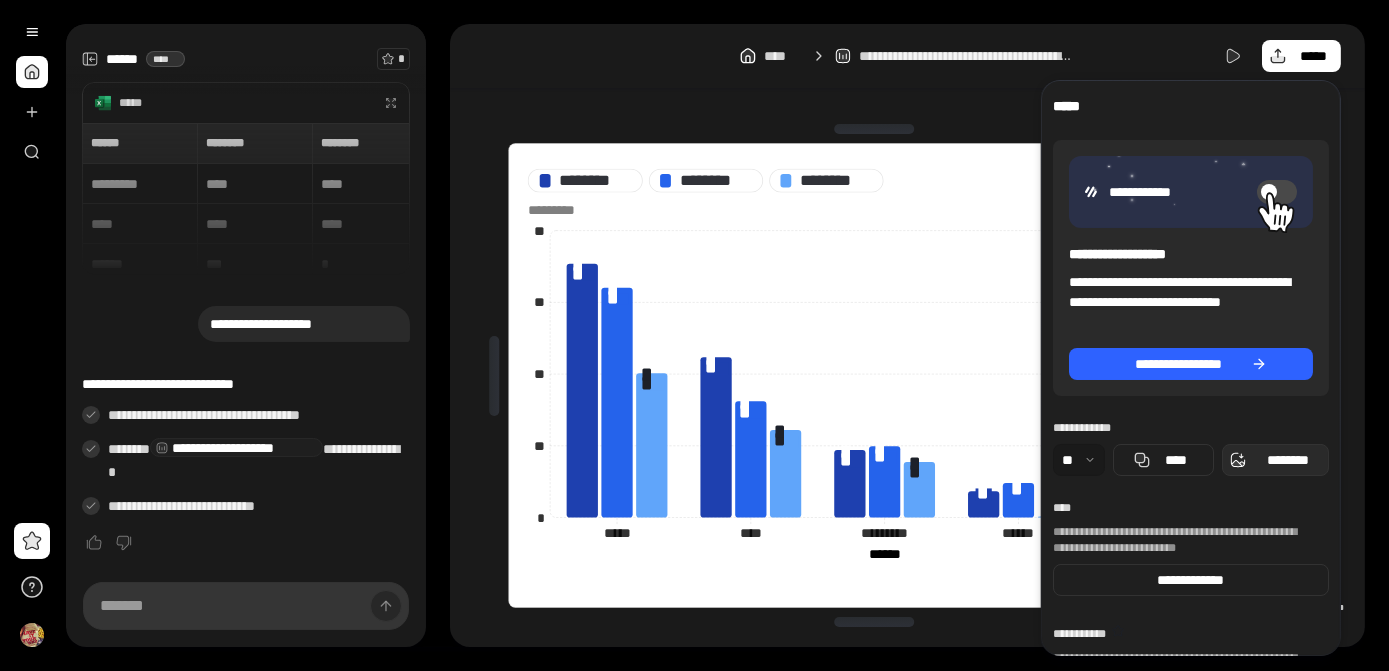 click on "********" at bounding box center [1275, 460] 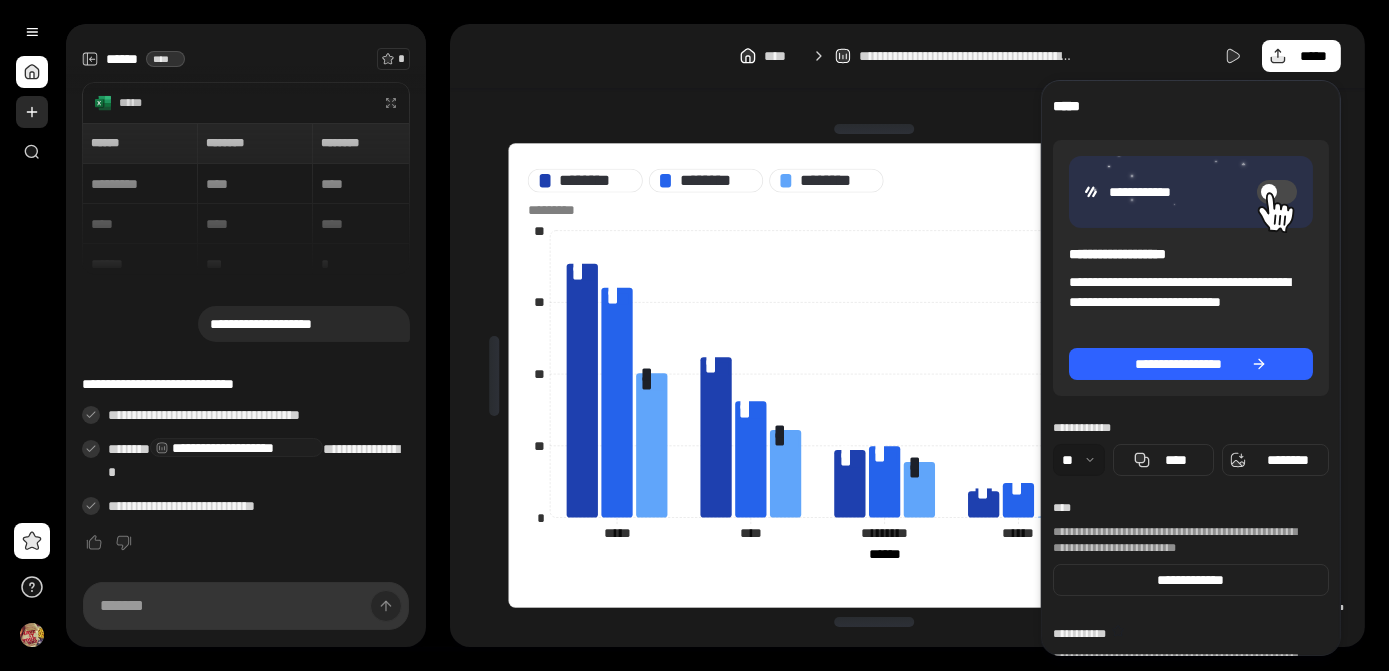 click at bounding box center [32, 112] 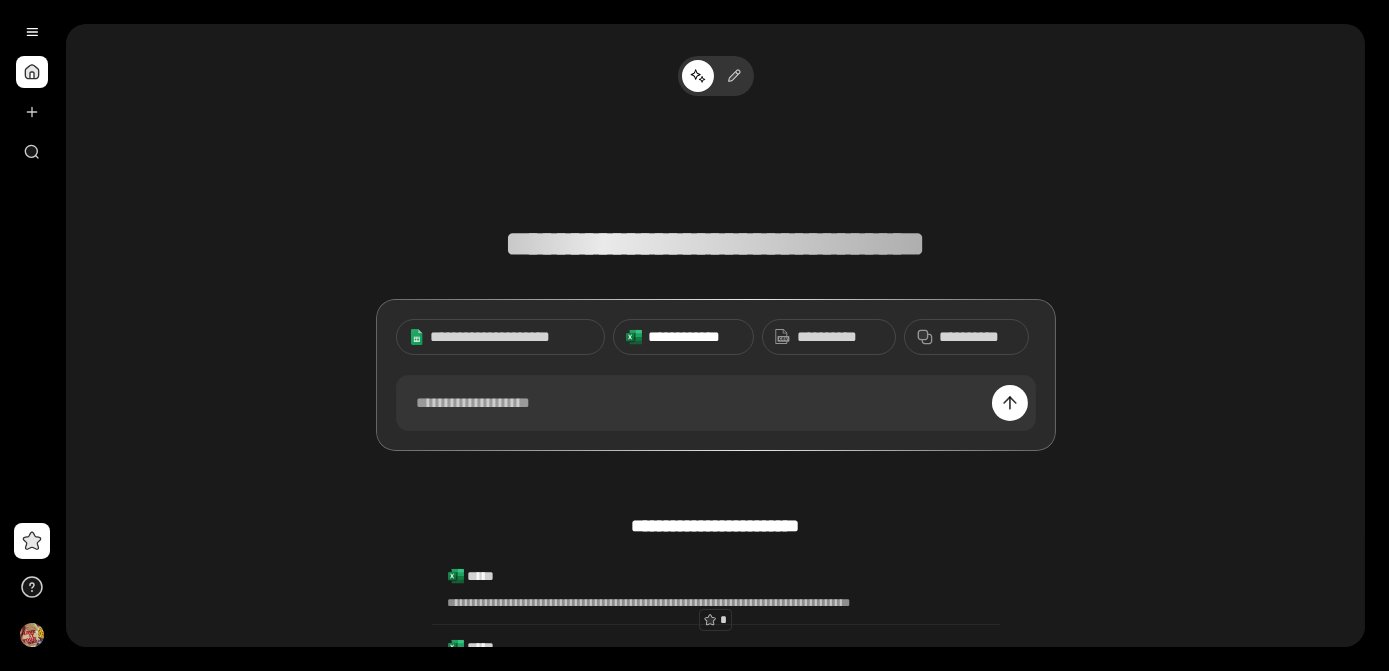 click on "**********" at bounding box center (694, 337) 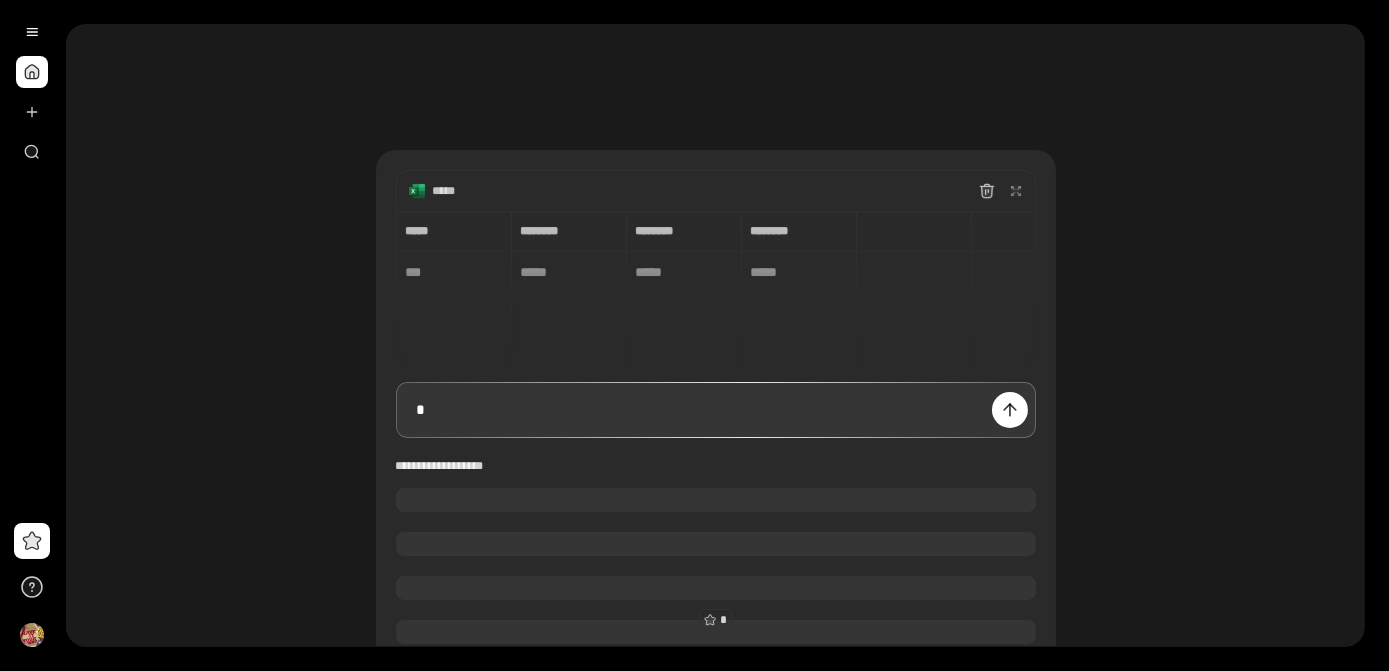 type 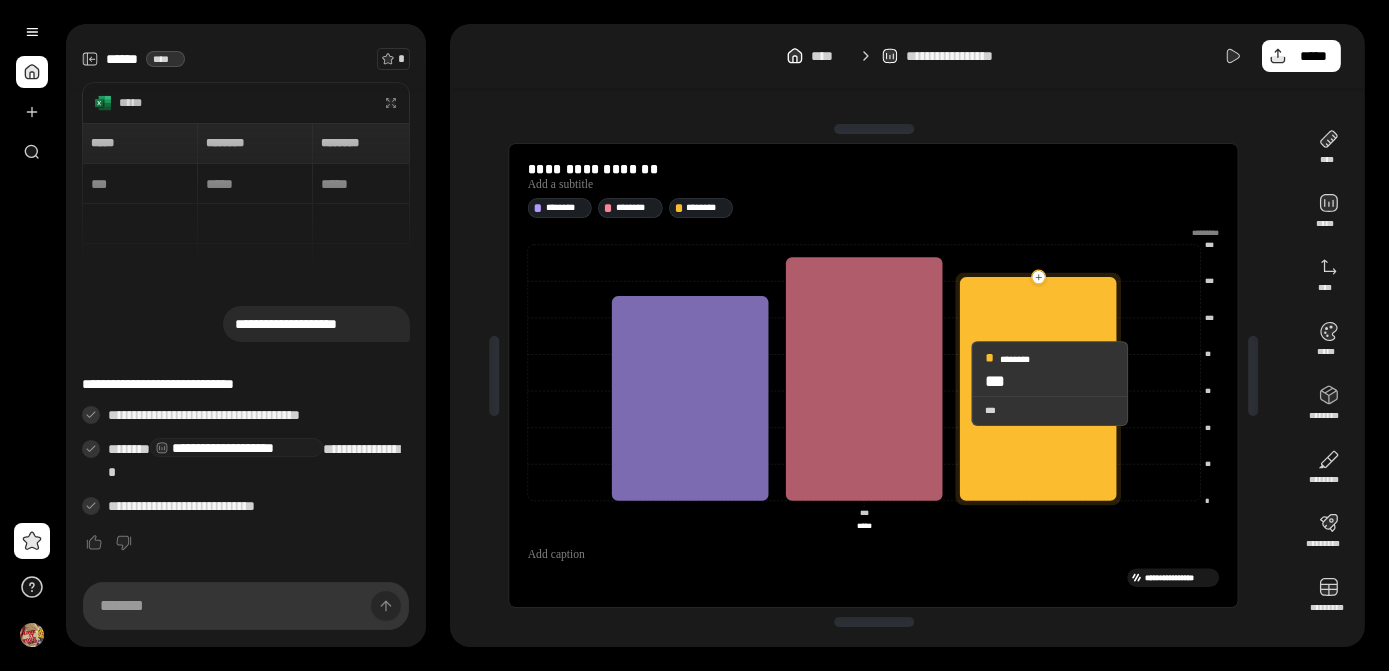 click 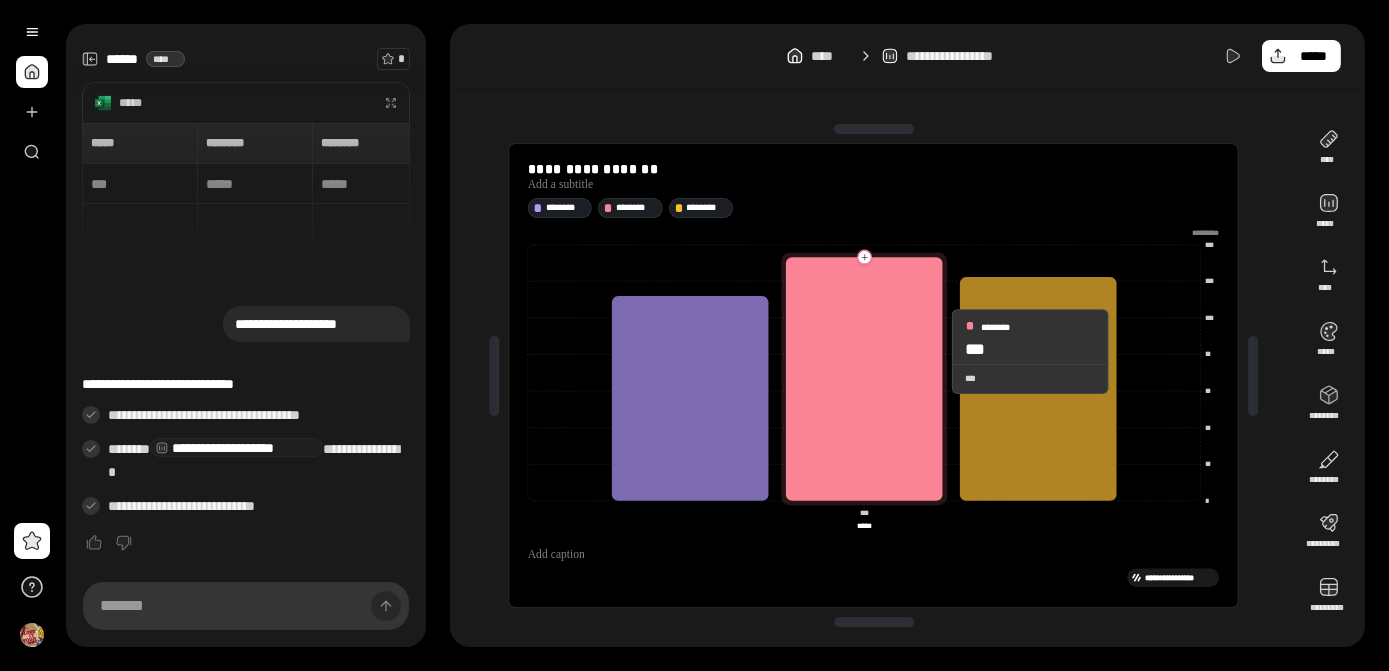 click 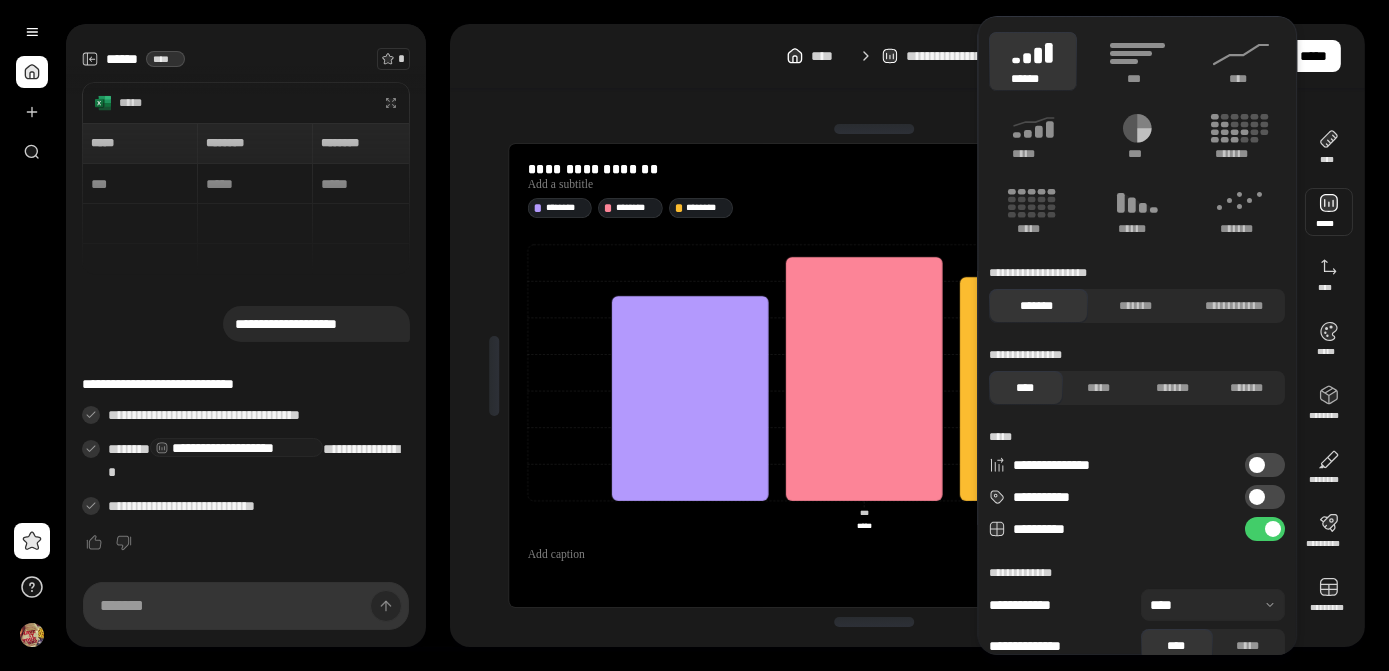 click at bounding box center (1257, 497) 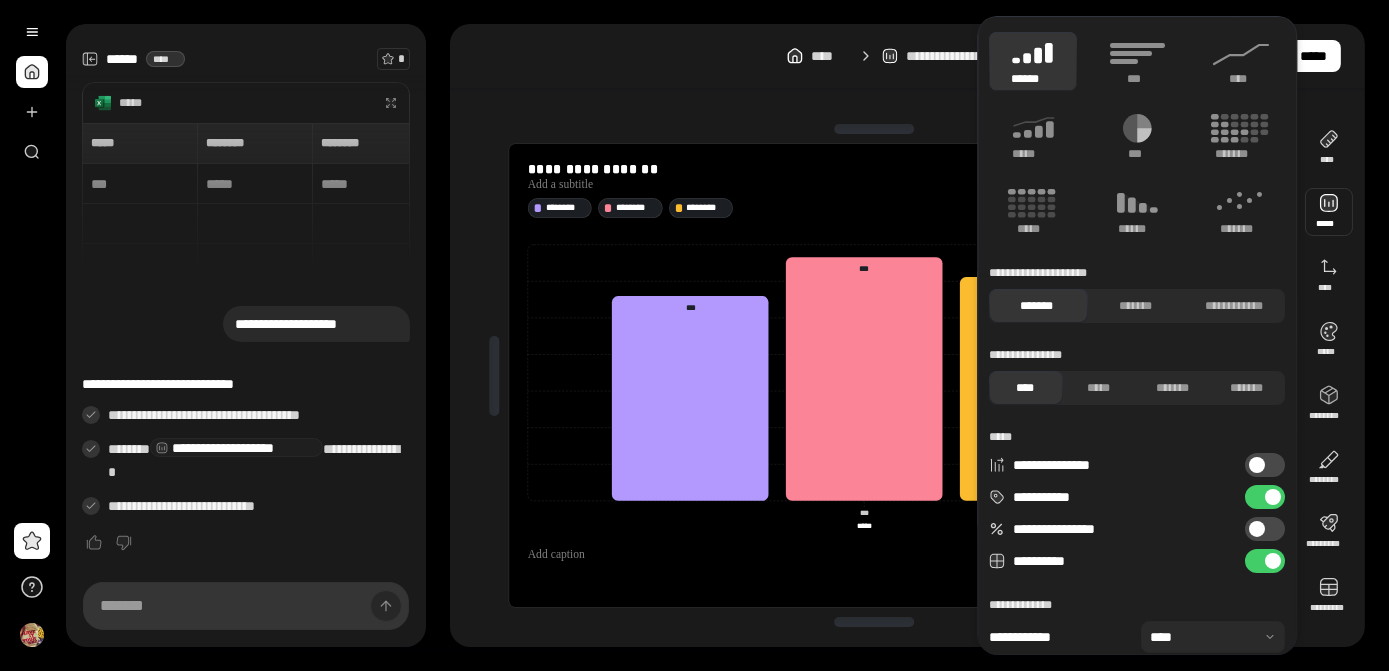 click on "**********" at bounding box center [1265, 497] 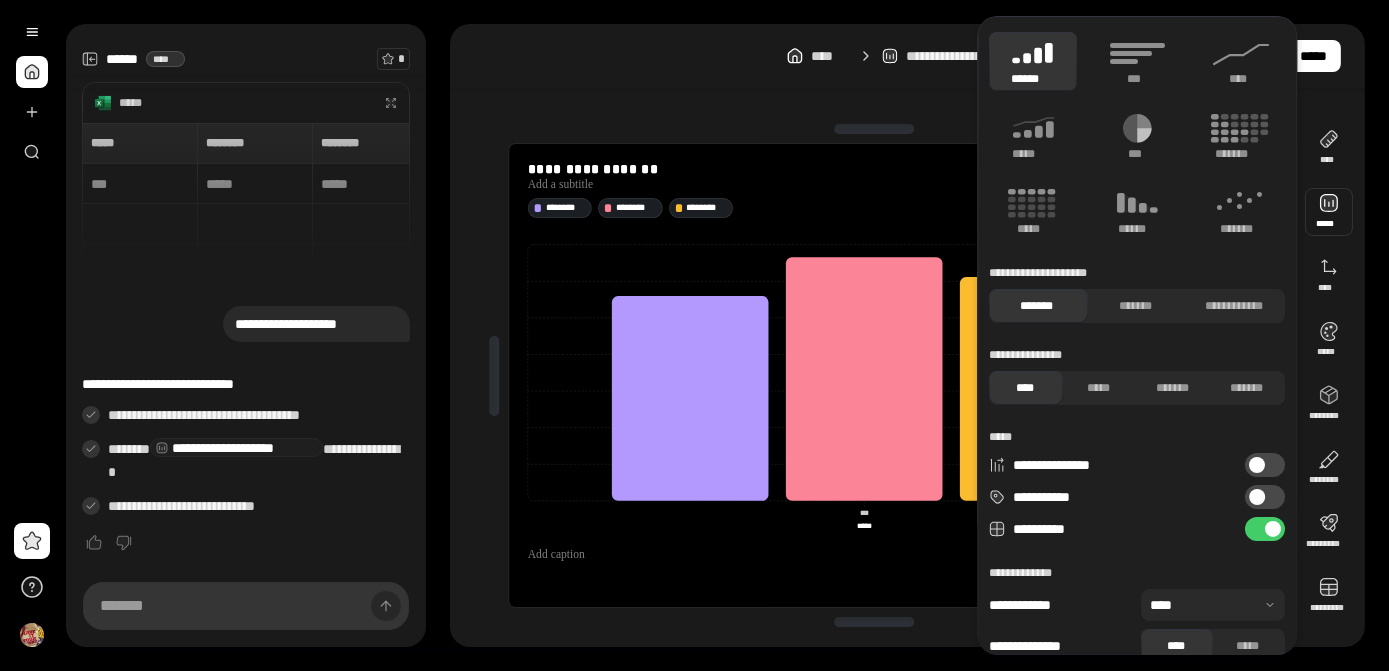 click at bounding box center (1258, 497) 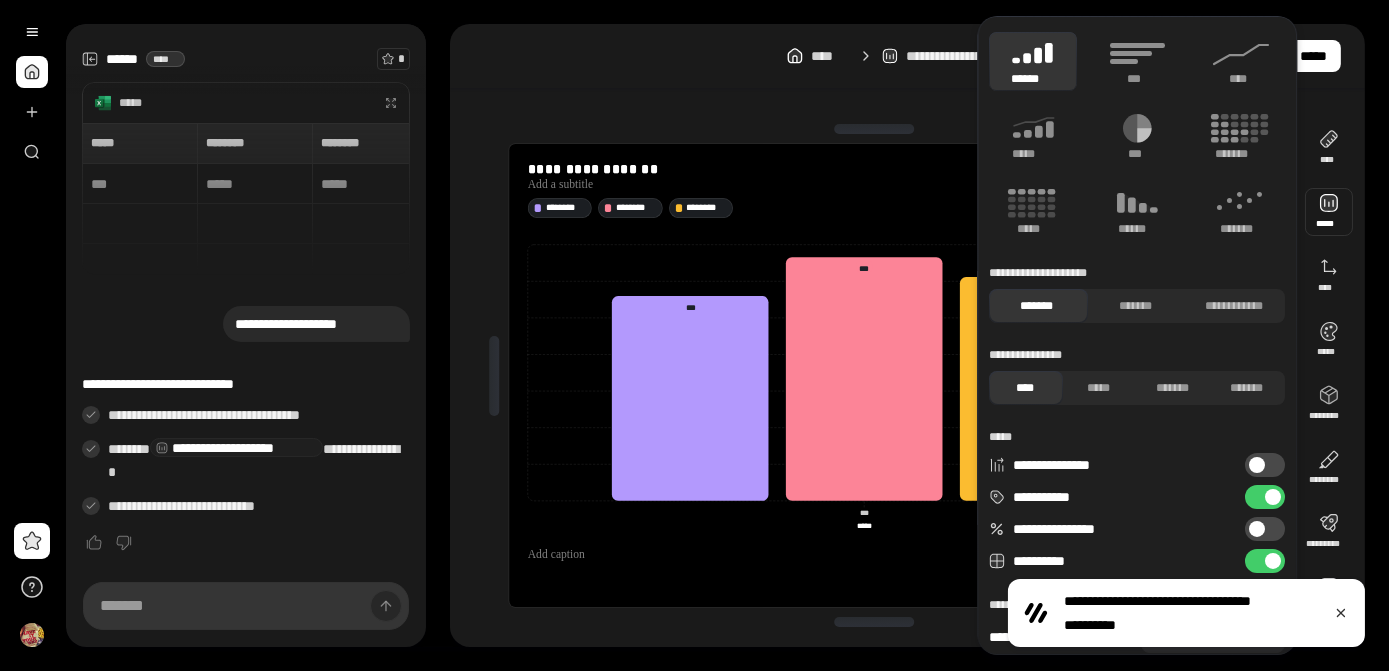 click on "**********" at bounding box center (1265, 465) 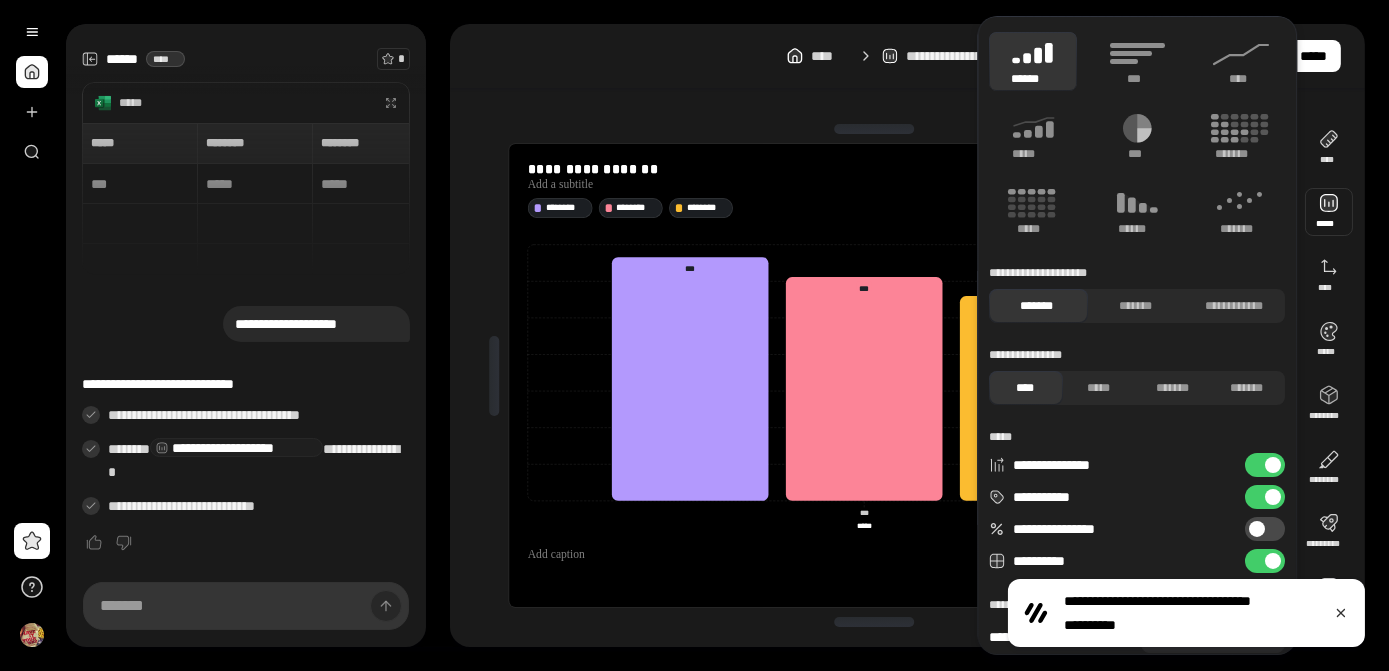 click at bounding box center (1273, 465) 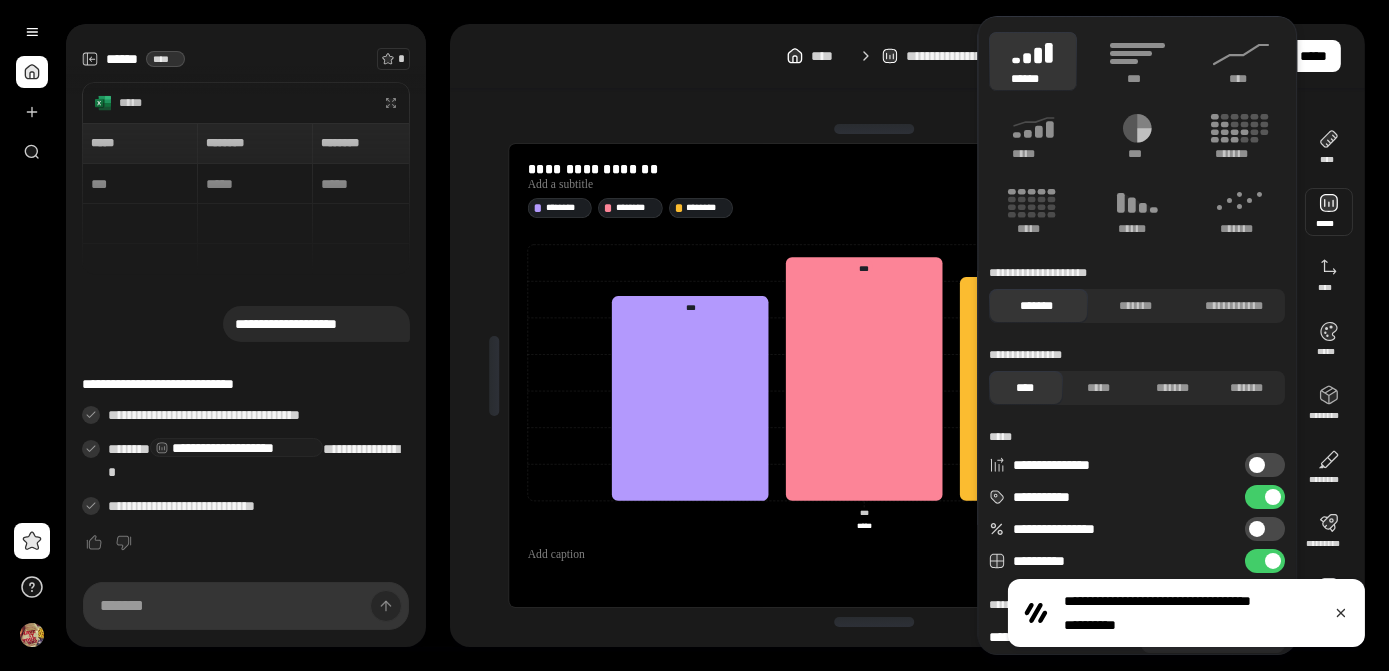 click on "**********" at bounding box center (1265, 465) 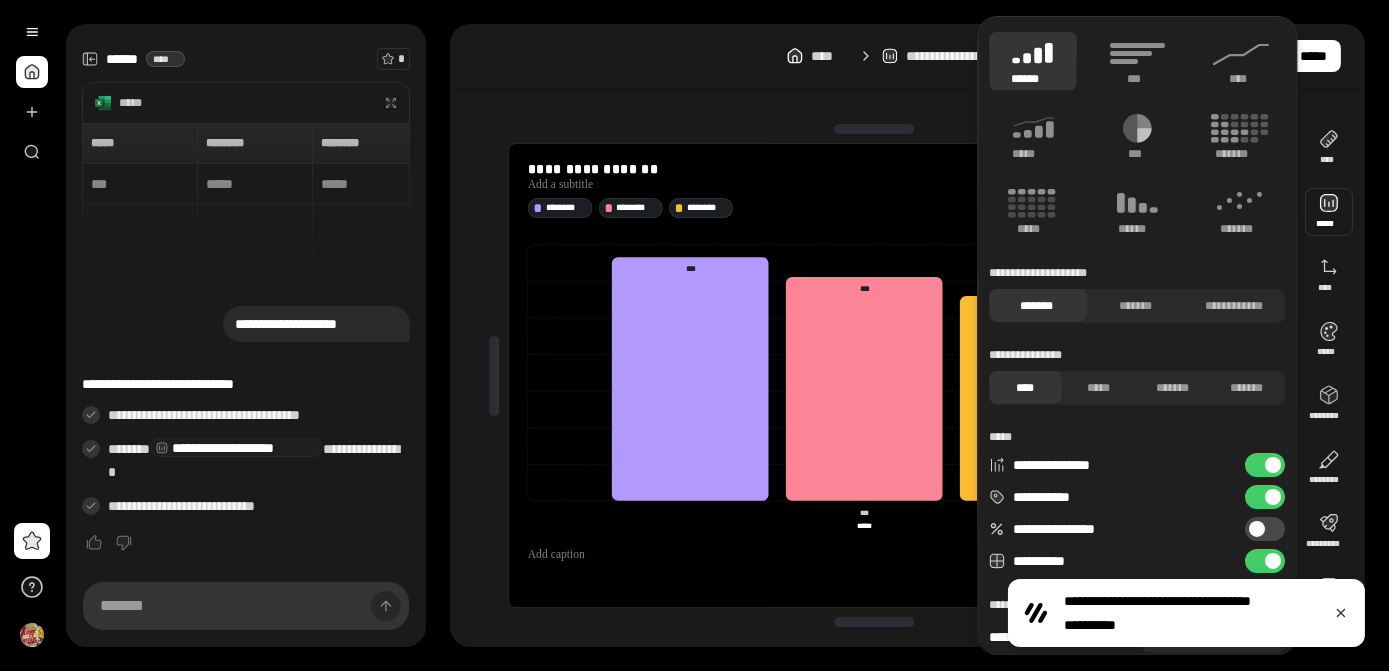 click at bounding box center (1273, 465) 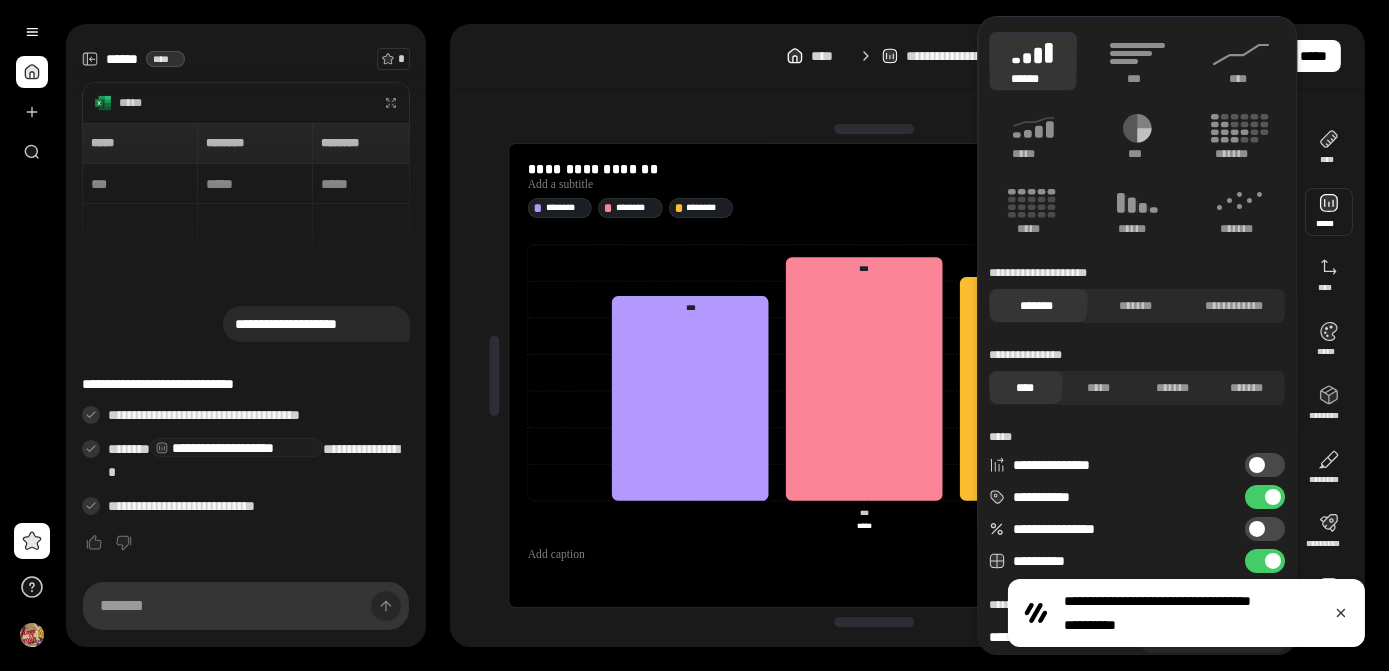 click on "**********" at bounding box center [1265, 465] 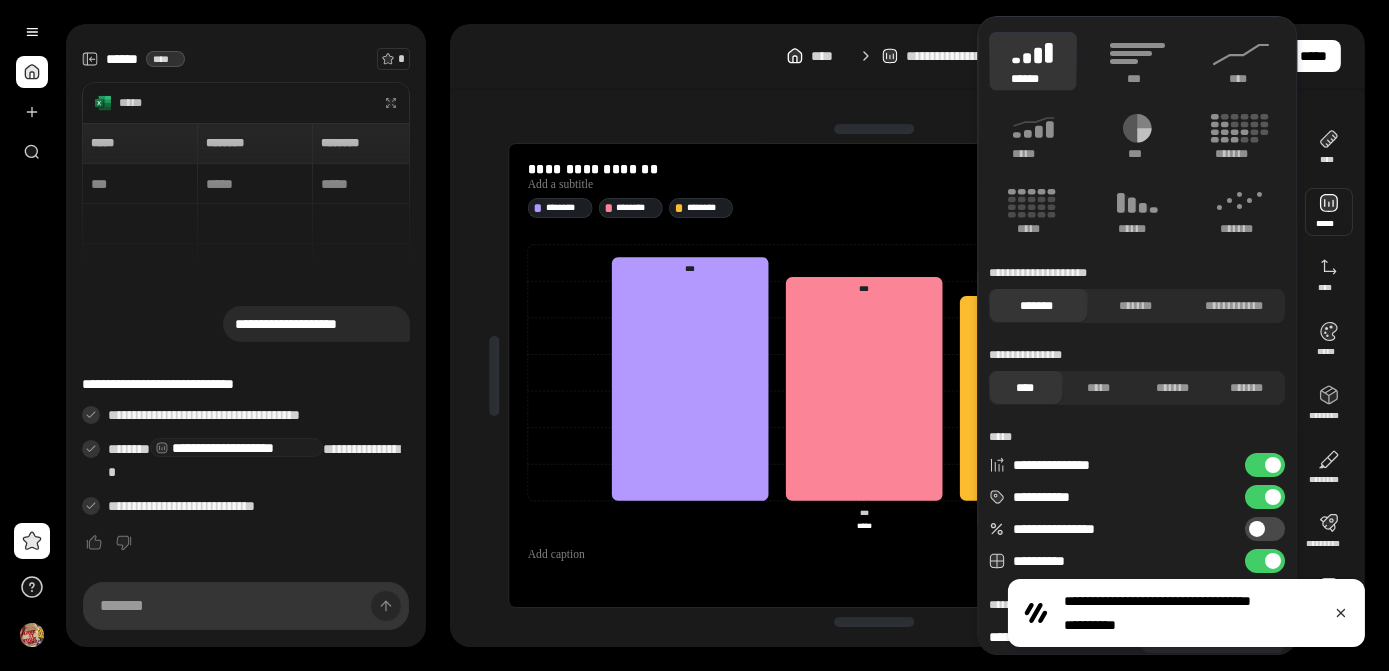 click on "**********" at bounding box center (1265, 465) 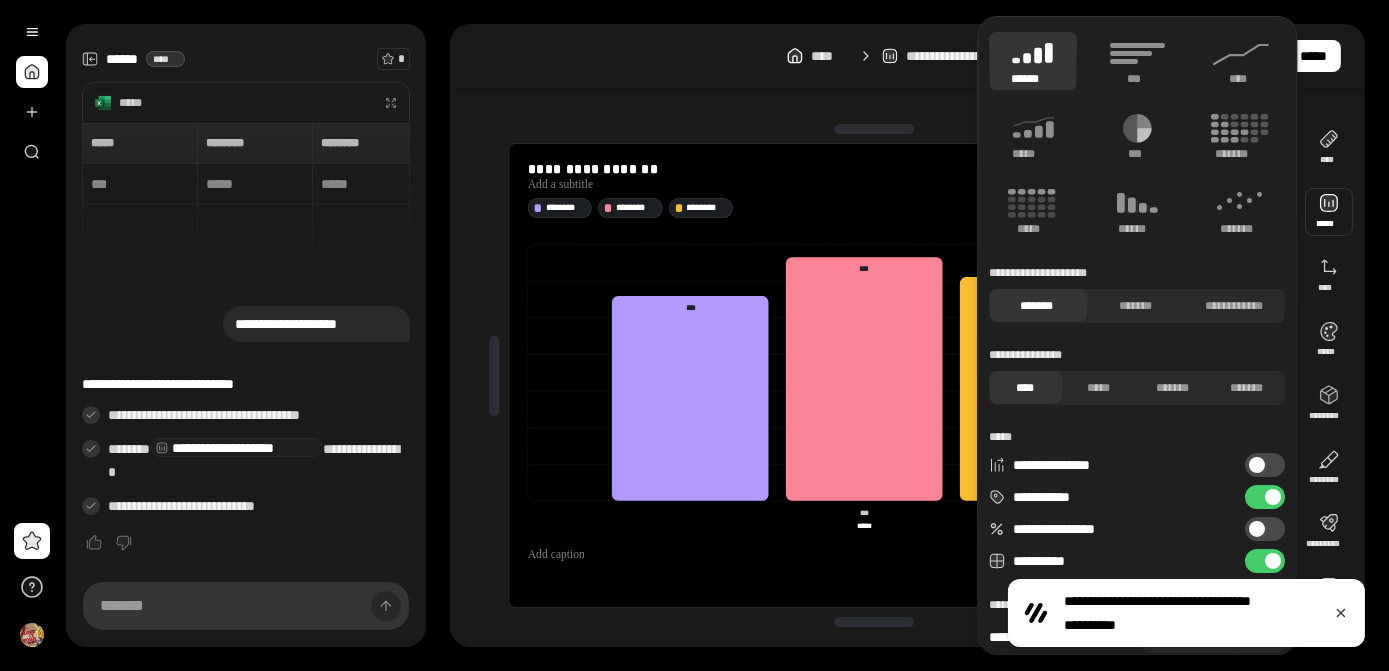 drag, startPoint x: 1330, startPoint y: 181, endPoint x: 1330, endPoint y: 193, distance: 12 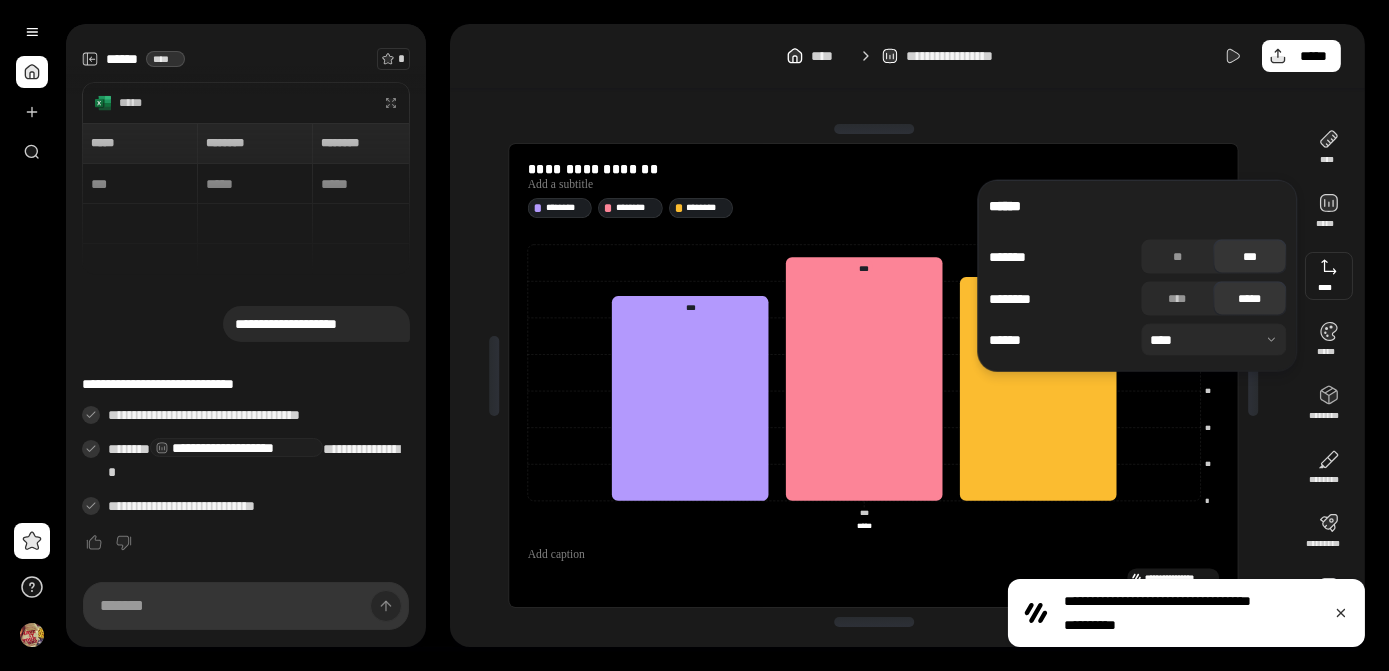 click at bounding box center (1329, 276) 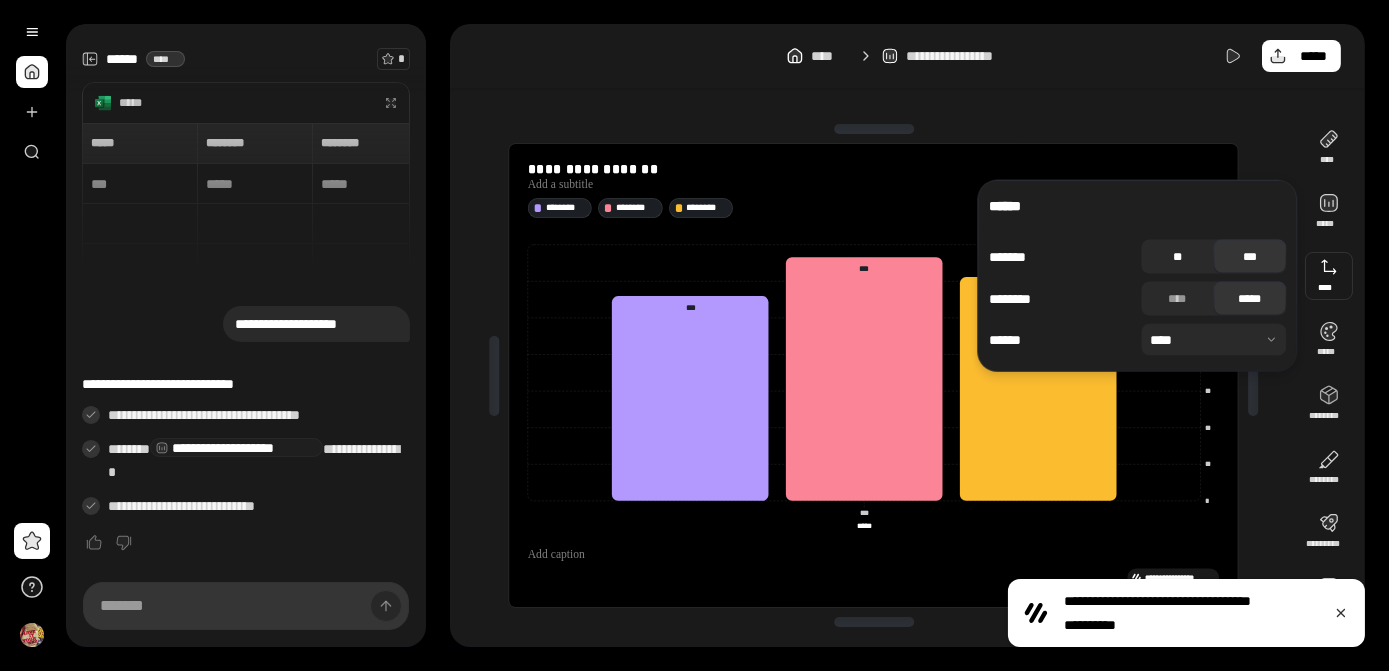 click on "**" at bounding box center [1177, 257] 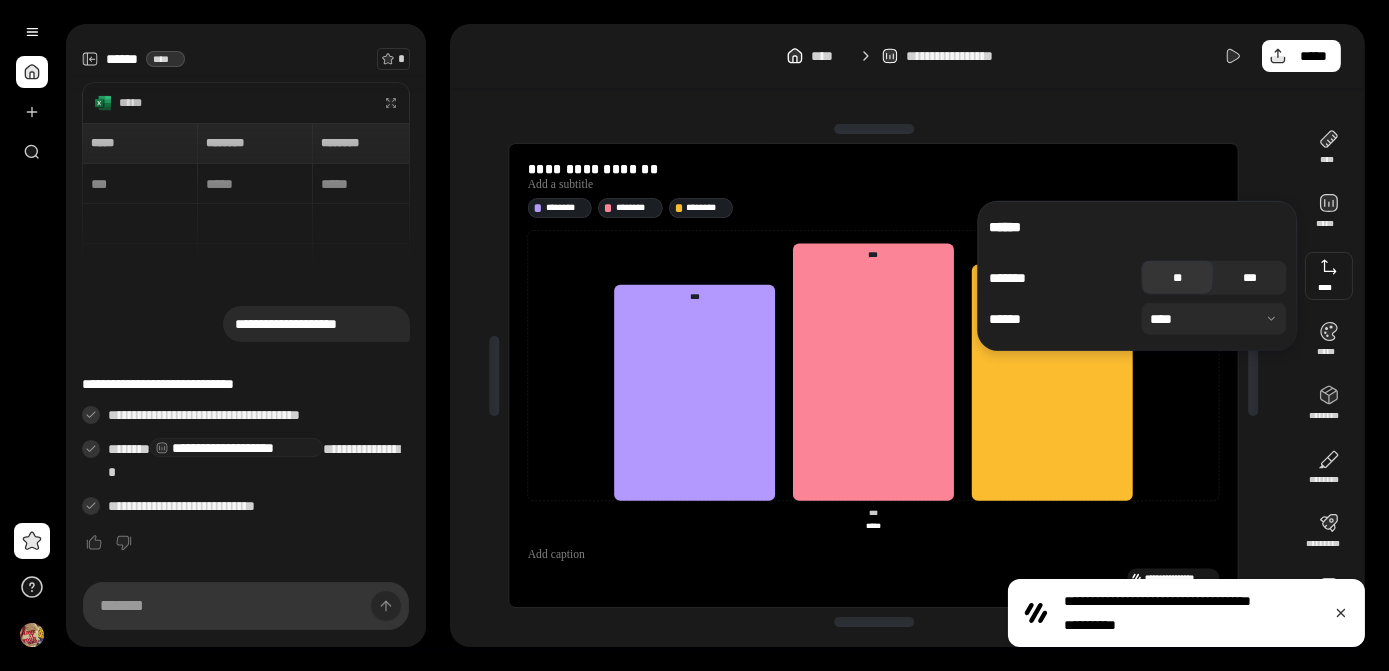 click on "***" at bounding box center (1250, 278) 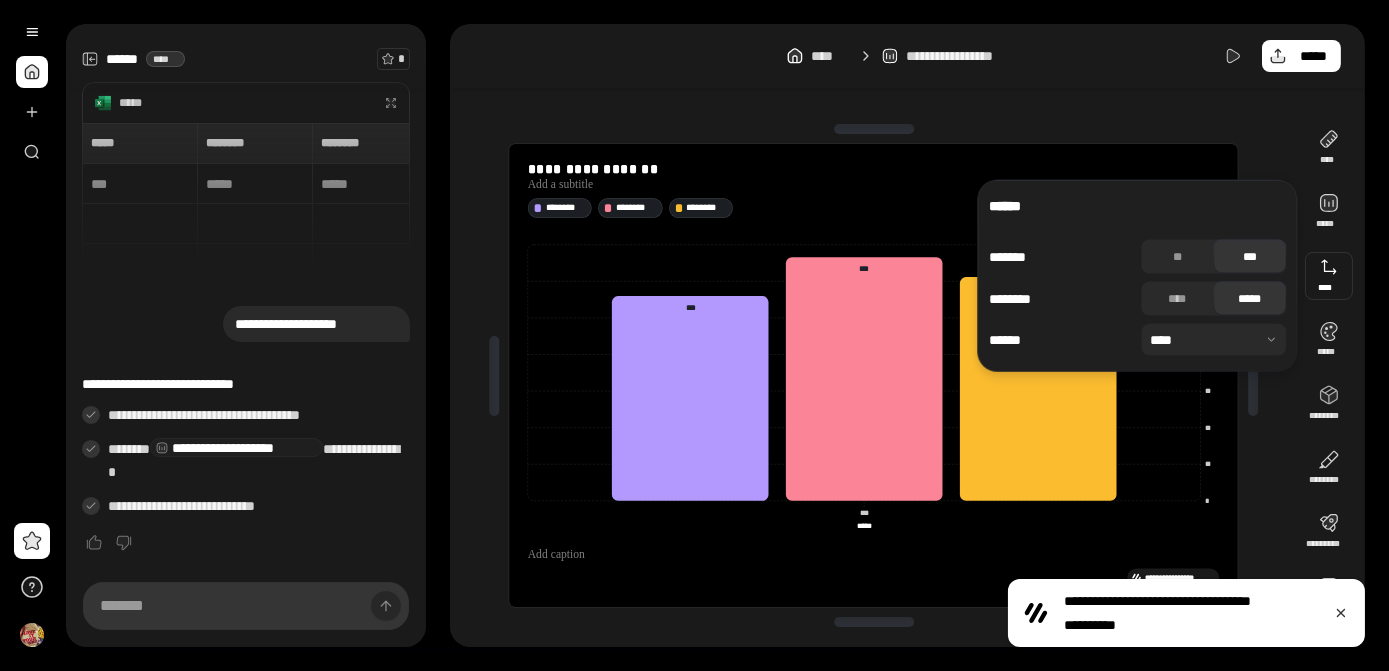 click on "******* ** *** ******** **** ***** ****** ****" at bounding box center [1137, 298] 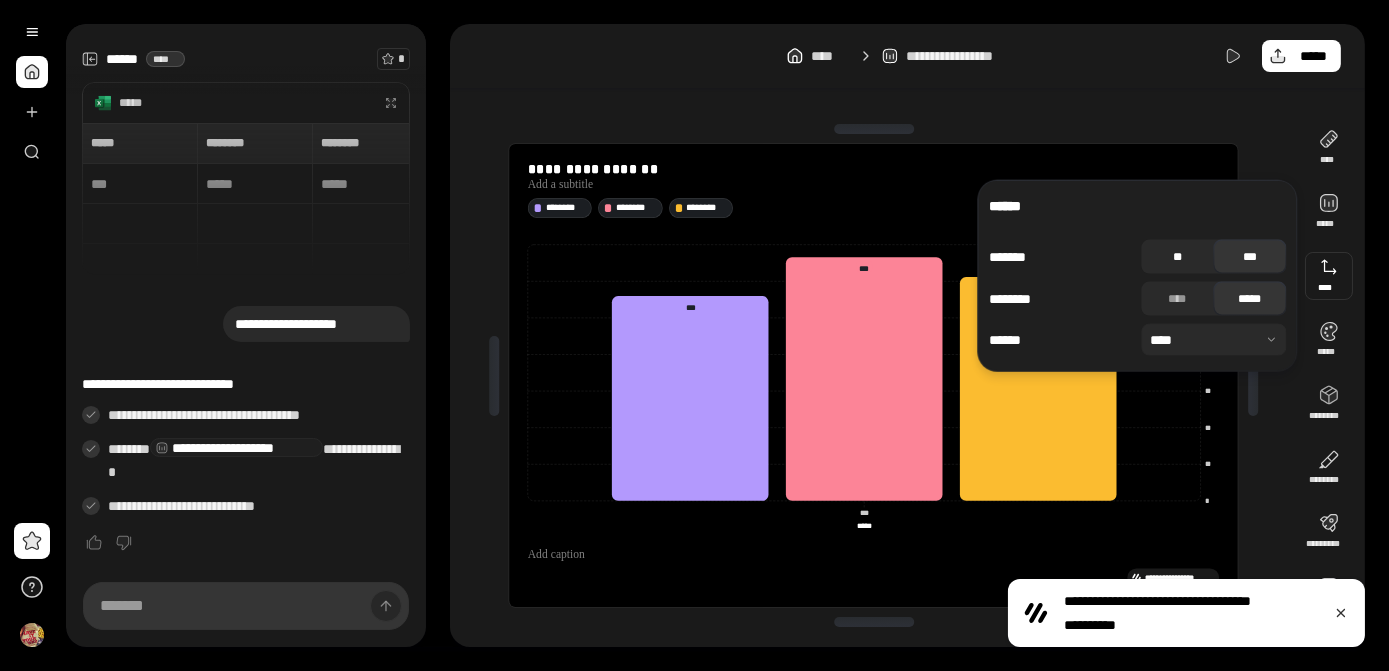 click on "**" at bounding box center [1177, 257] 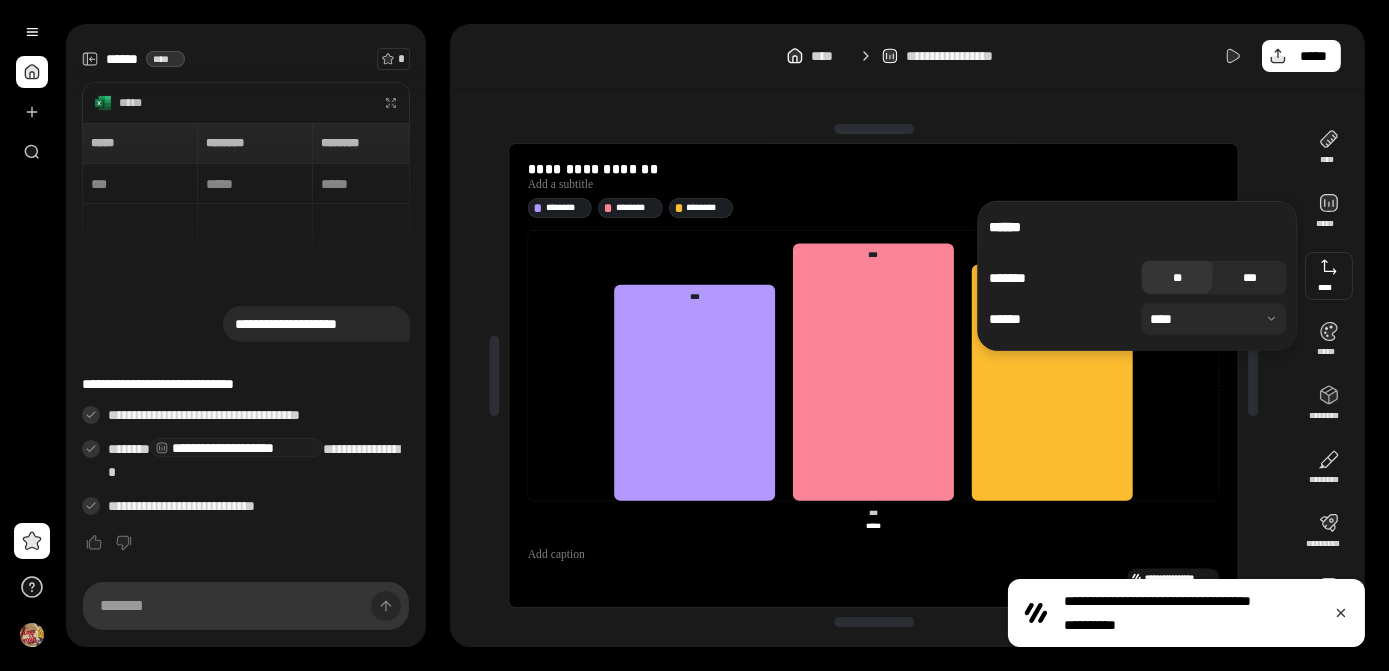 click on "***" at bounding box center (1250, 278) 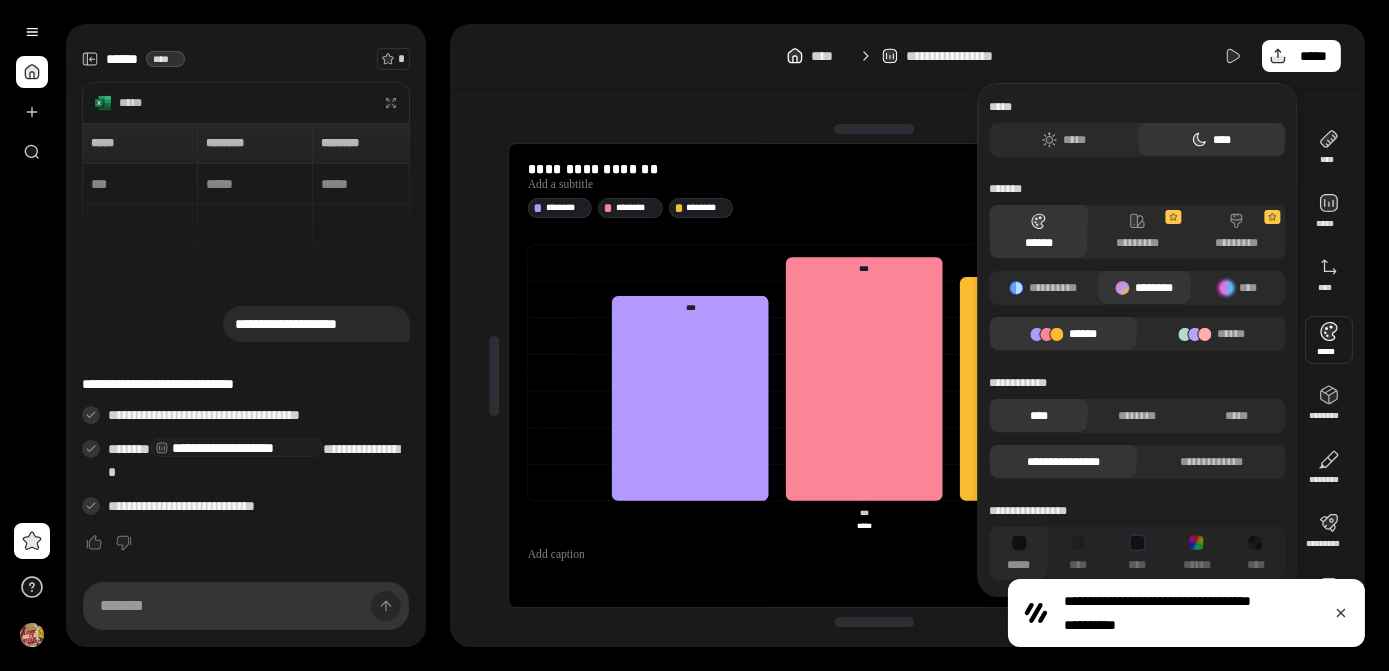 click at bounding box center (1329, 340) 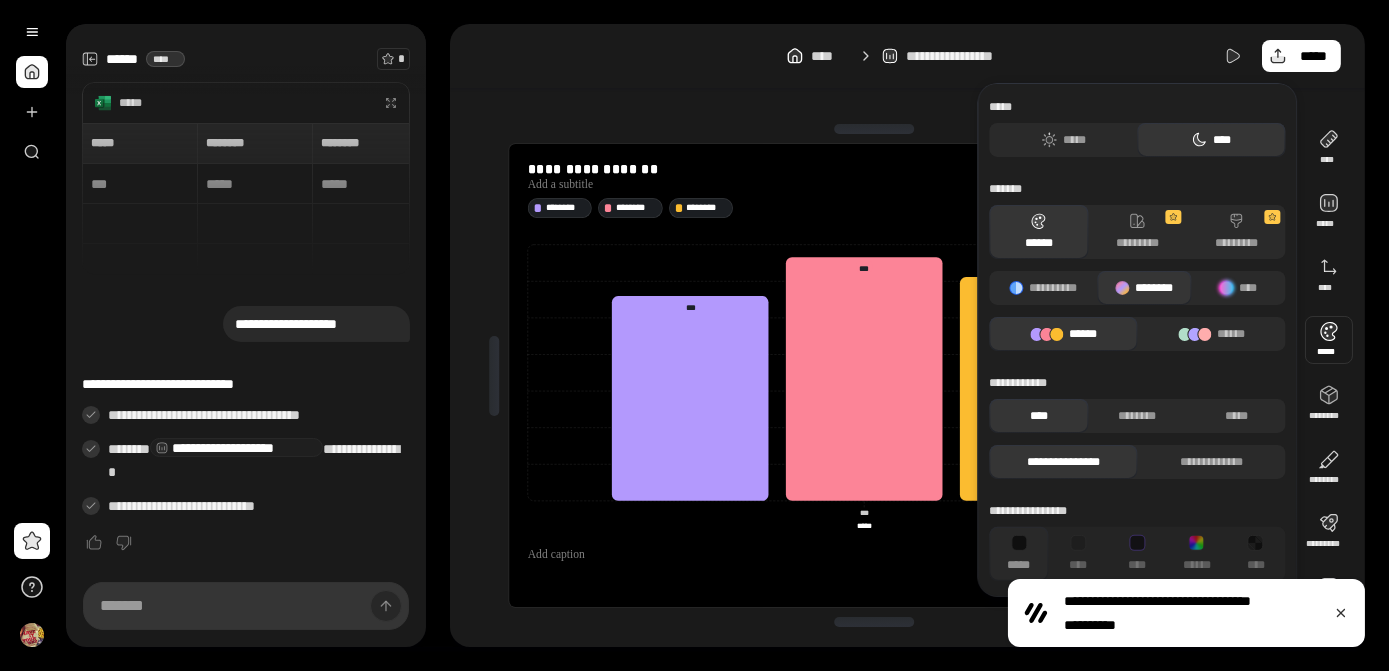 click 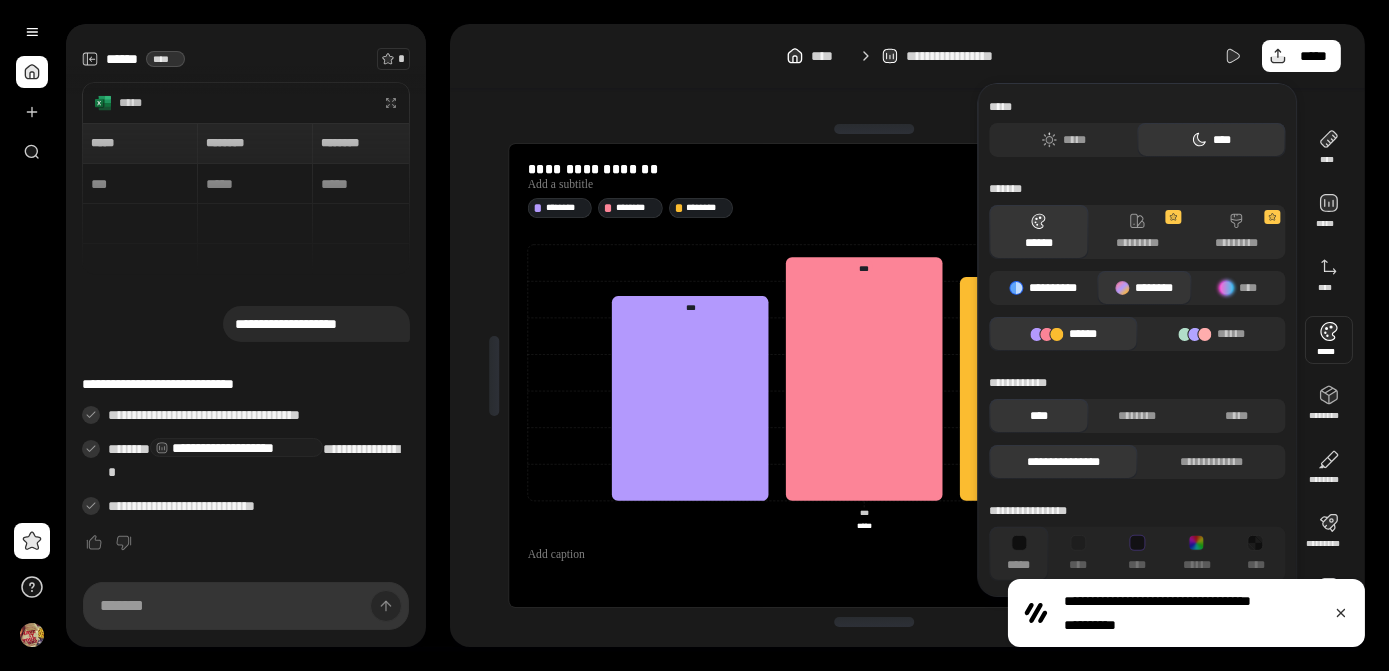 click on "**********" at bounding box center (1043, 288) 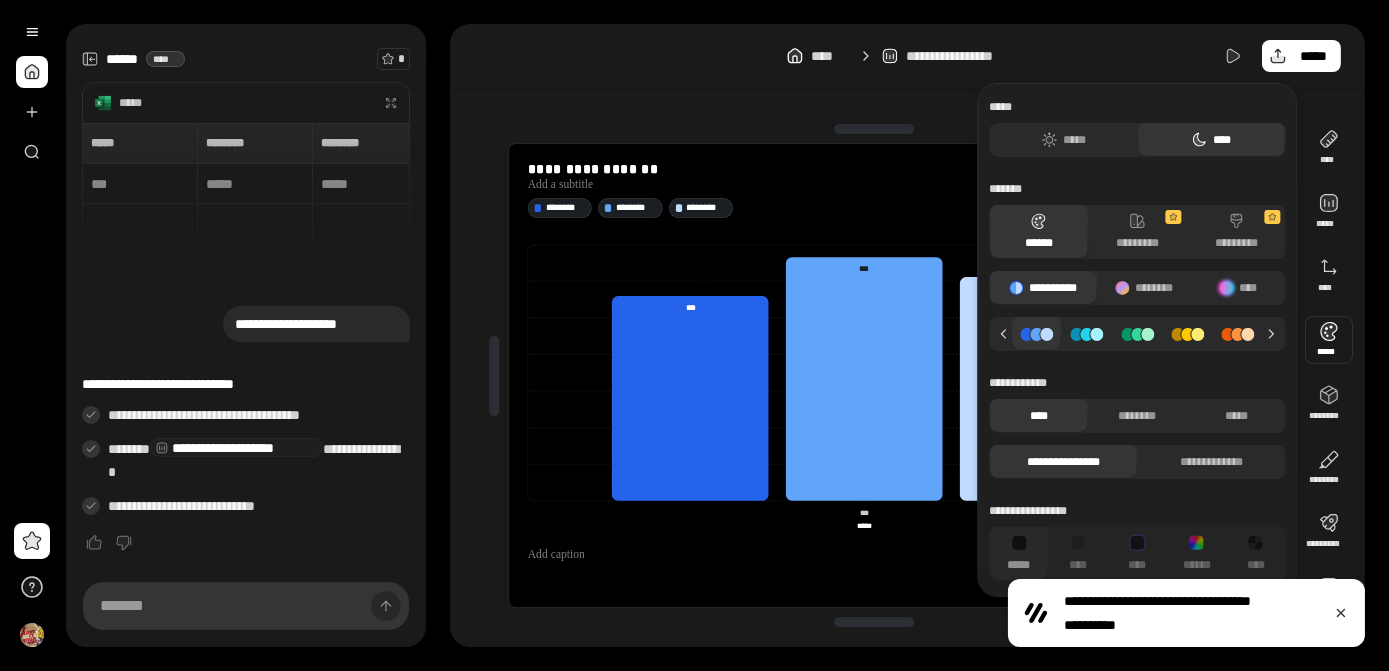 click on "**********" at bounding box center [1137, 340] 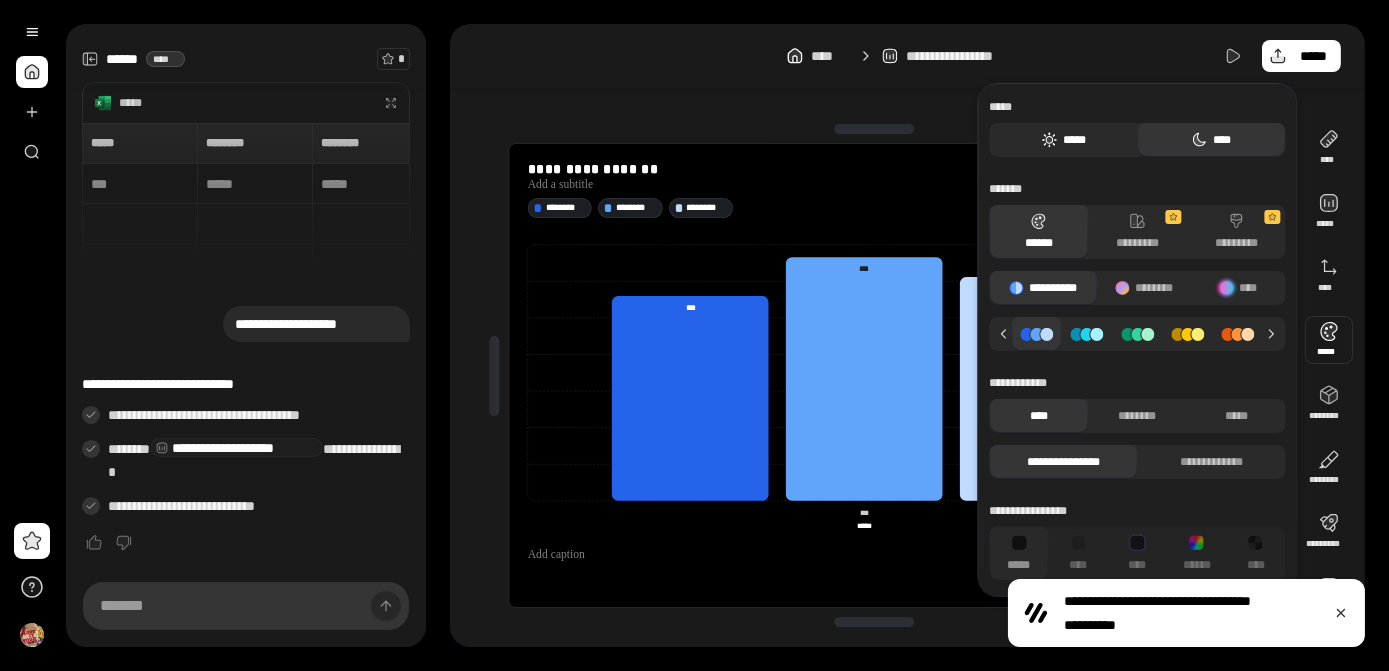 click 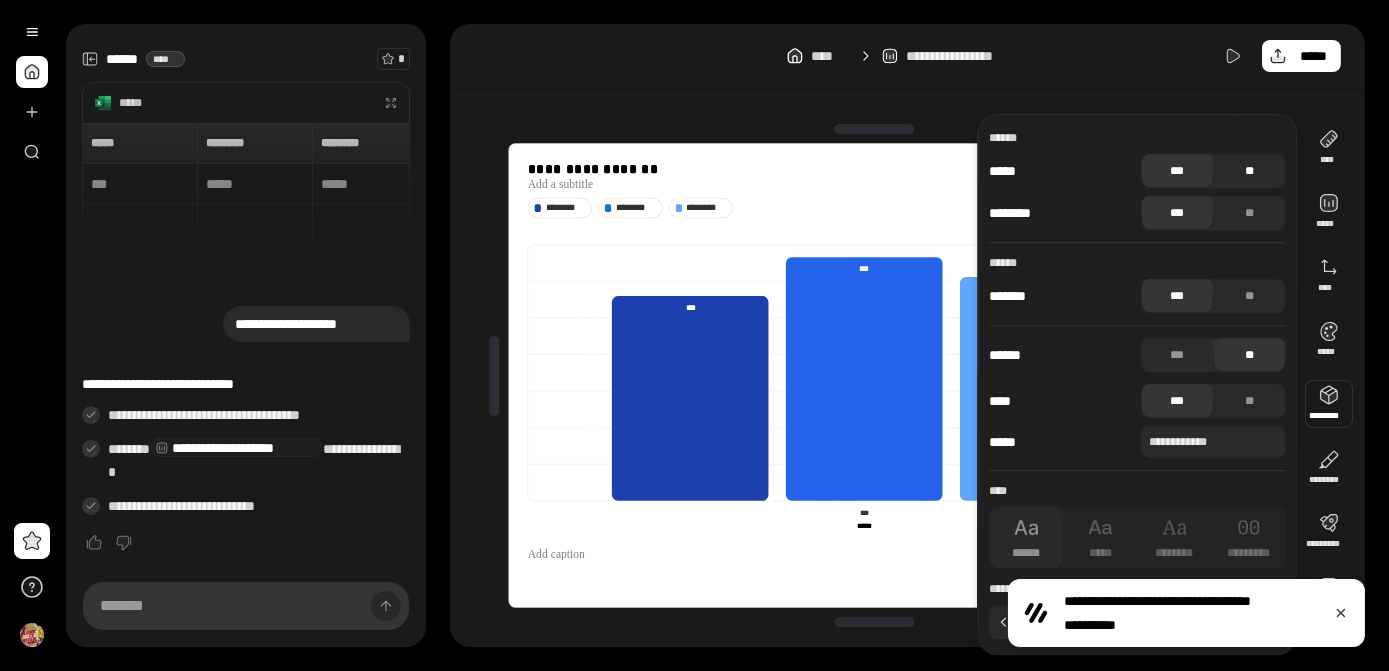 click on "**" at bounding box center [1249, 171] 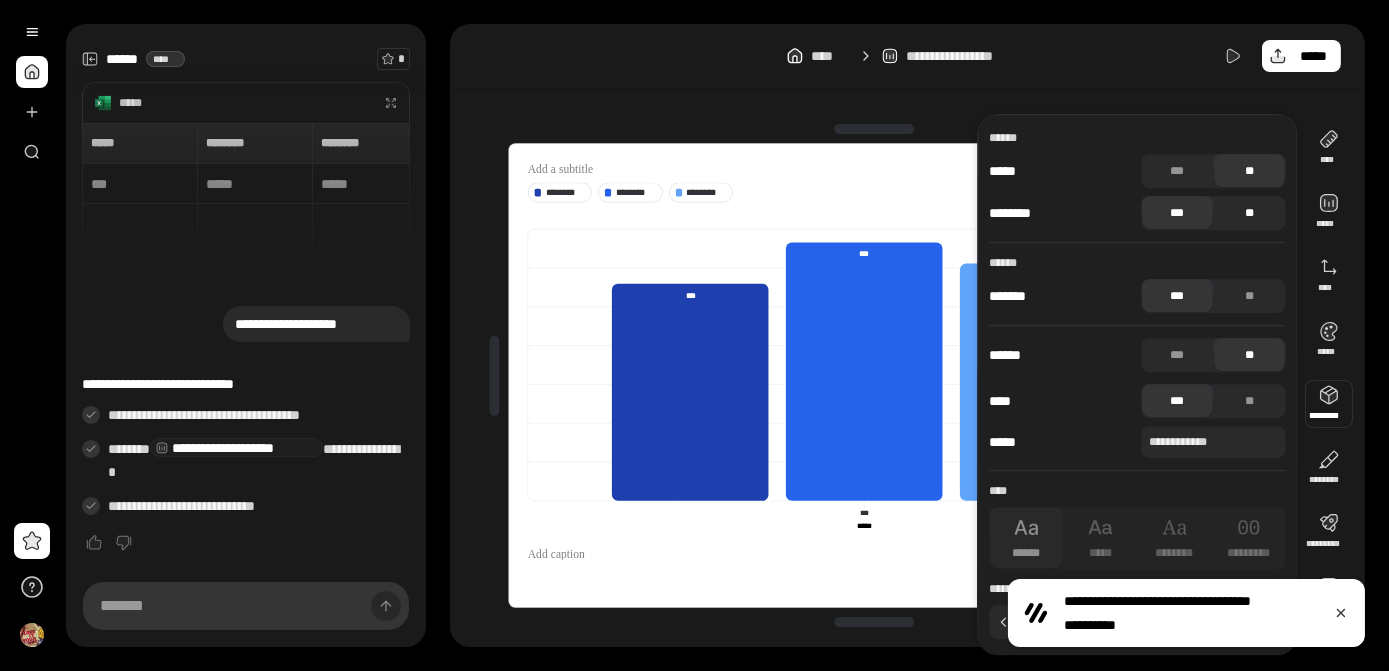 click on "**" at bounding box center (1249, 213) 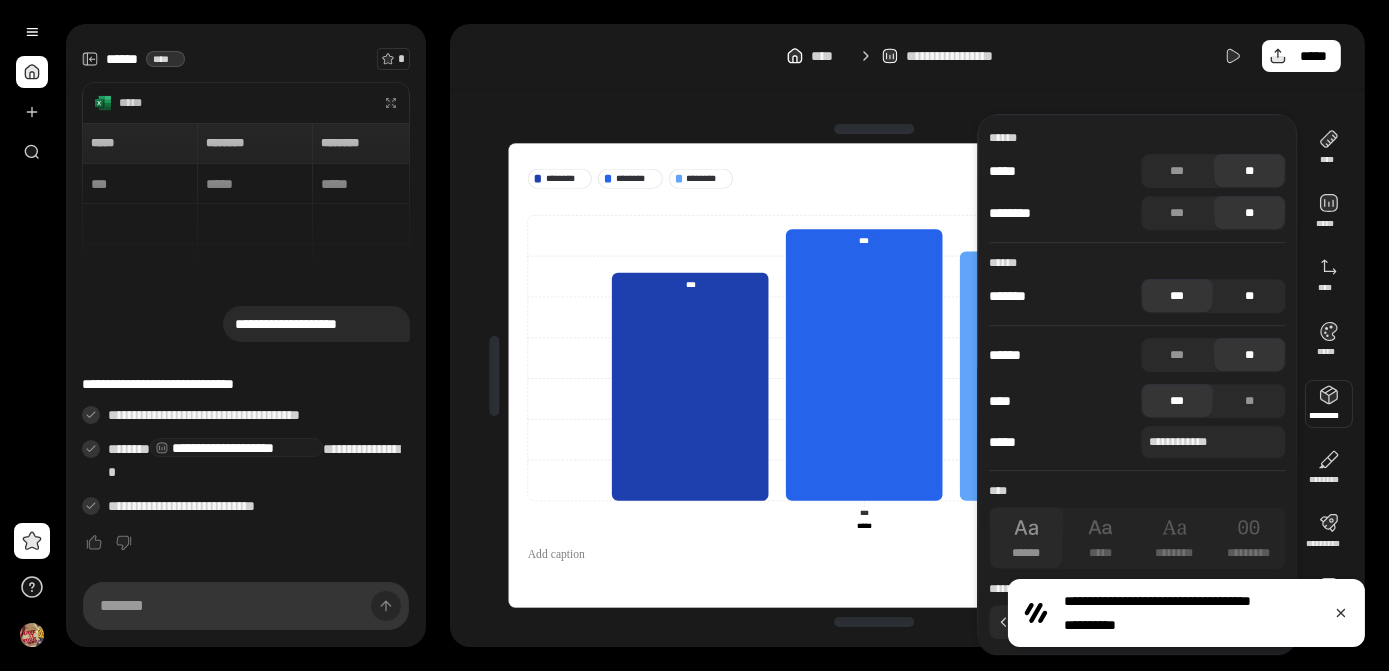 click on "**" at bounding box center (1249, 296) 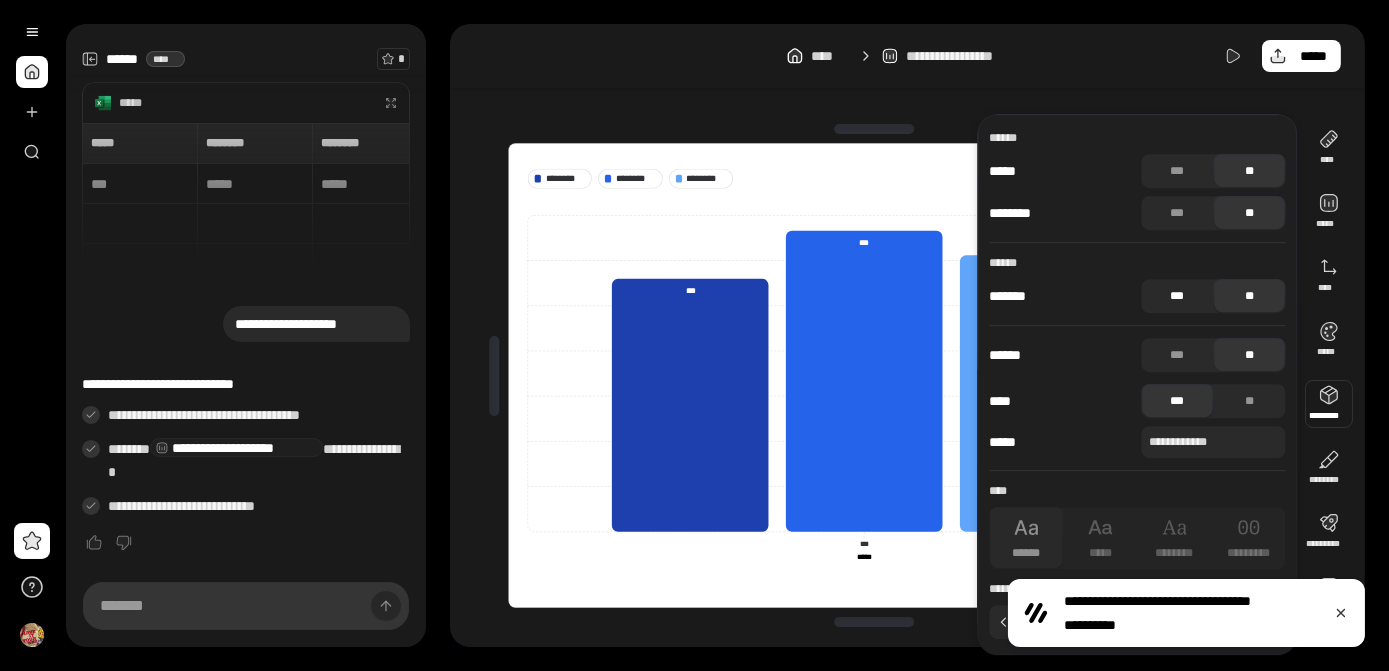 click on "***" at bounding box center [1177, 296] 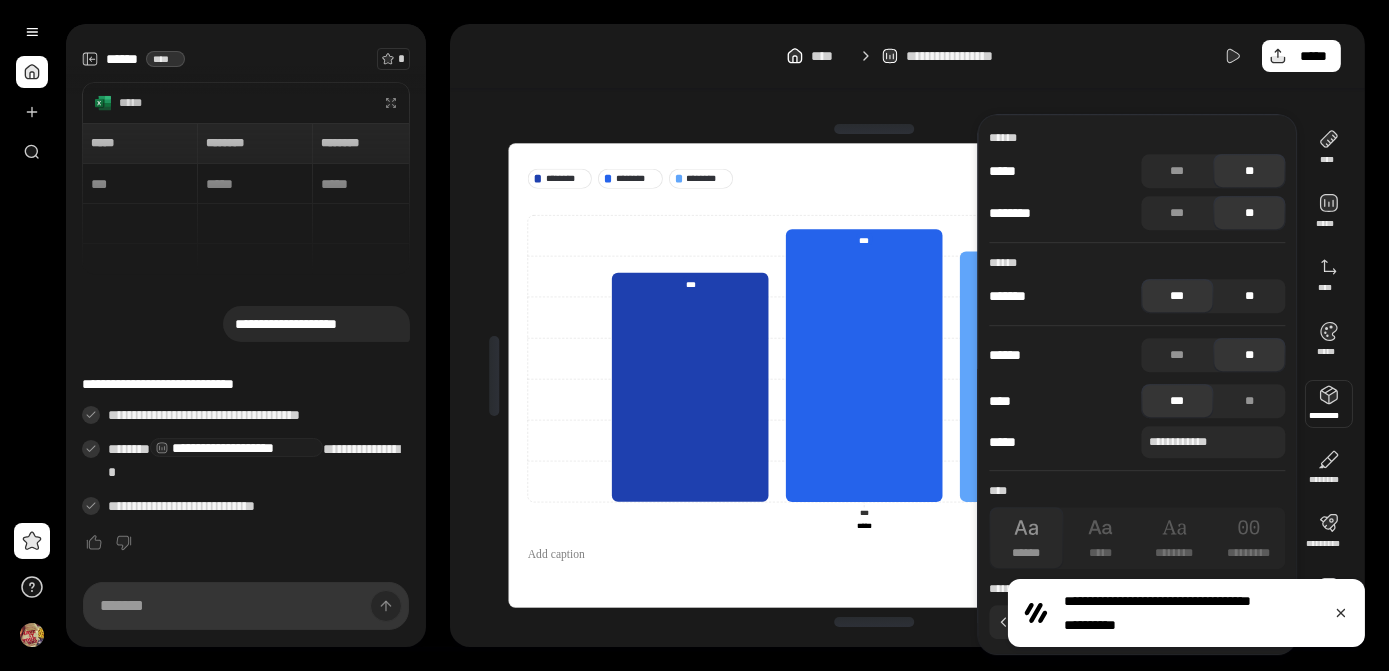 click on "**" at bounding box center (1249, 296) 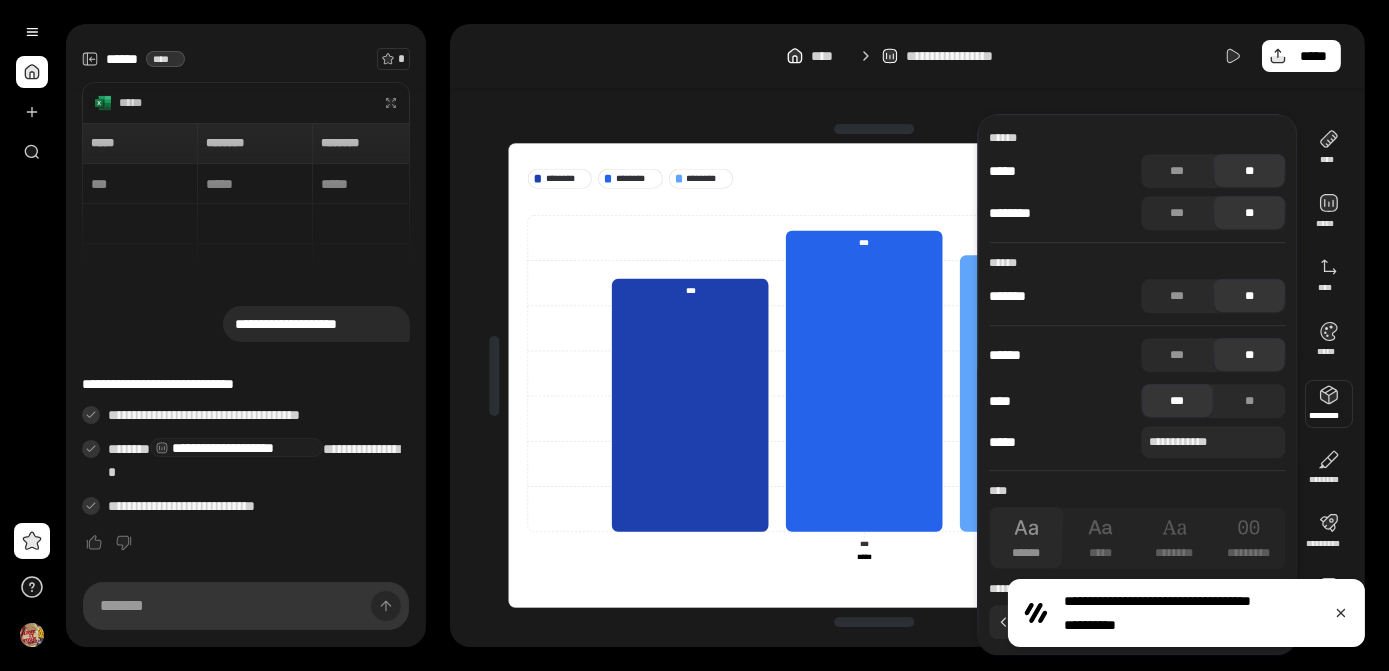 click at bounding box center [1329, 404] 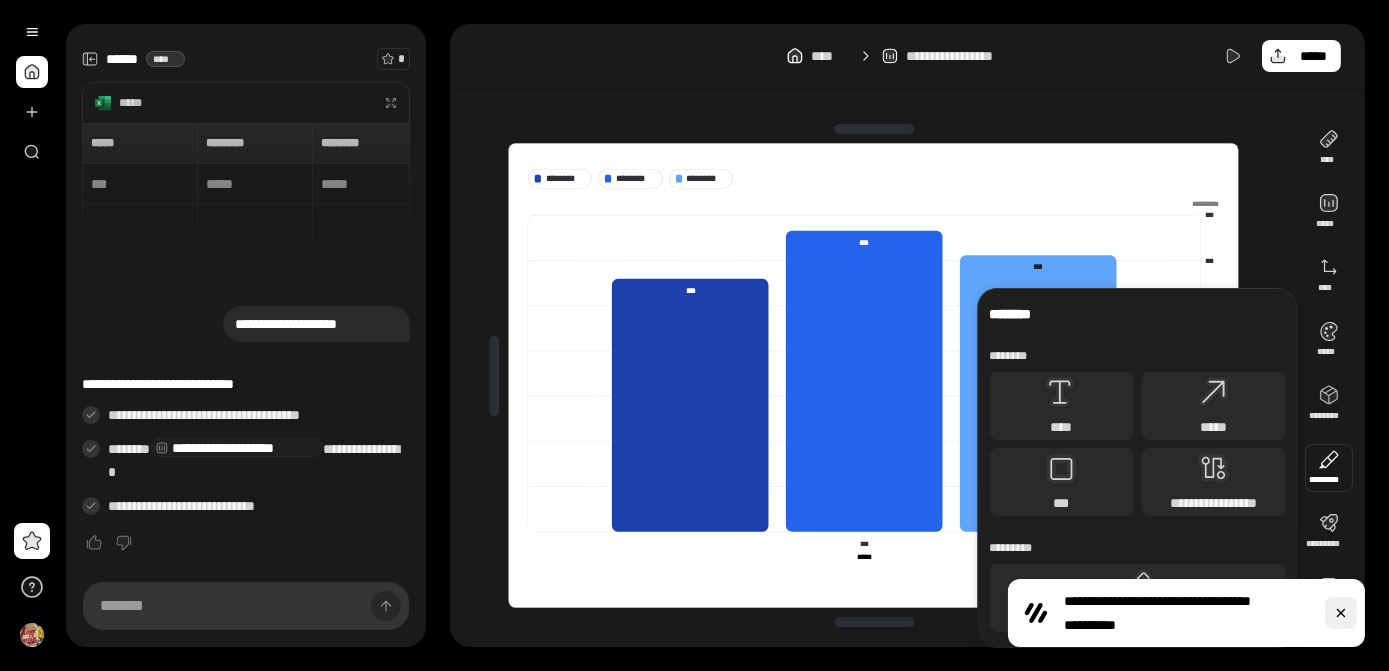 click at bounding box center [1341, 613] 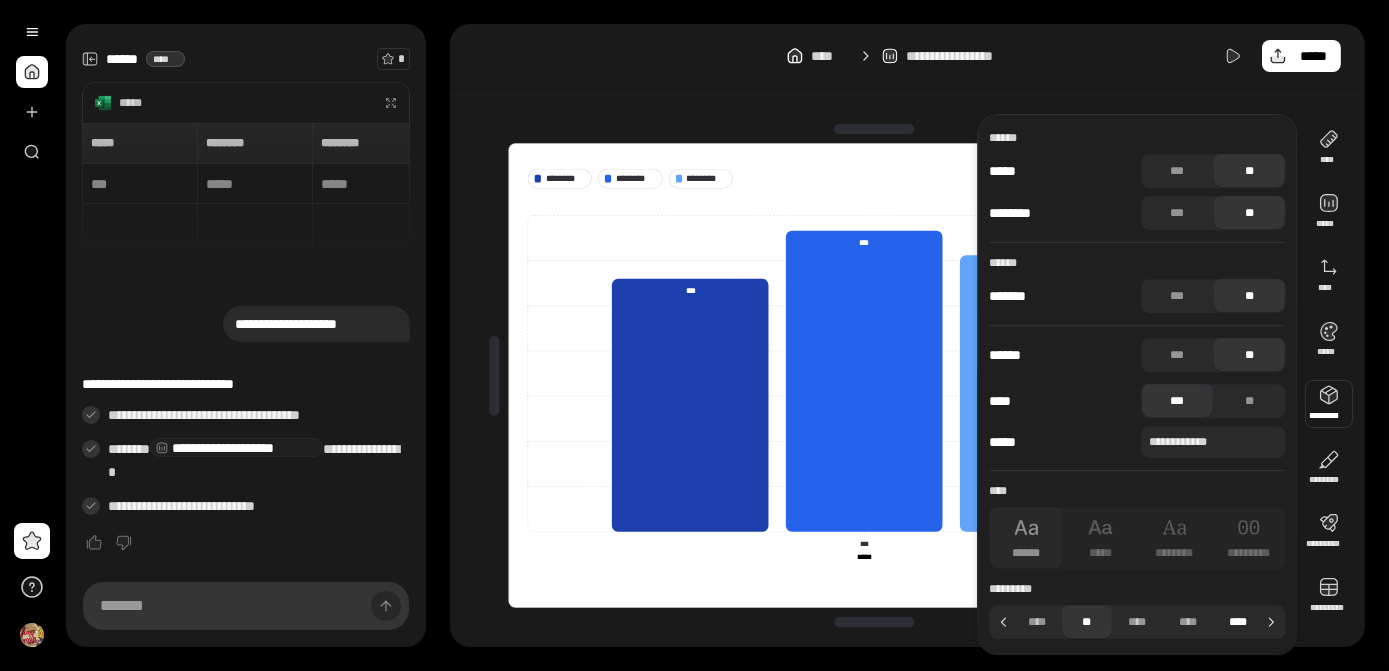 click on "****" at bounding box center (1238, 622) 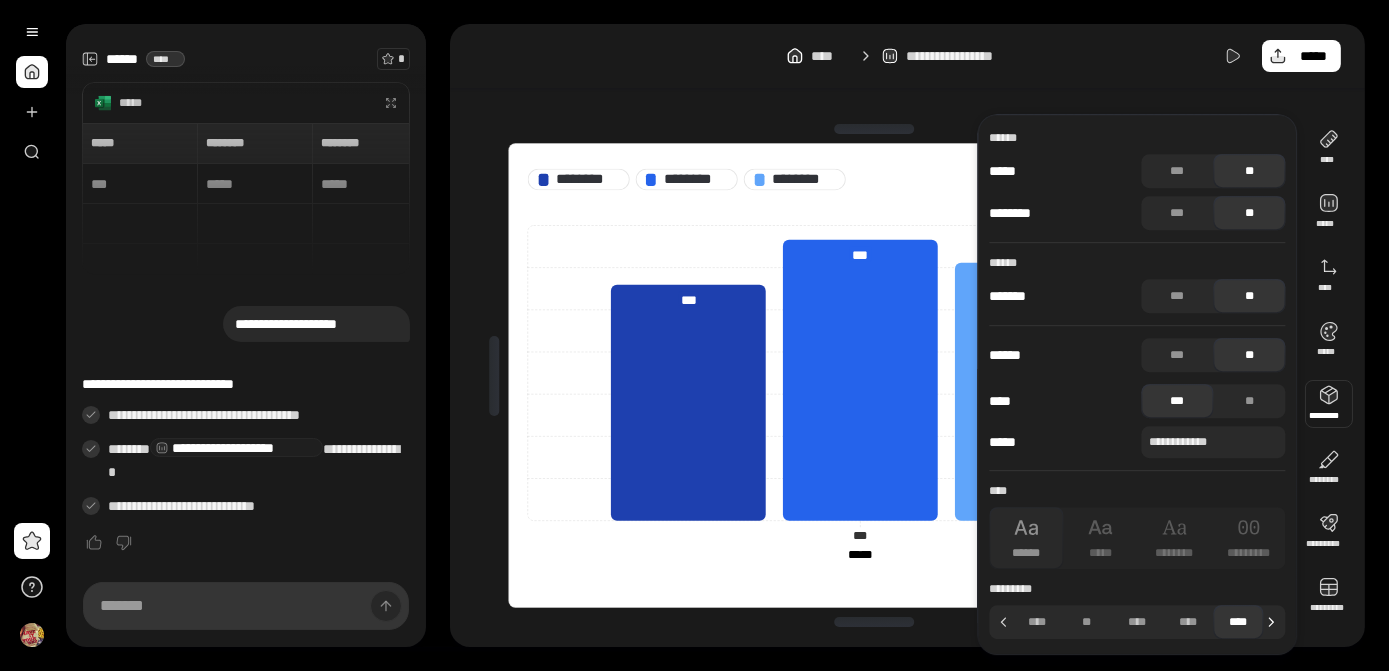click 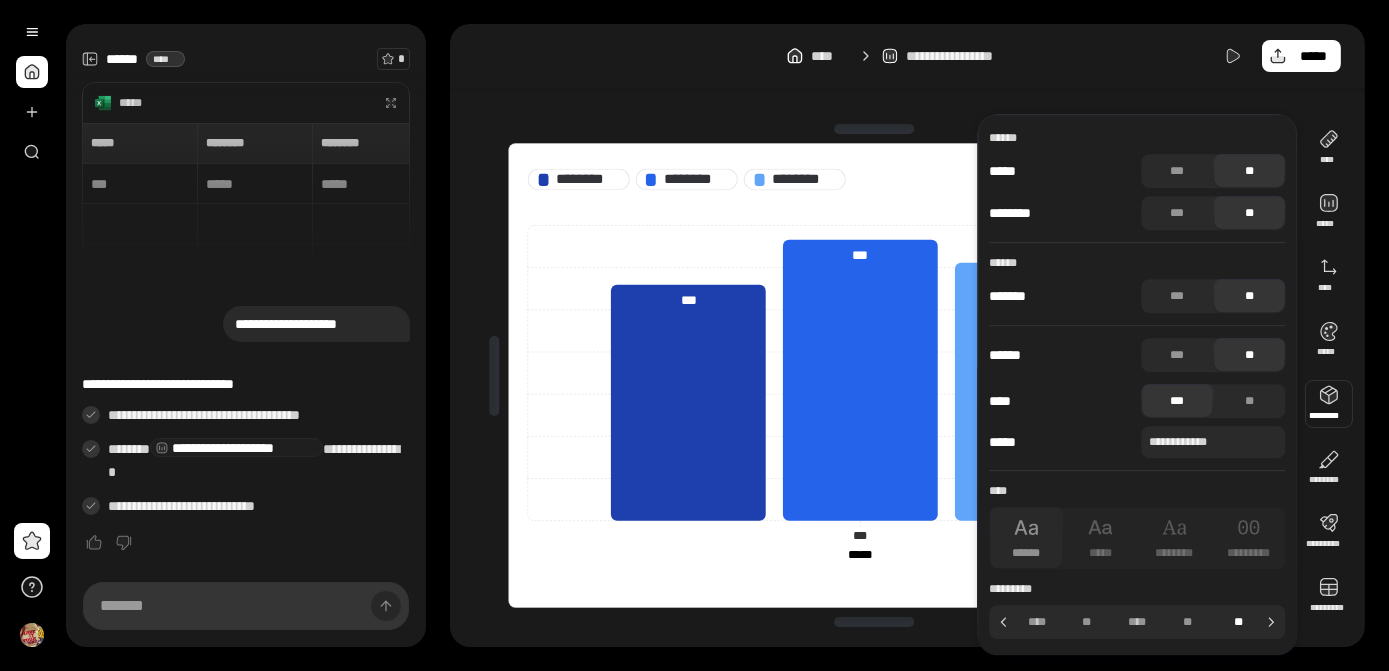 click on "**" at bounding box center (1238, 622) 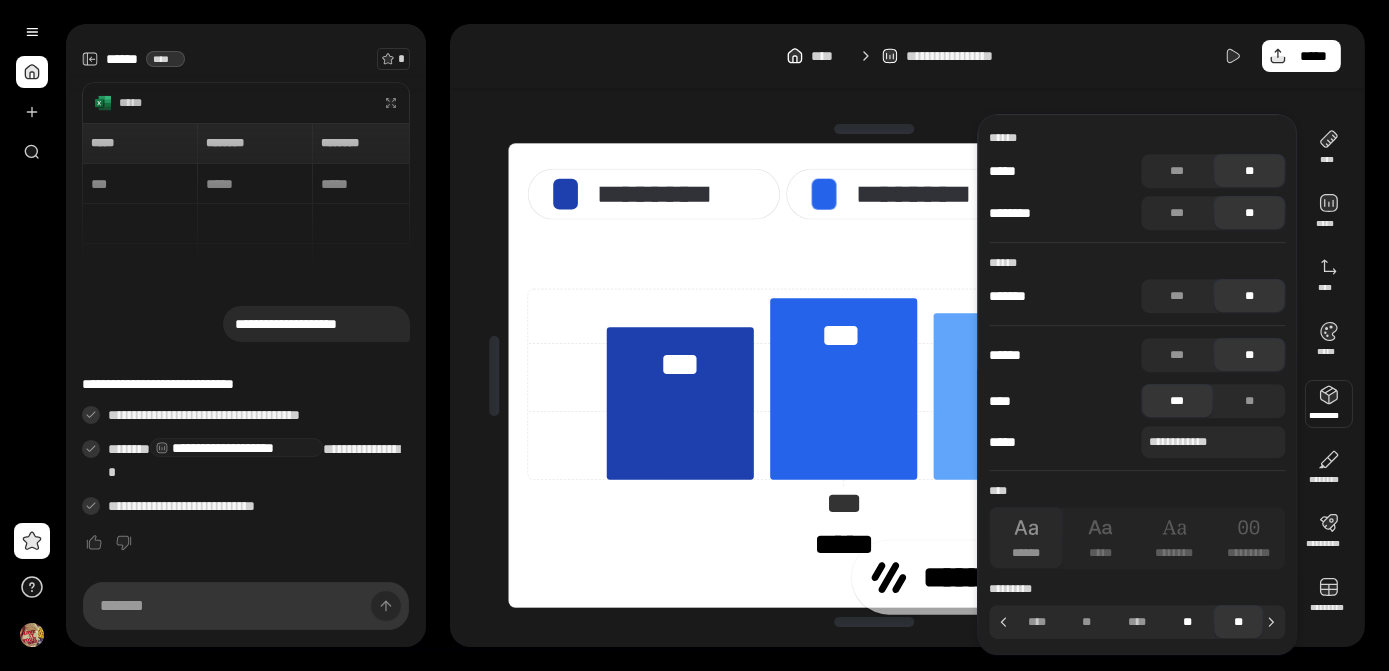click on "**" at bounding box center (1188, 622) 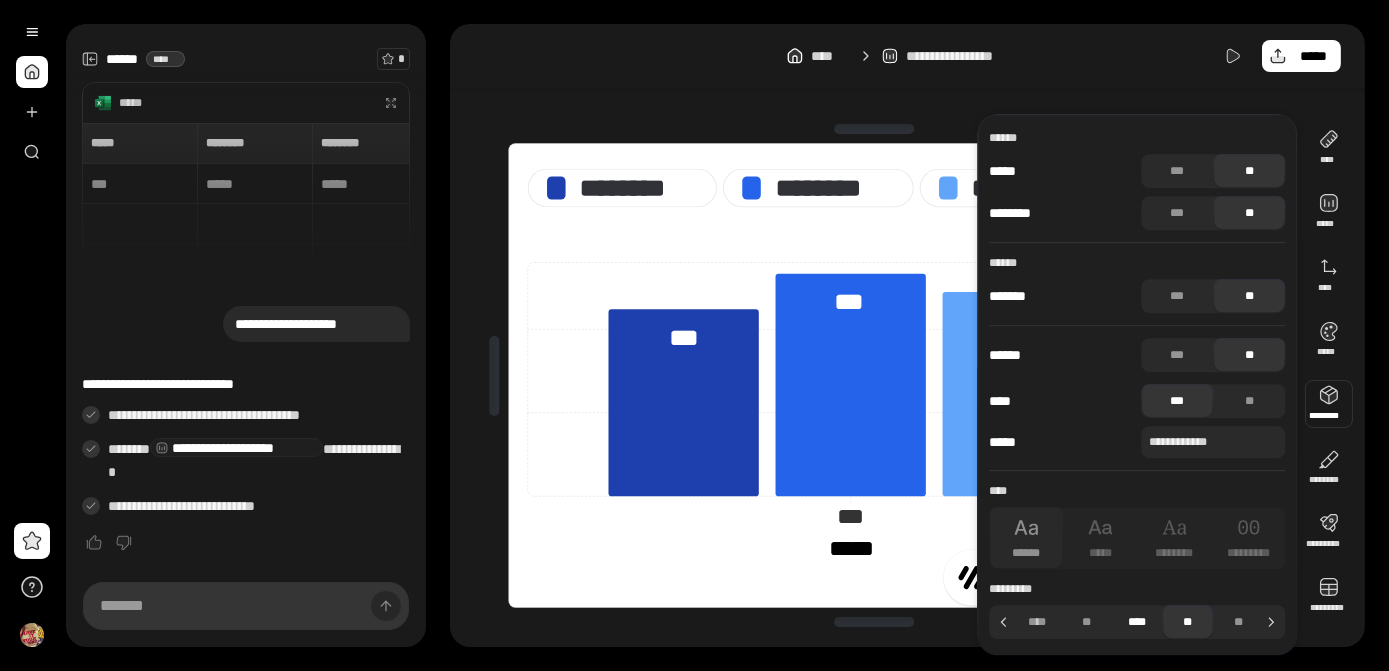 click on "****" at bounding box center [1137, 622] 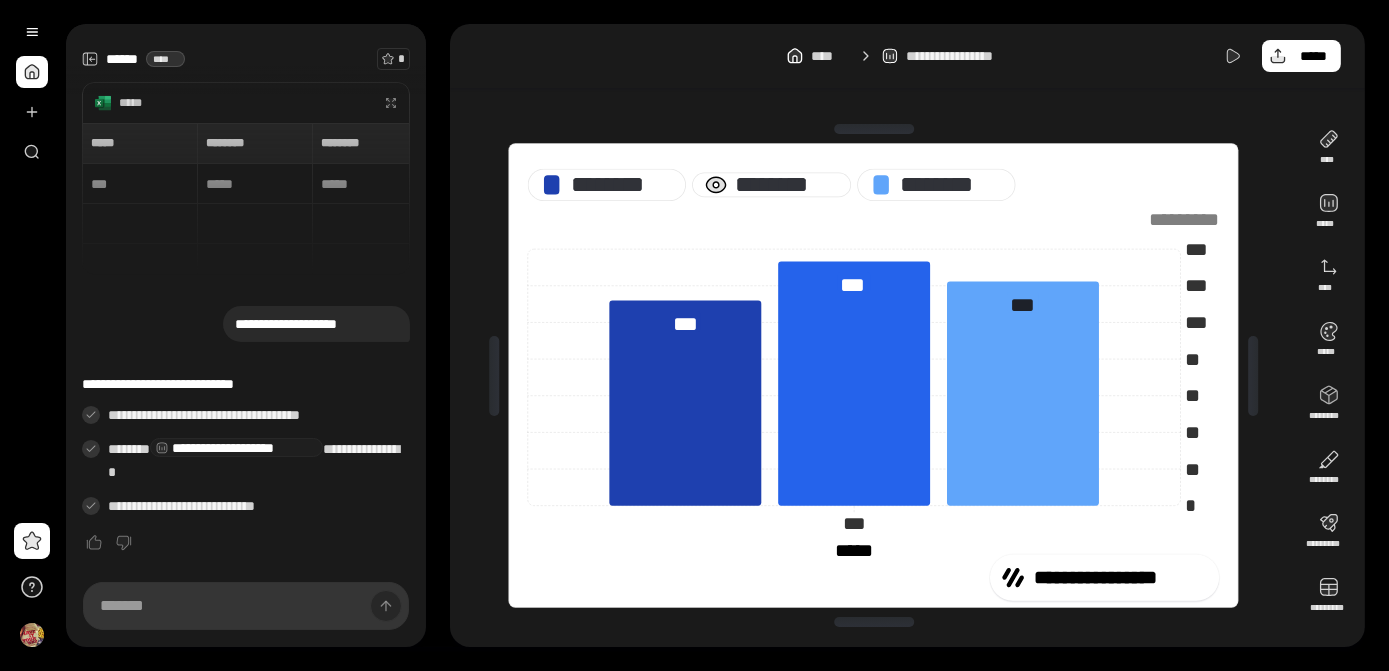 drag, startPoint x: 746, startPoint y: 187, endPoint x: 727, endPoint y: 183, distance: 19.416489 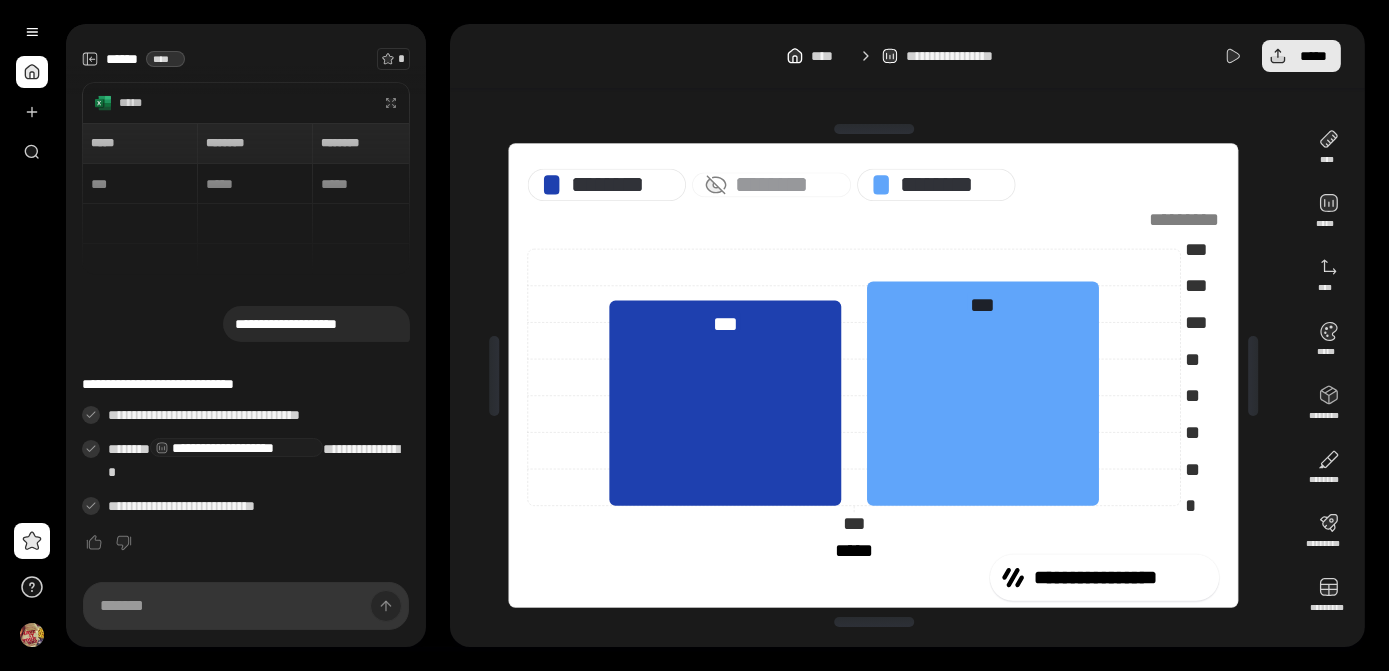 click on "*****" at bounding box center (1313, 56) 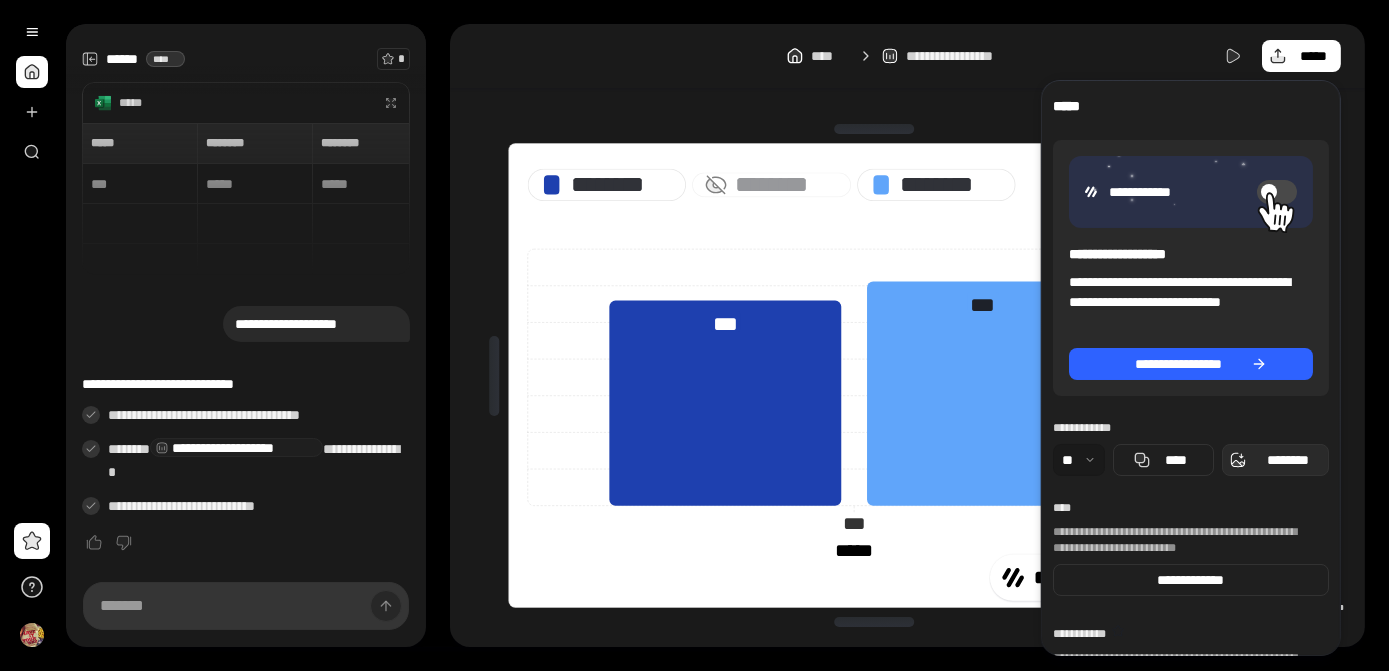 click on "********" at bounding box center (1287, 460) 